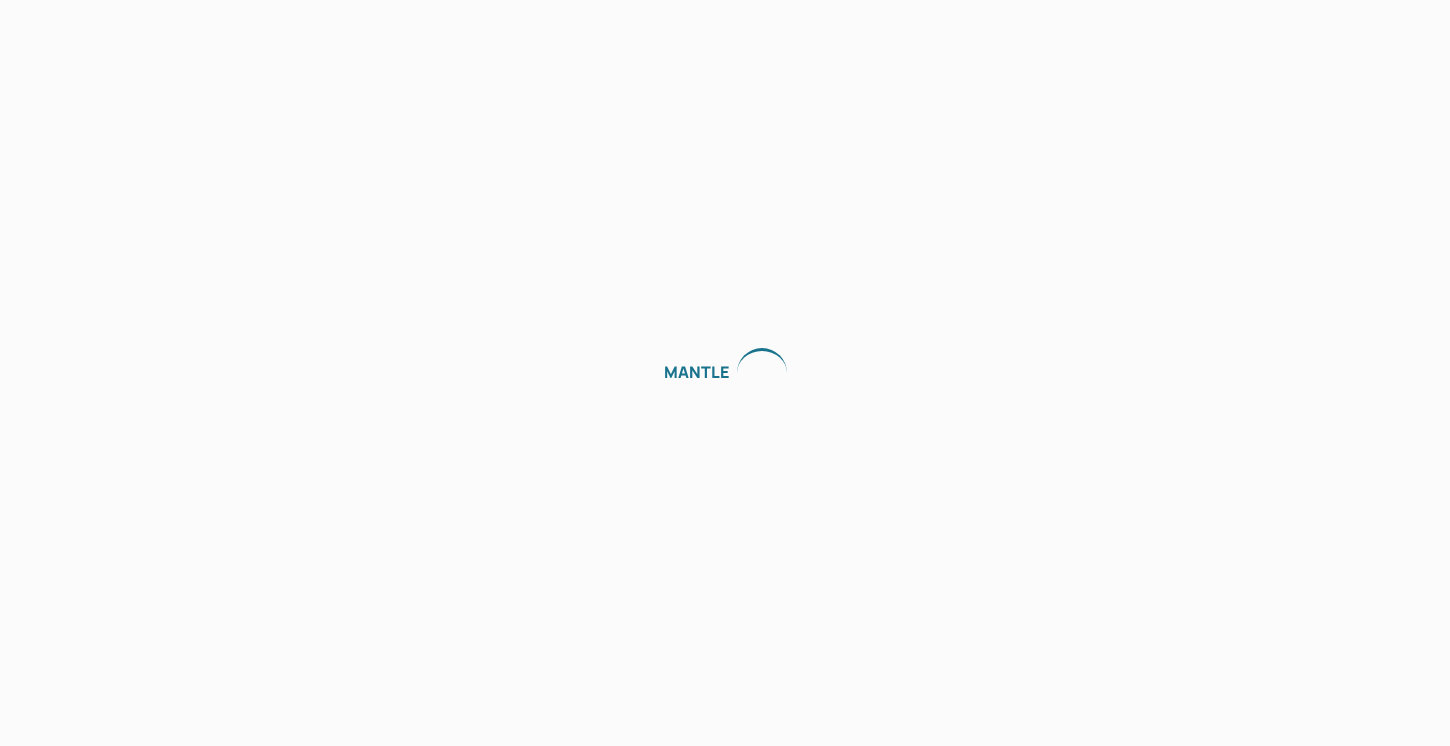 scroll, scrollTop: 0, scrollLeft: 0, axis: both 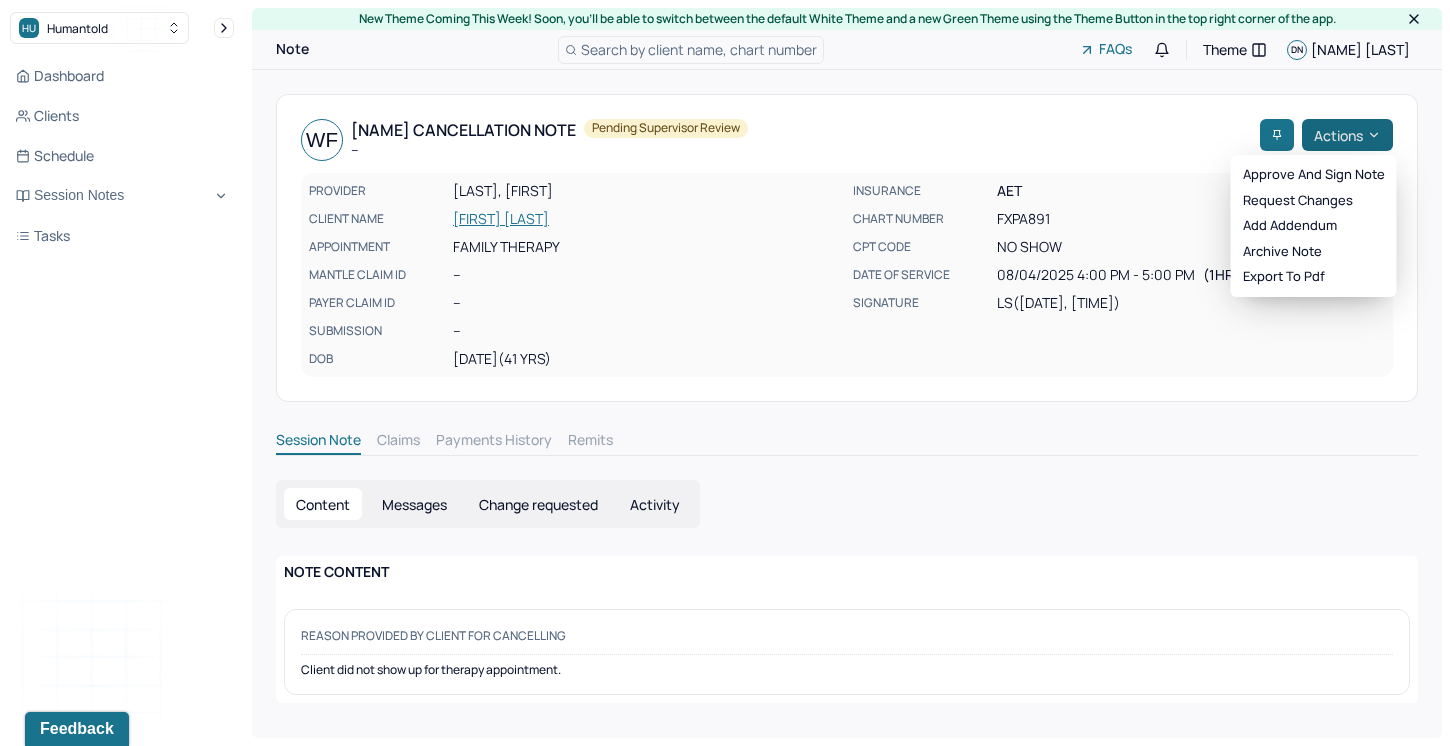 click on "Actions" at bounding box center (1347, 135) 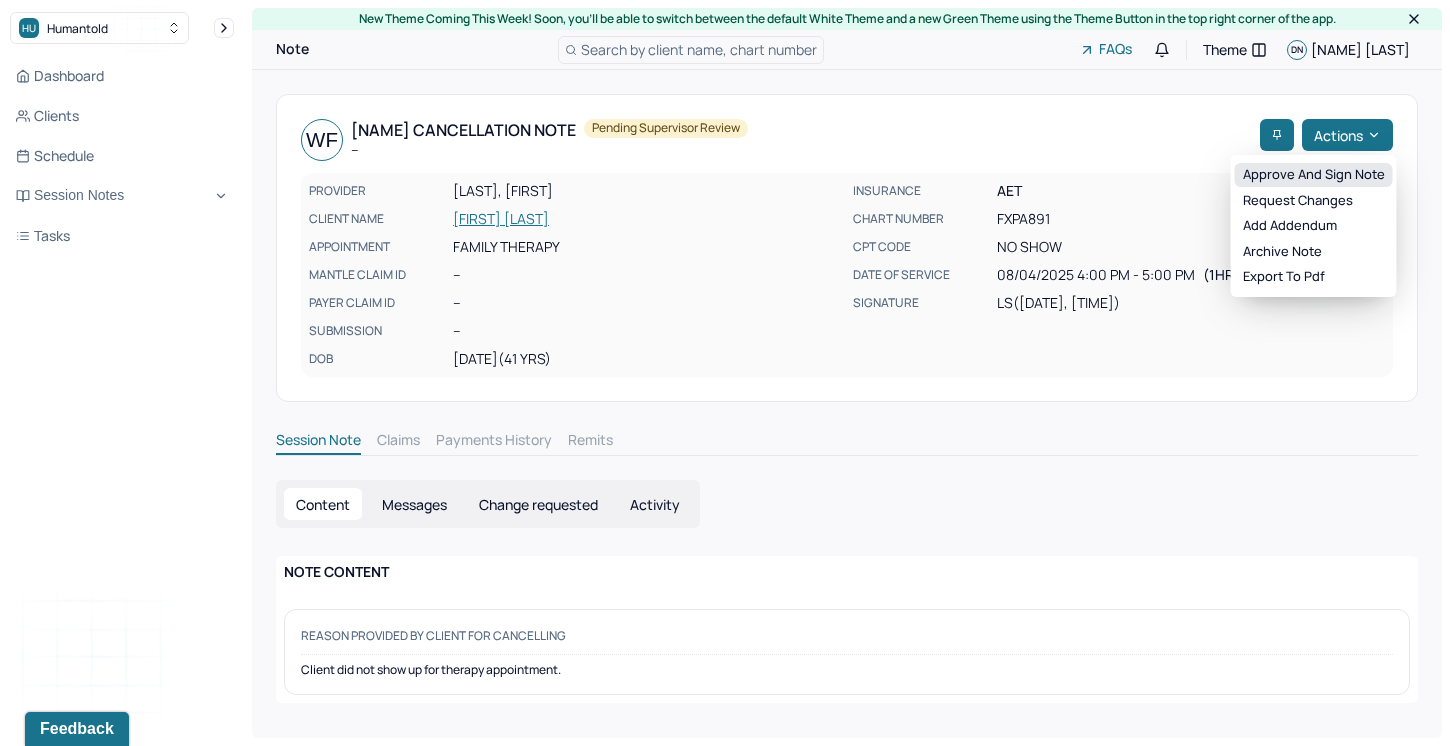 click on "Approve and sign note" at bounding box center [1314, 175] 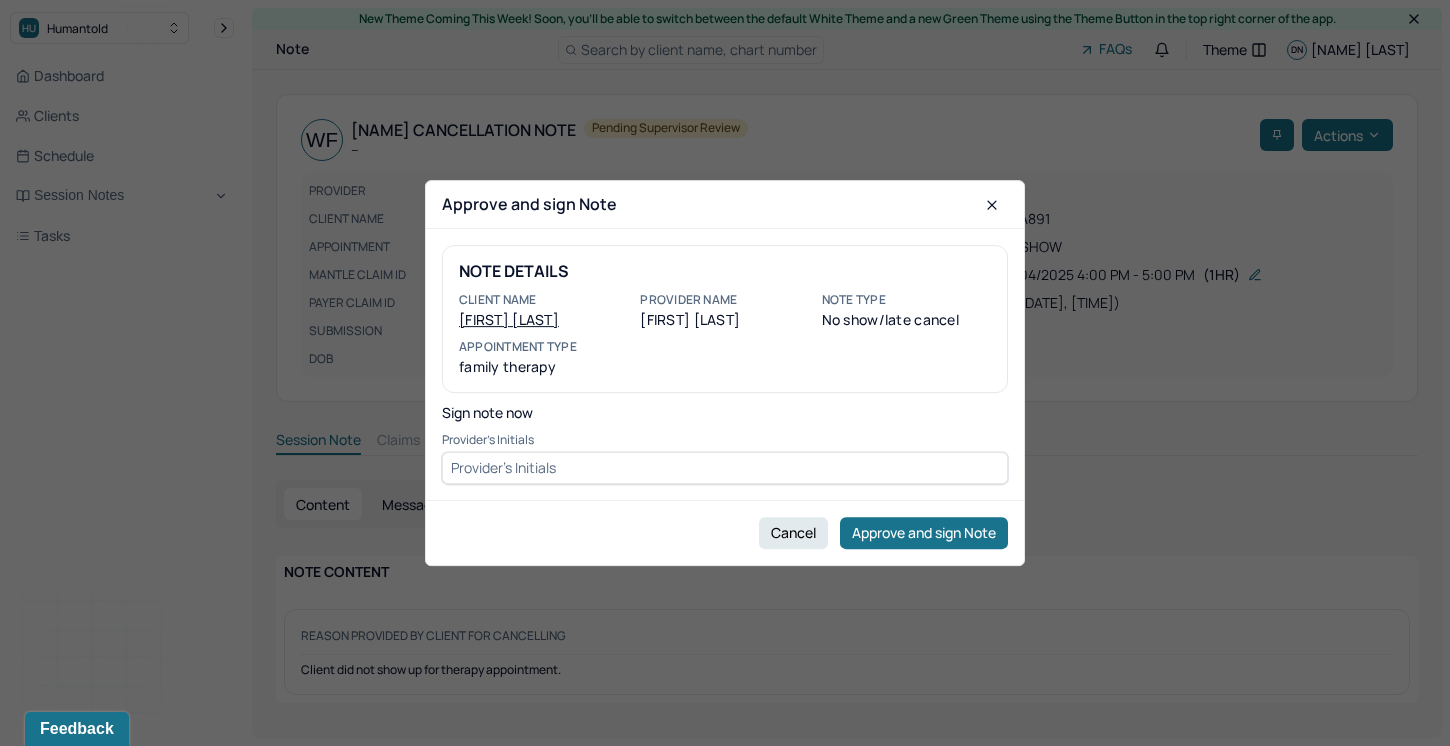 click at bounding box center (725, 468) 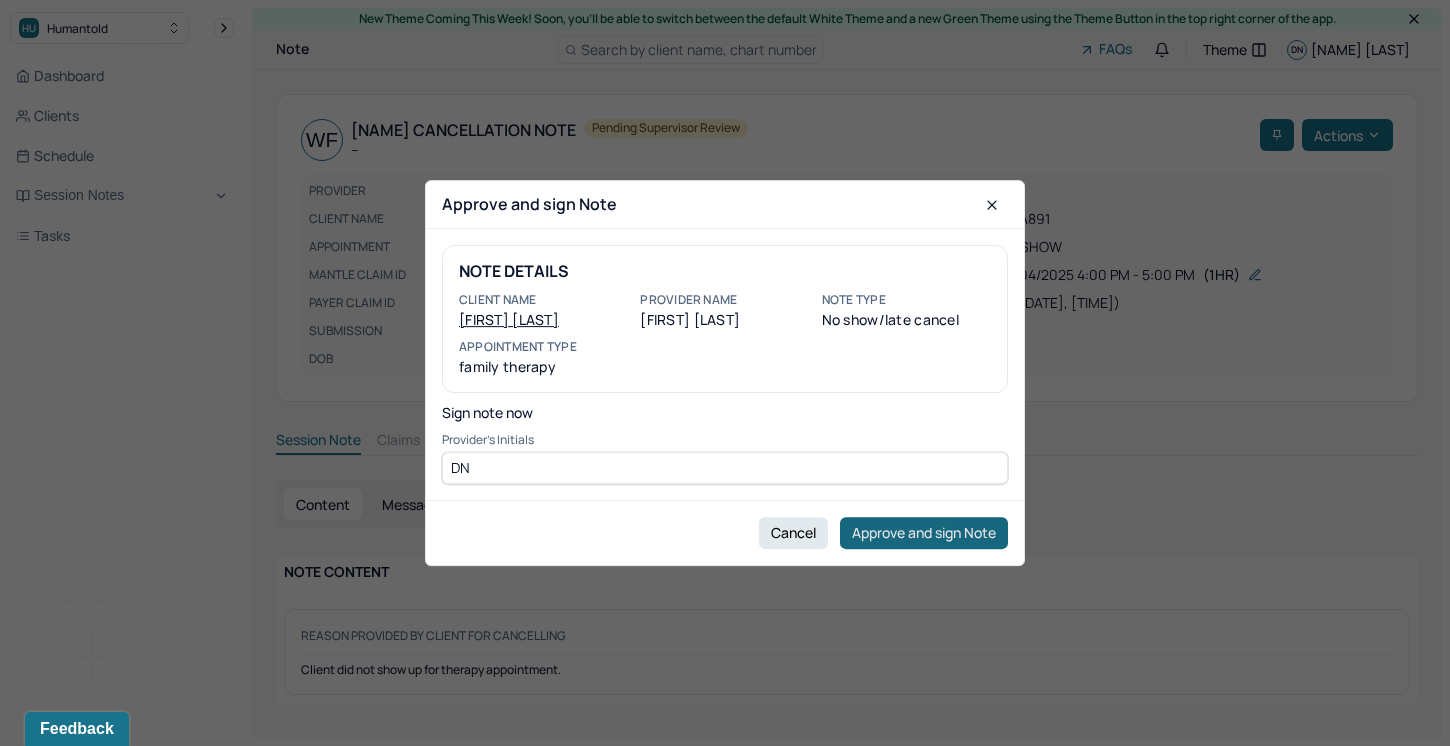 type on "DN" 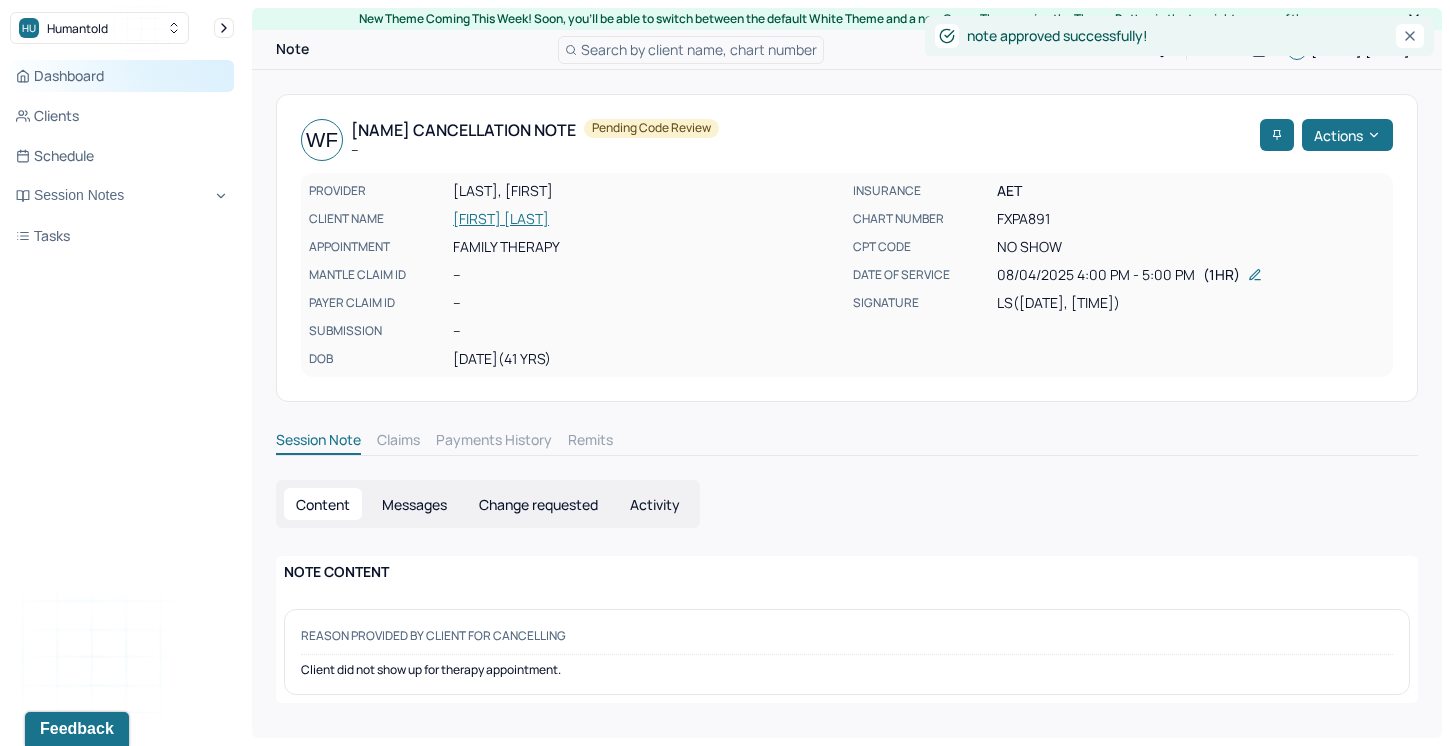 click on "Dashboard" at bounding box center [122, 76] 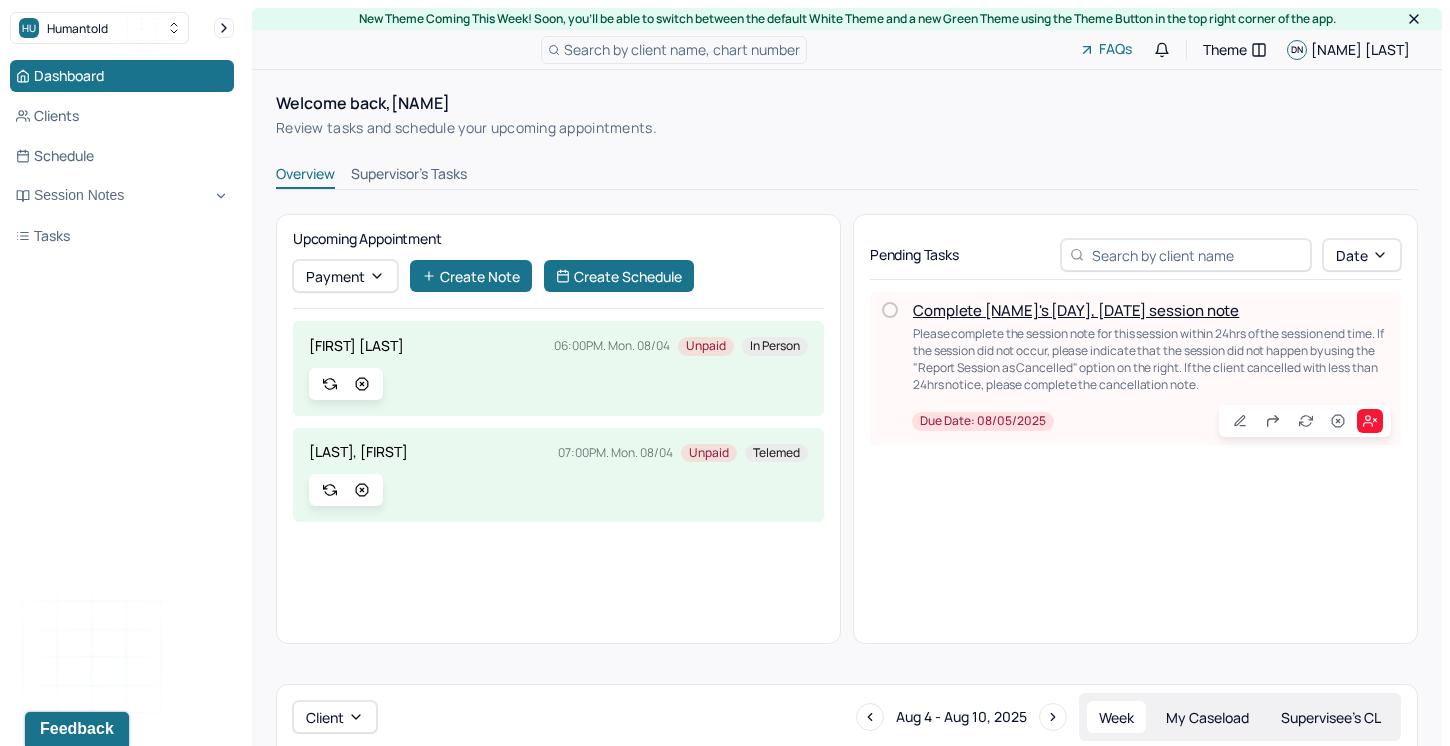 click on "Complete [NAME]'s [DAY], [DATE] session note" at bounding box center (1076, 310) 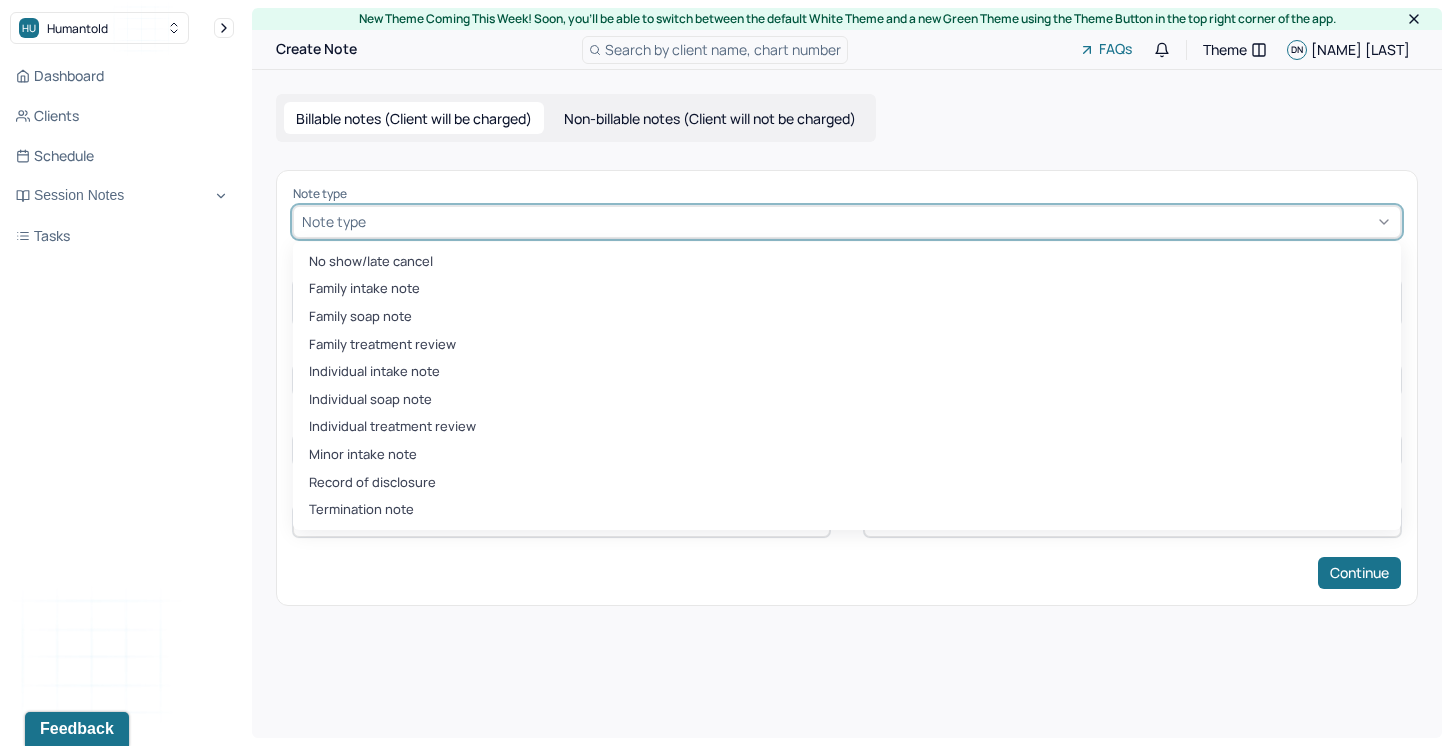 click at bounding box center [881, 221] 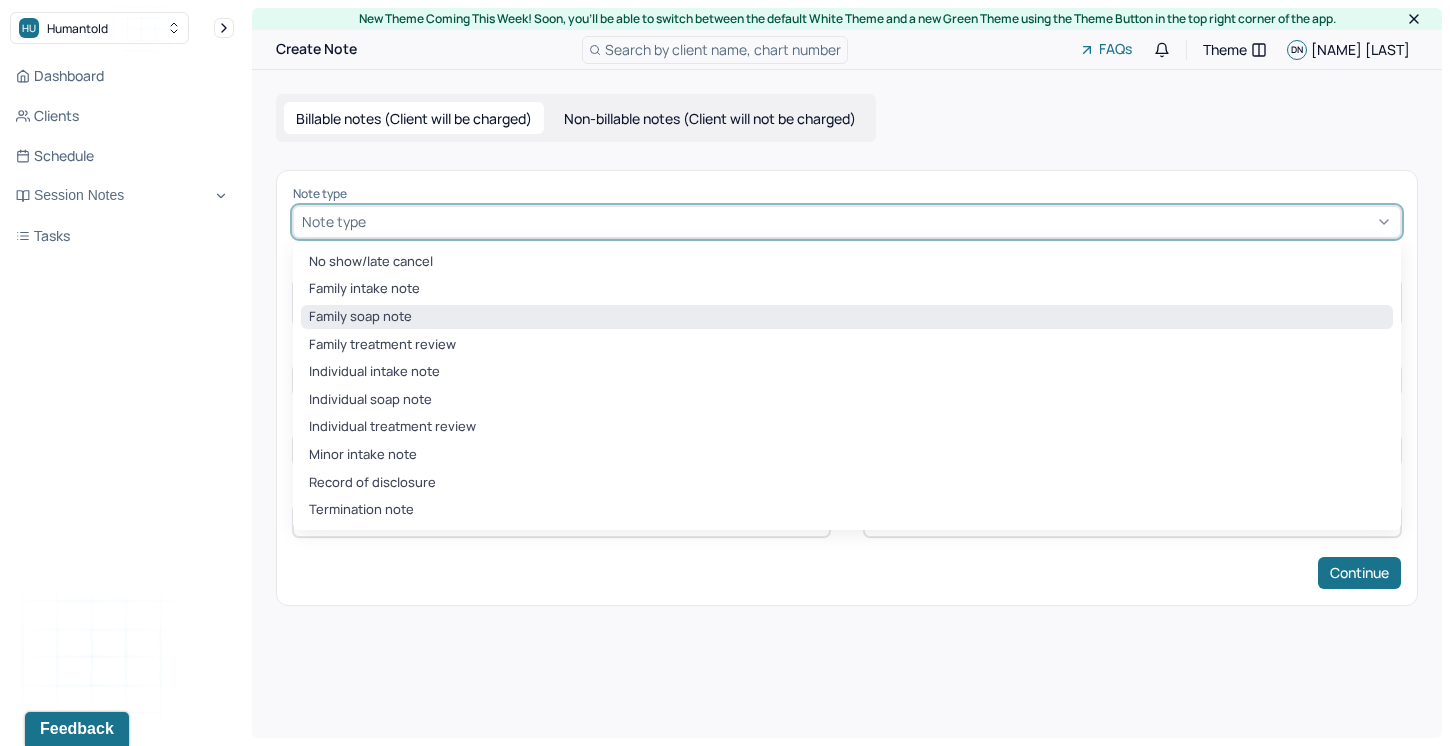 click on "Family soap note" at bounding box center [847, 317] 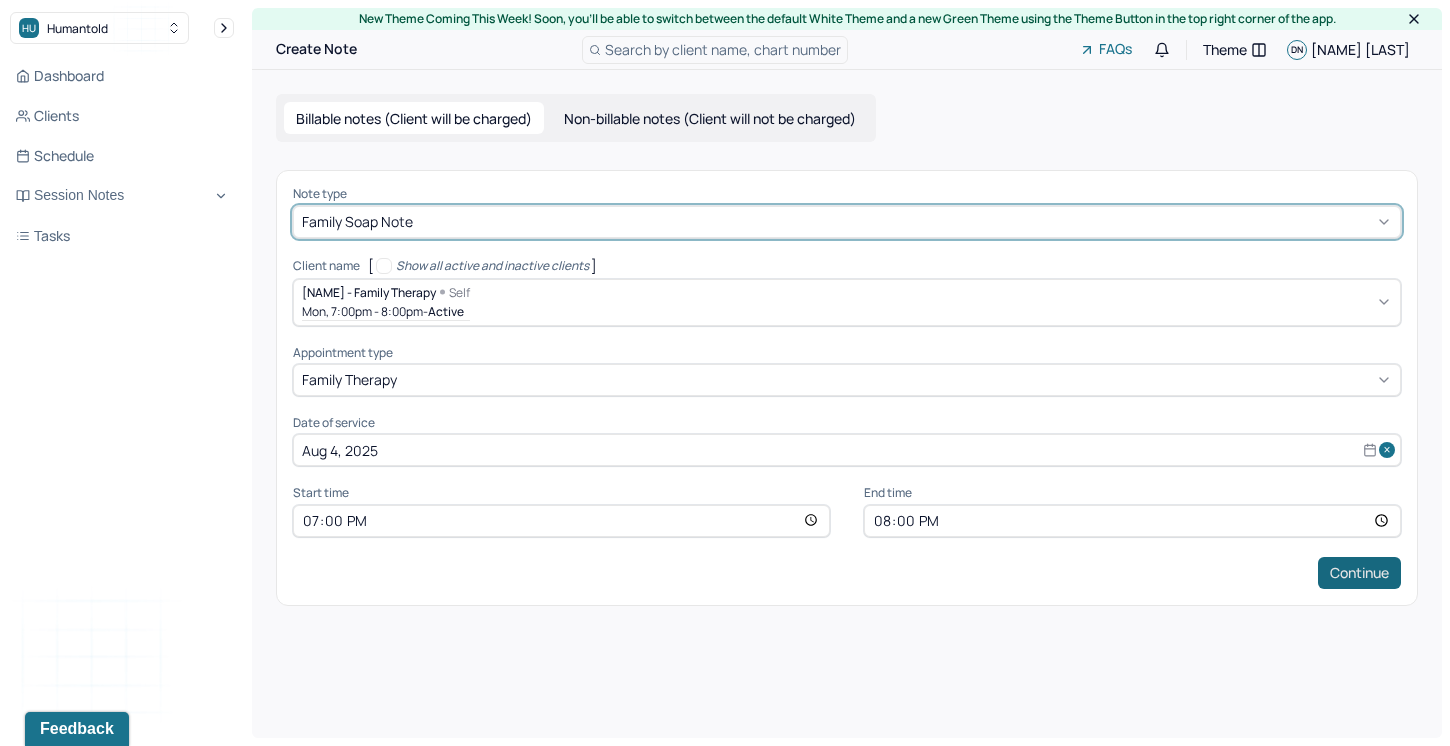 click on "Continue" at bounding box center [1359, 573] 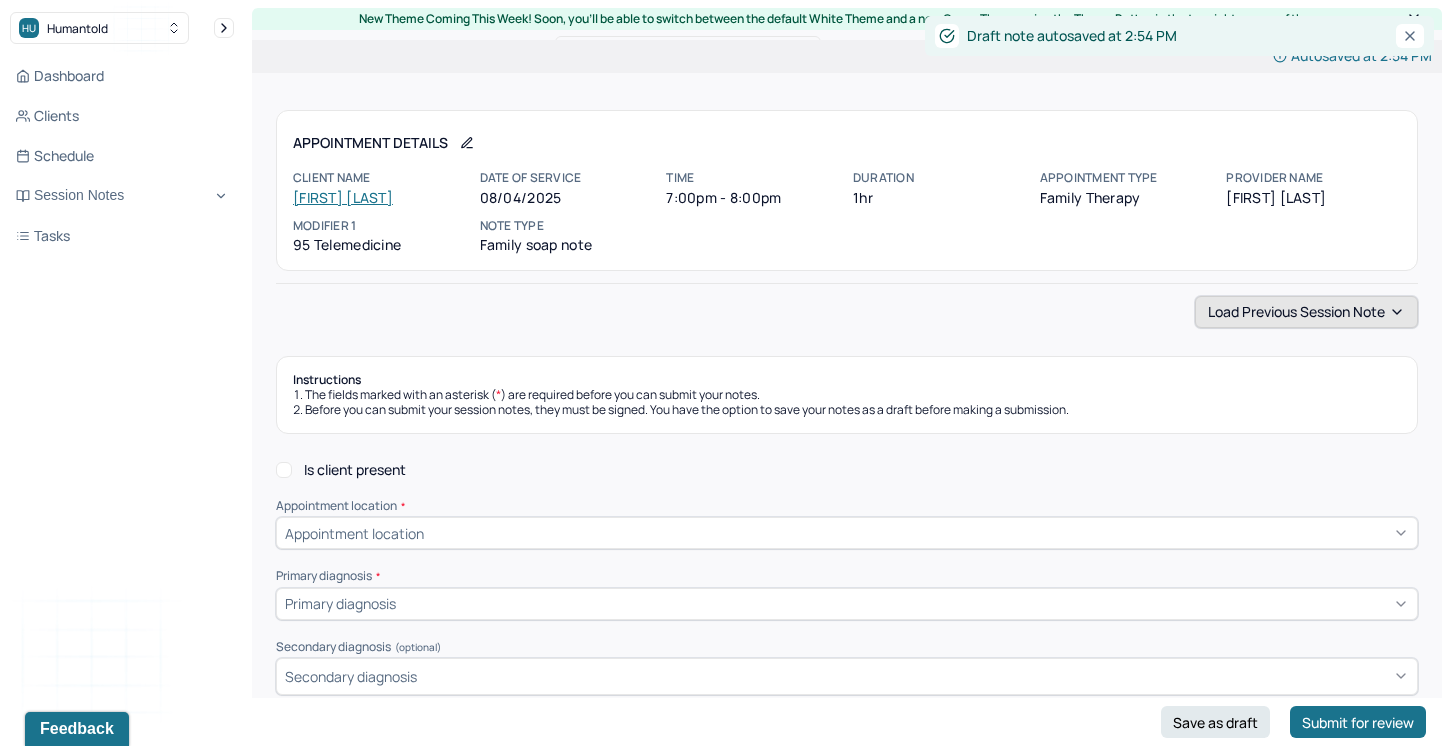 click on "Load previous session note" at bounding box center (1306, 312) 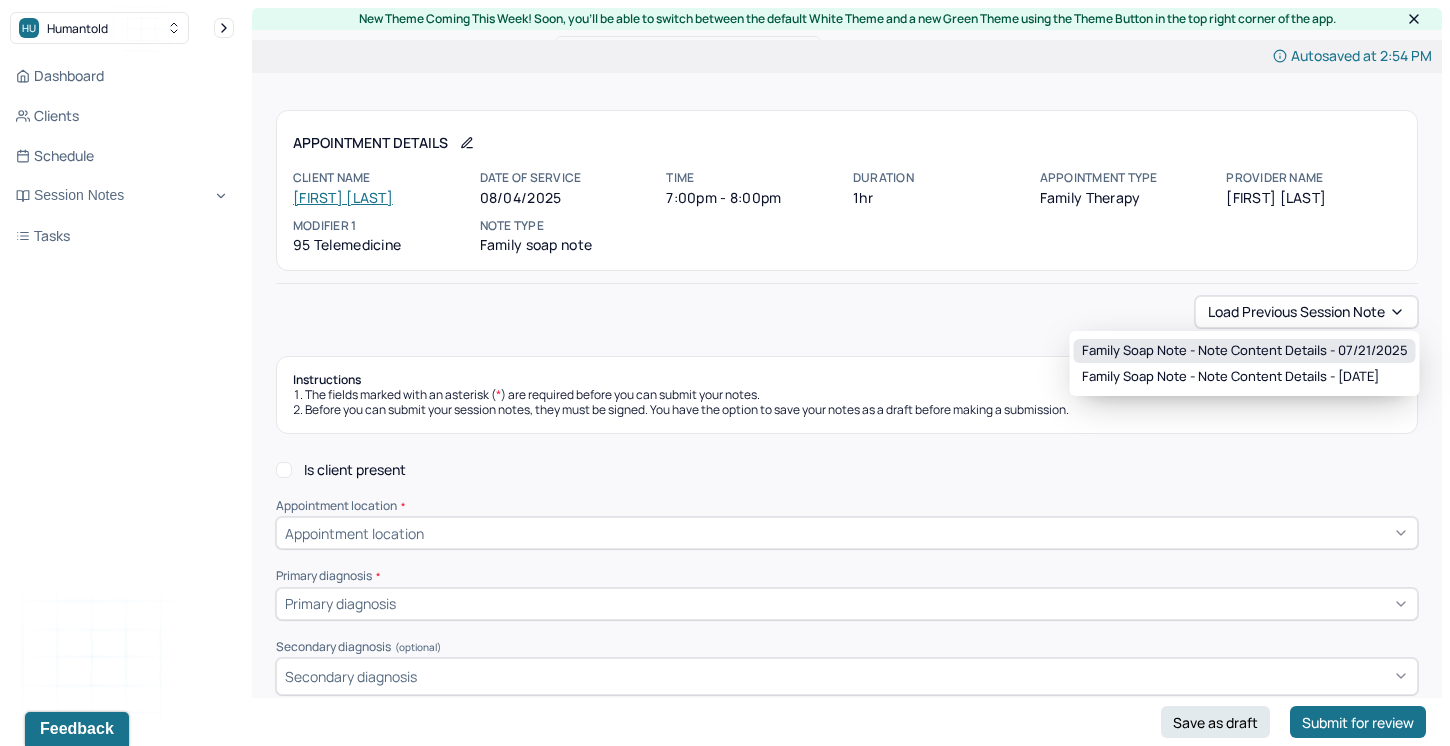 click on "Family soap note   - Note content Details -   07/21/2025" at bounding box center (1245, 351) 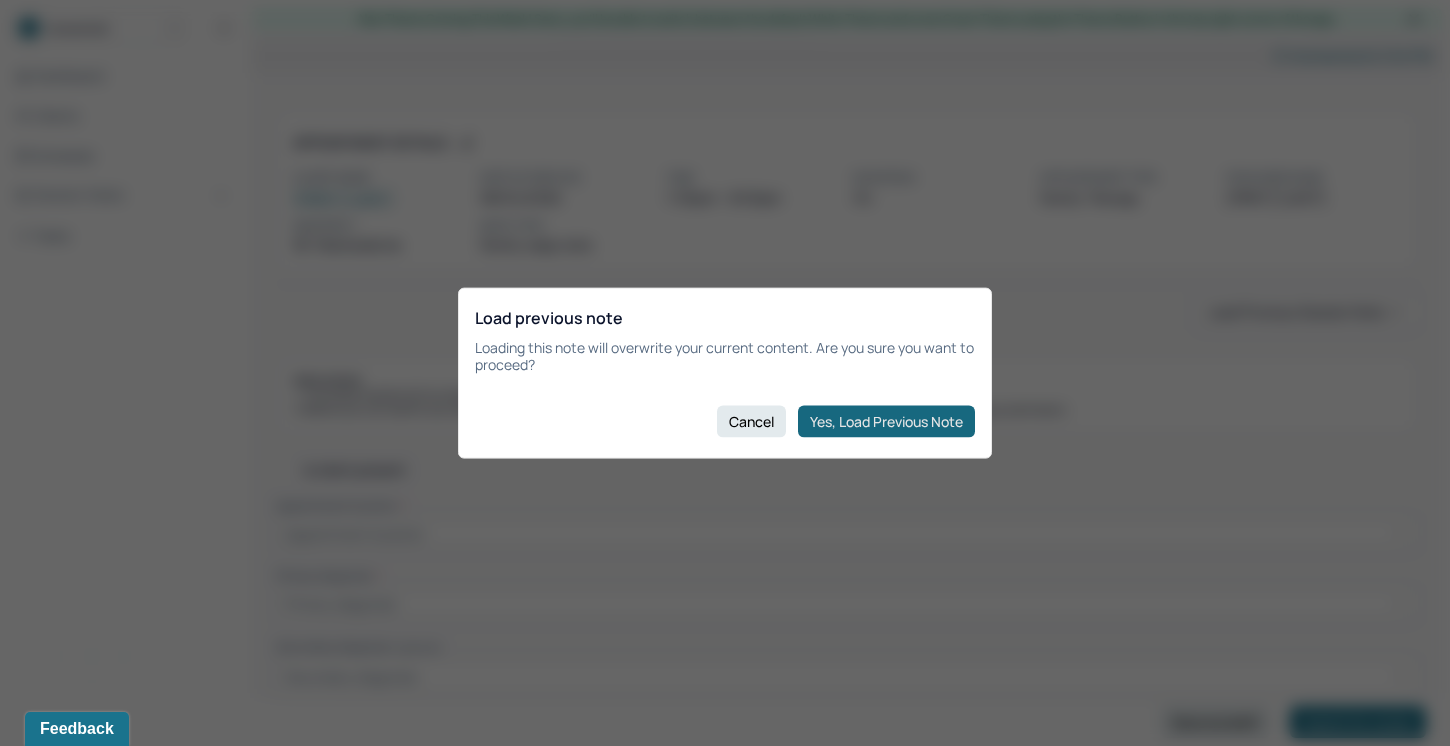 click on "Yes, Load Previous Note" at bounding box center (886, 421) 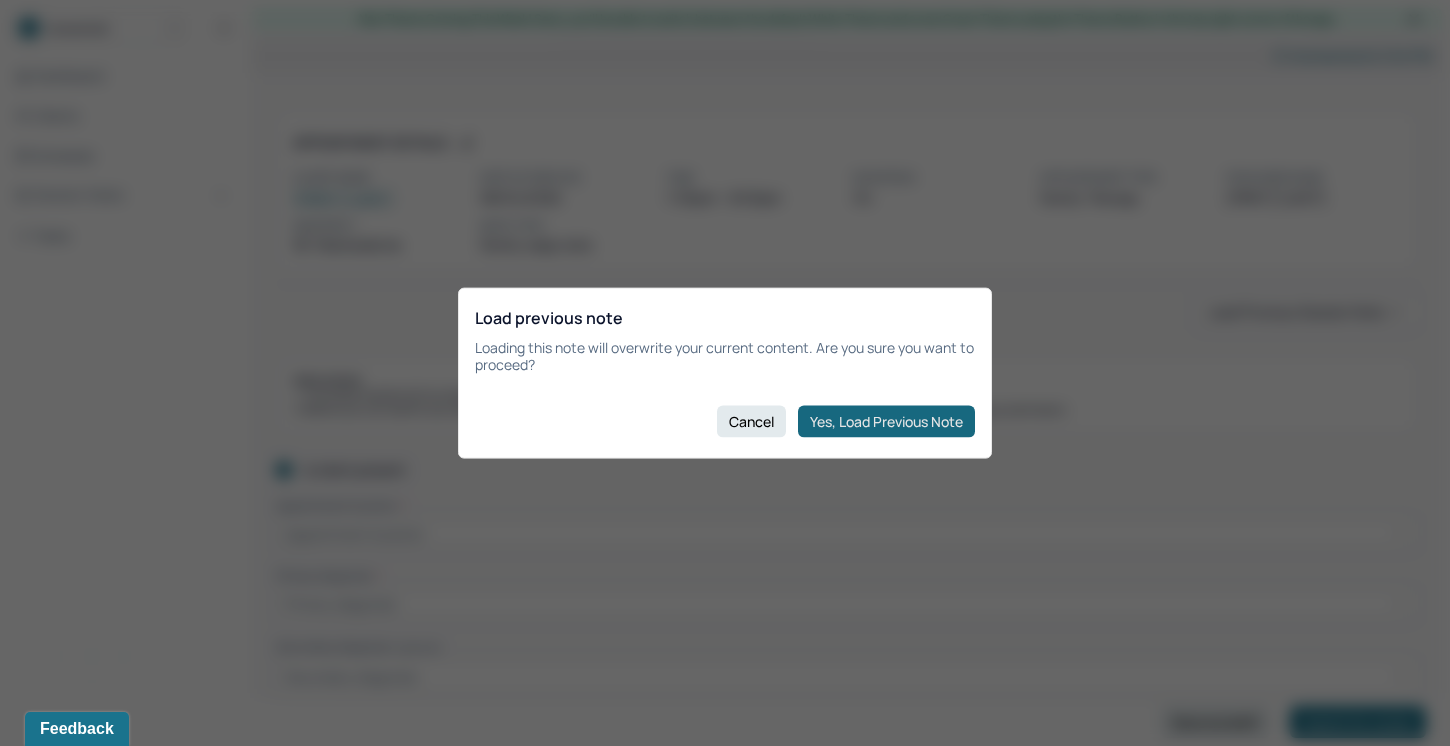 checkbox on "true" 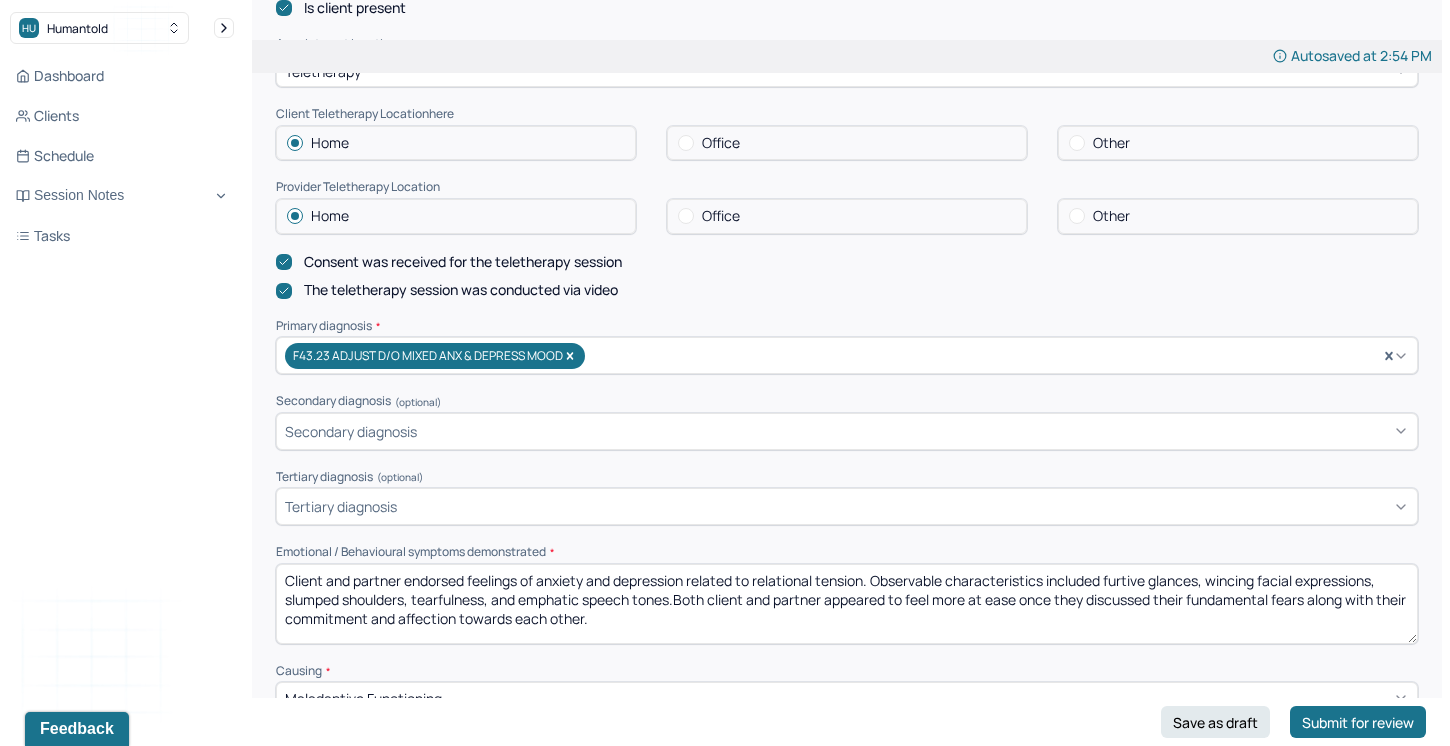 scroll, scrollTop: 499, scrollLeft: 0, axis: vertical 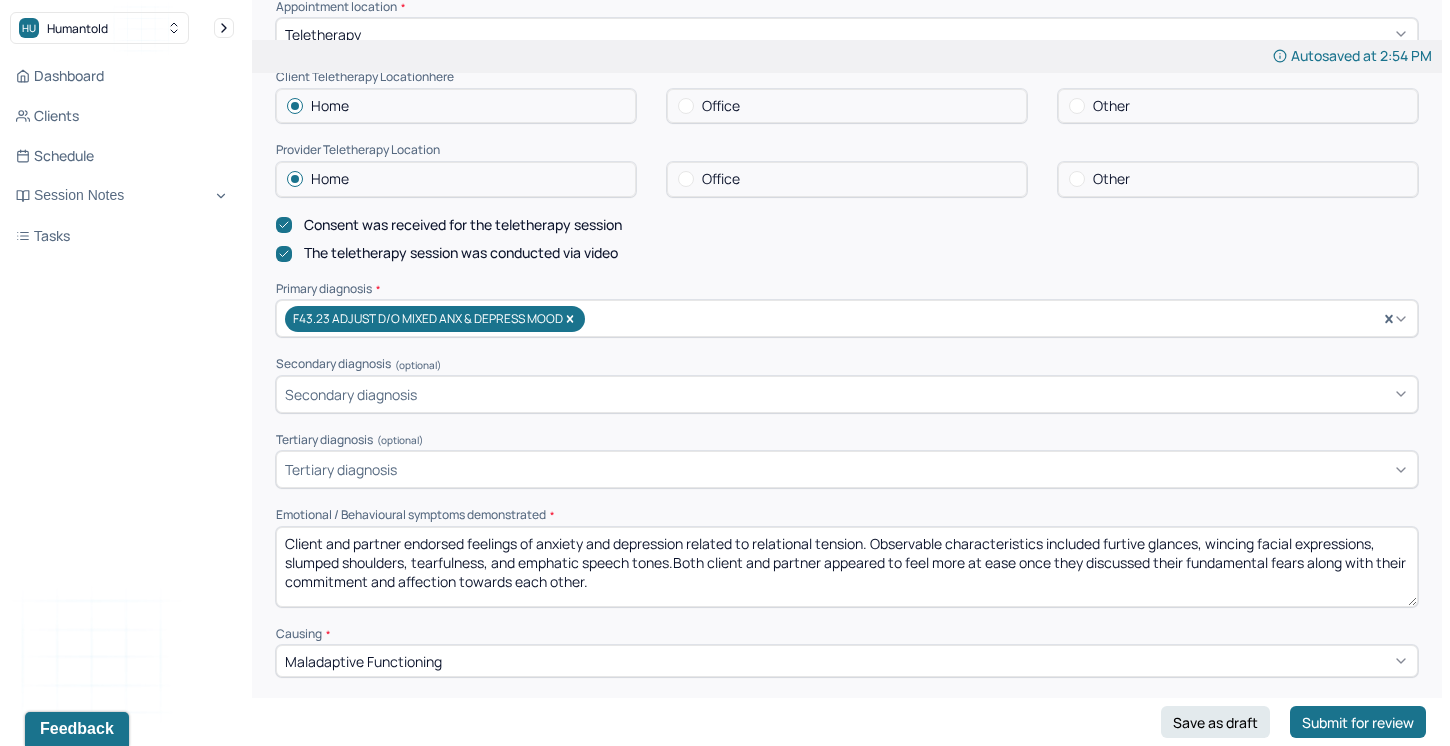 click on "Client and partner endorsed feelings of anxiety and depression related to relational tension. Observable characteristics included furtive glances, wincing facial expressions, slumped shoulders, tearfulness, and emphatic speech tones.Both client and partner appeared to feel more at ease once they discussed their fundamental fears along with their commitment and affection towards each other." at bounding box center (847, 567) 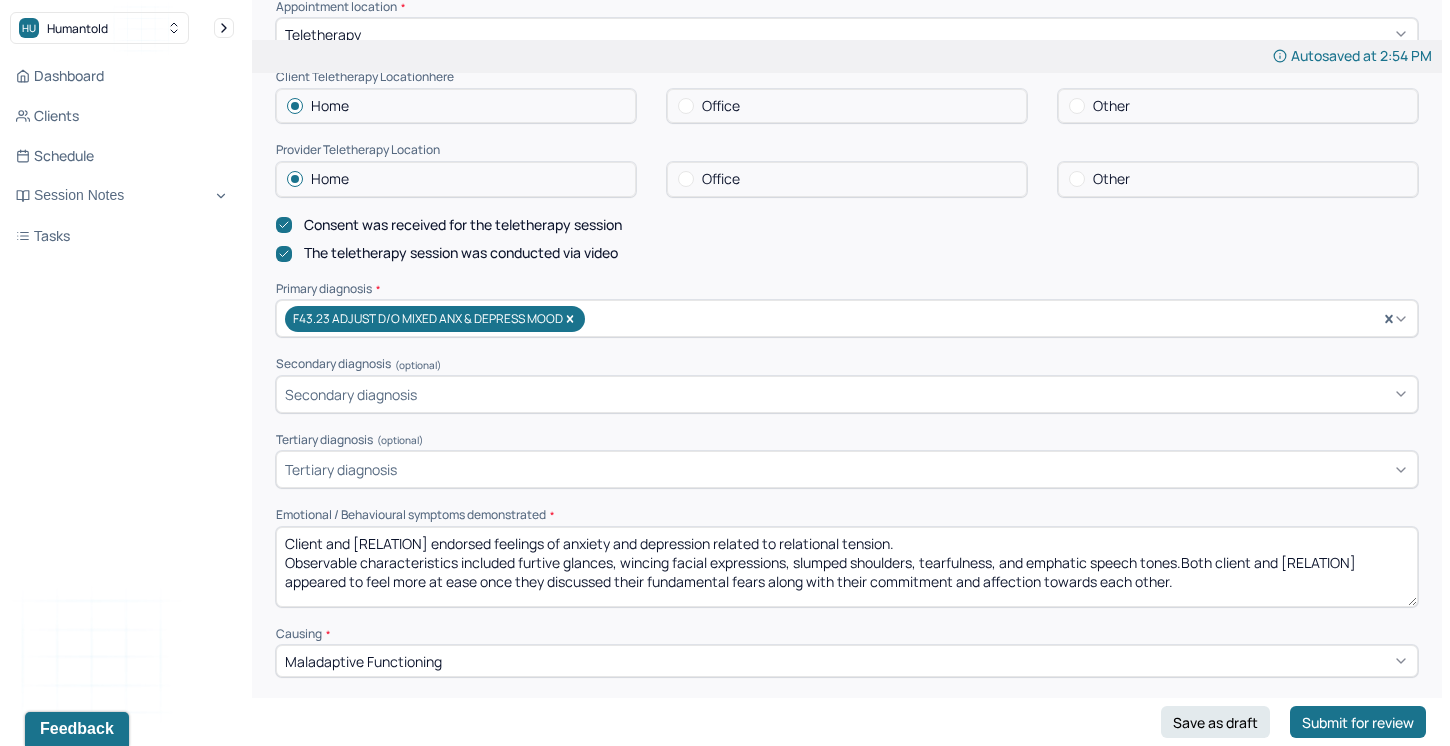 drag, startPoint x: 884, startPoint y: 532, endPoint x: 407, endPoint y: 536, distance: 477.01678 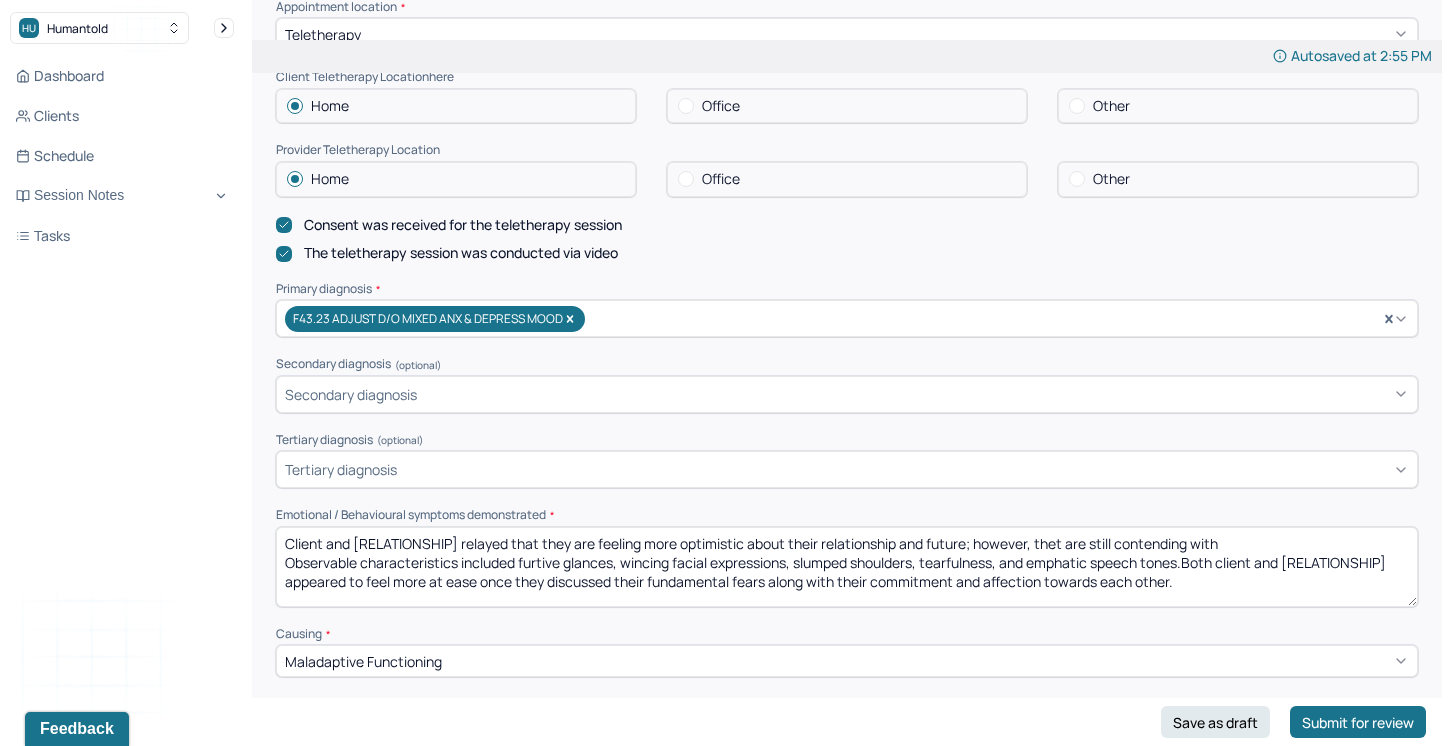 click on "Client and [RELATIONSHIP] relayed that they are feeling more optimistic about their relationship and future; however, thet are still contending with
Observable characteristics included furtive glances, wincing facial expressions, slumped shoulders, tearfulness, and emphatic speech tones.Both client and [RELATIONSHIP] appeared to feel more at ease once they discussed their fundamental fears along with their commitment and affection towards each other." at bounding box center (847, 567) 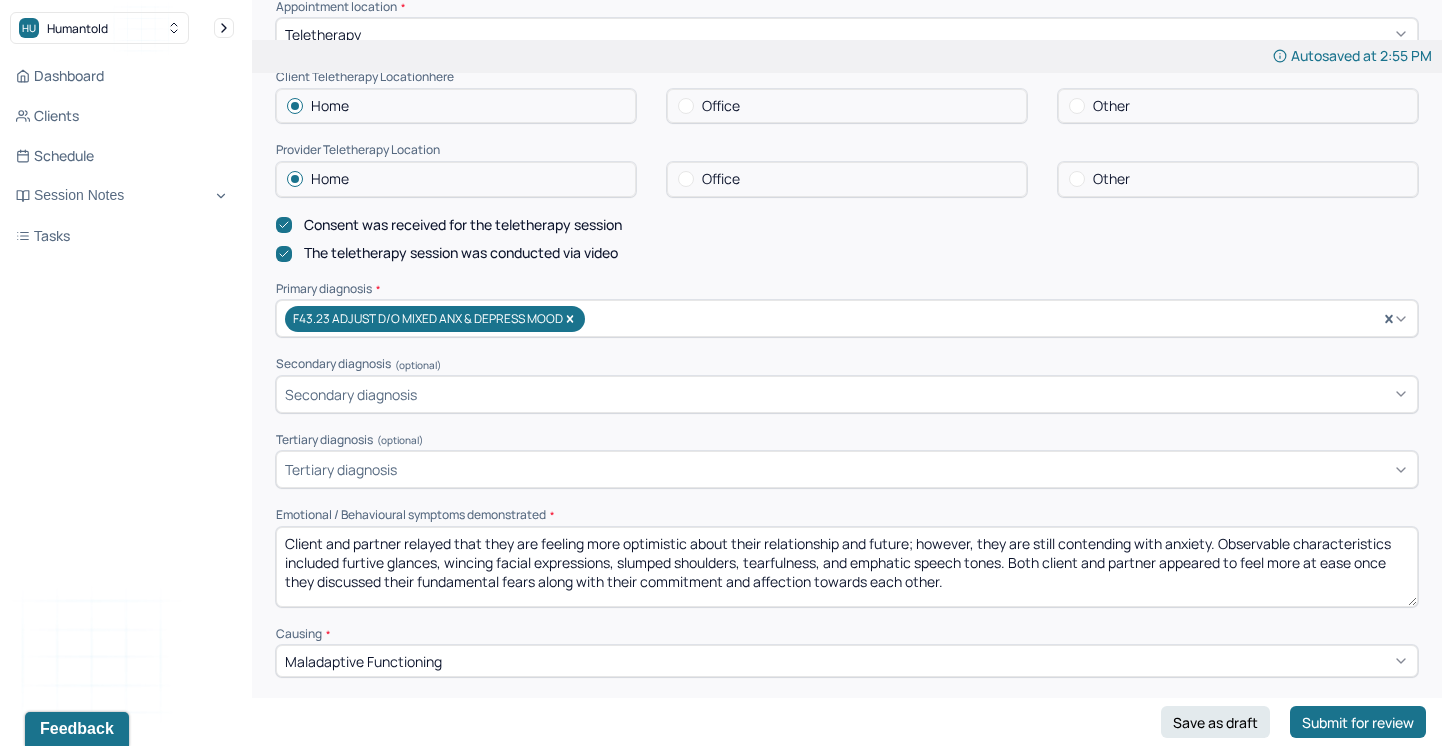 click on "Client and [RELATIONSHIP] relayed that they are feeling more optimistic about their relationship and future; however, thet are still contending with
Observable characteristics included furtive glances, wincing facial expressions, slumped shoulders, tearfulness, and emphatic speech tones.Both client and [RELATIONSHIP] appeared to feel more at ease once they discussed their fundamental fears along with their commitment and affection towards each other." at bounding box center (847, 567) 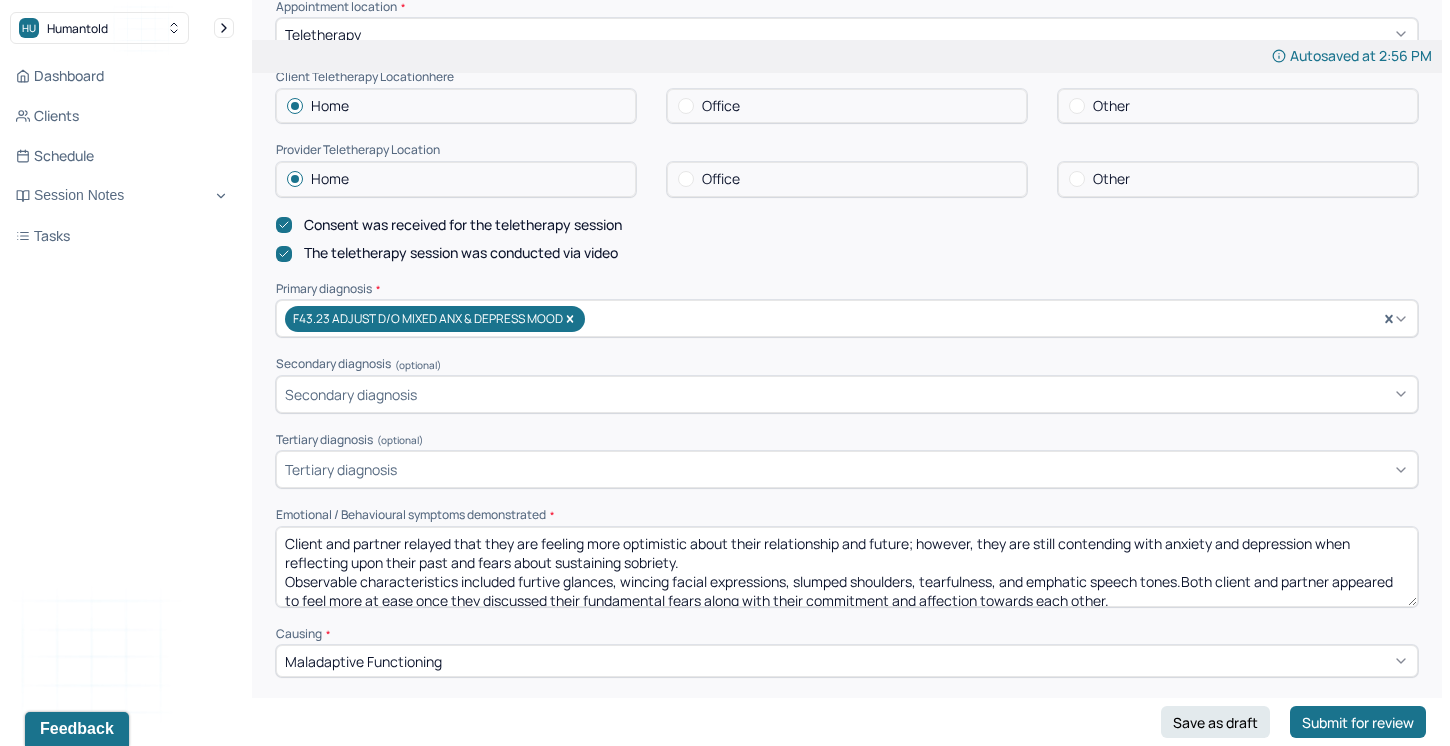 scroll, scrollTop: 9, scrollLeft: 0, axis: vertical 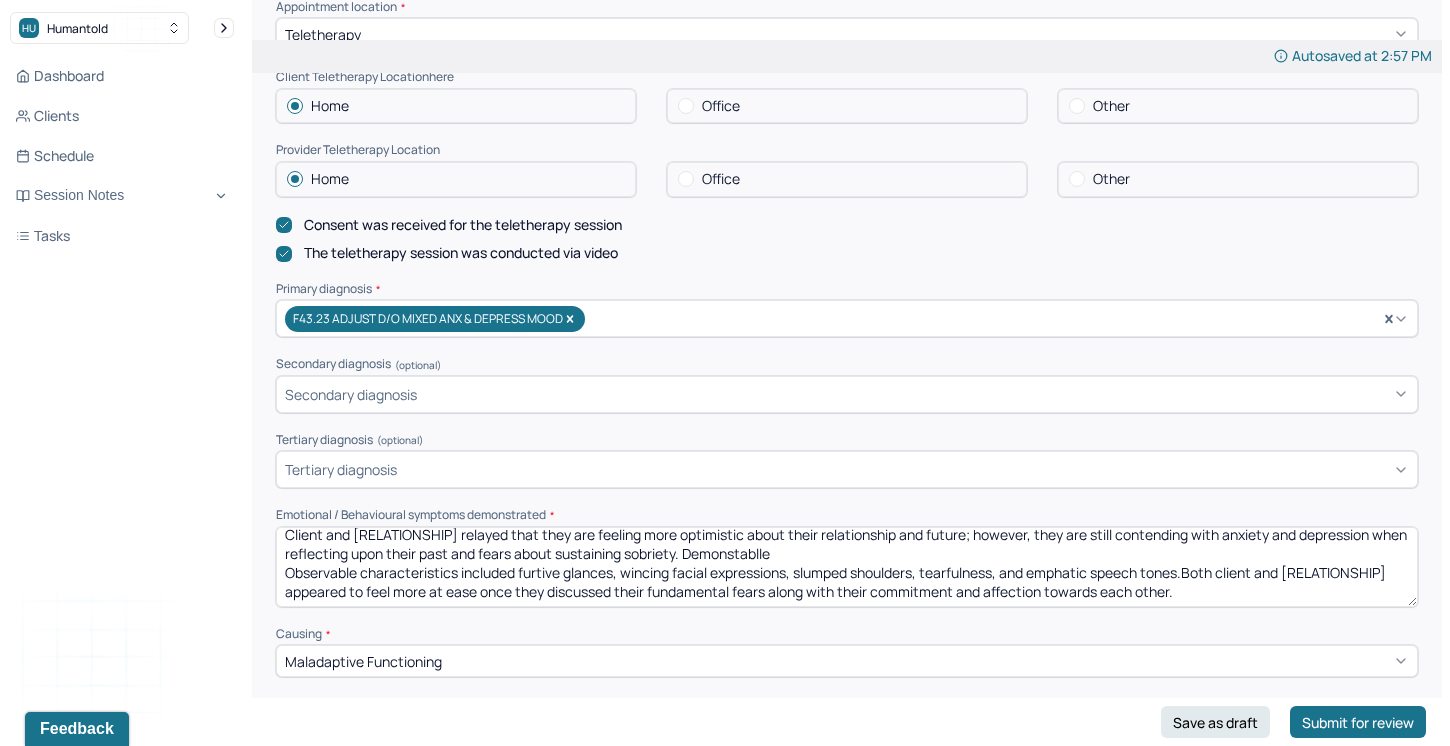 drag, startPoint x: 786, startPoint y: 548, endPoint x: 763, endPoint y: 548, distance: 23 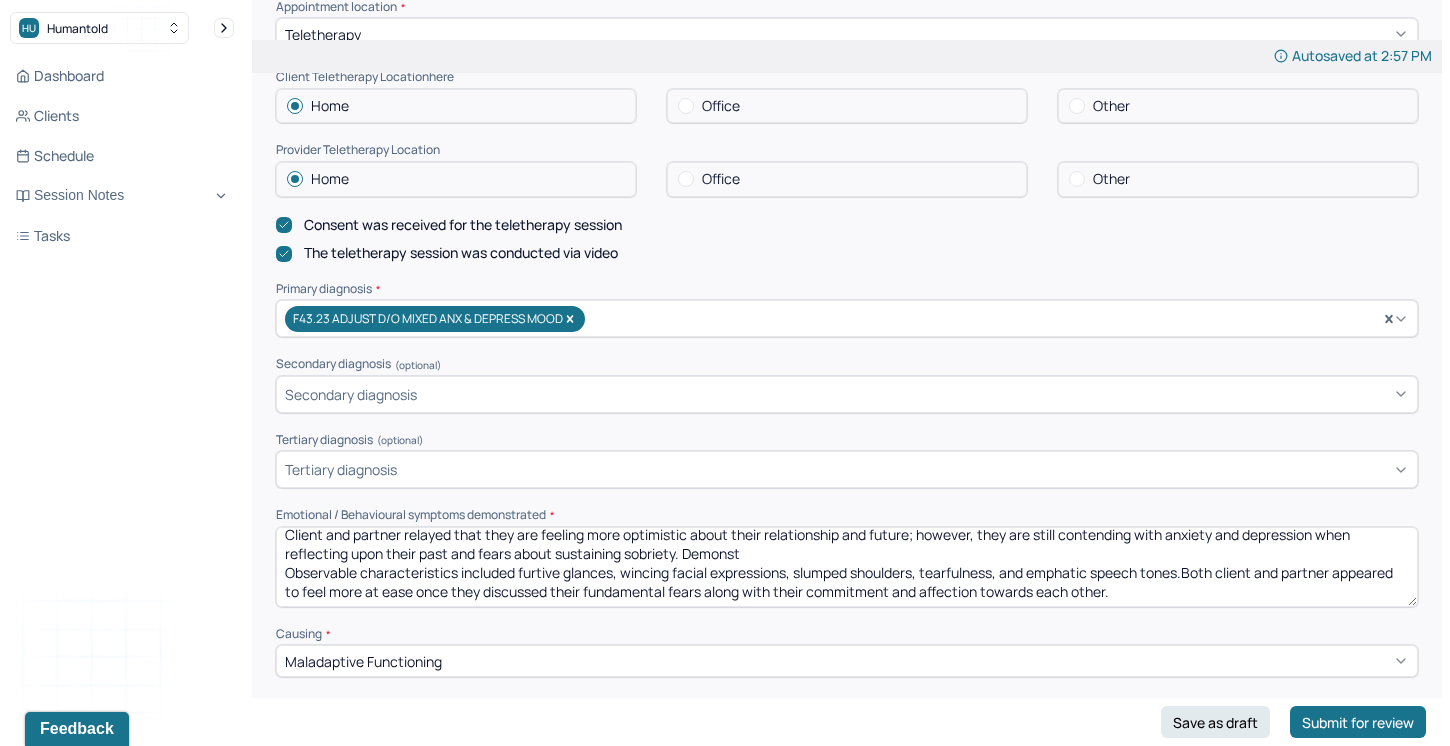 click on "Client and partner relayed that they are feeling more optimistic about their relationship and future; however, they are still contending with anxiety and depression when reflecting upon their past and fears about sustaining sobriety. Demonst
Observable characteristics included furtive glances, wincing facial expressions, slumped shoulders, tearfulness, and emphatic speech tones.Both client and partner appeared to feel more at ease once they discussed their fundamental fears along with their commitment and affection towards each other." at bounding box center (847, 567) 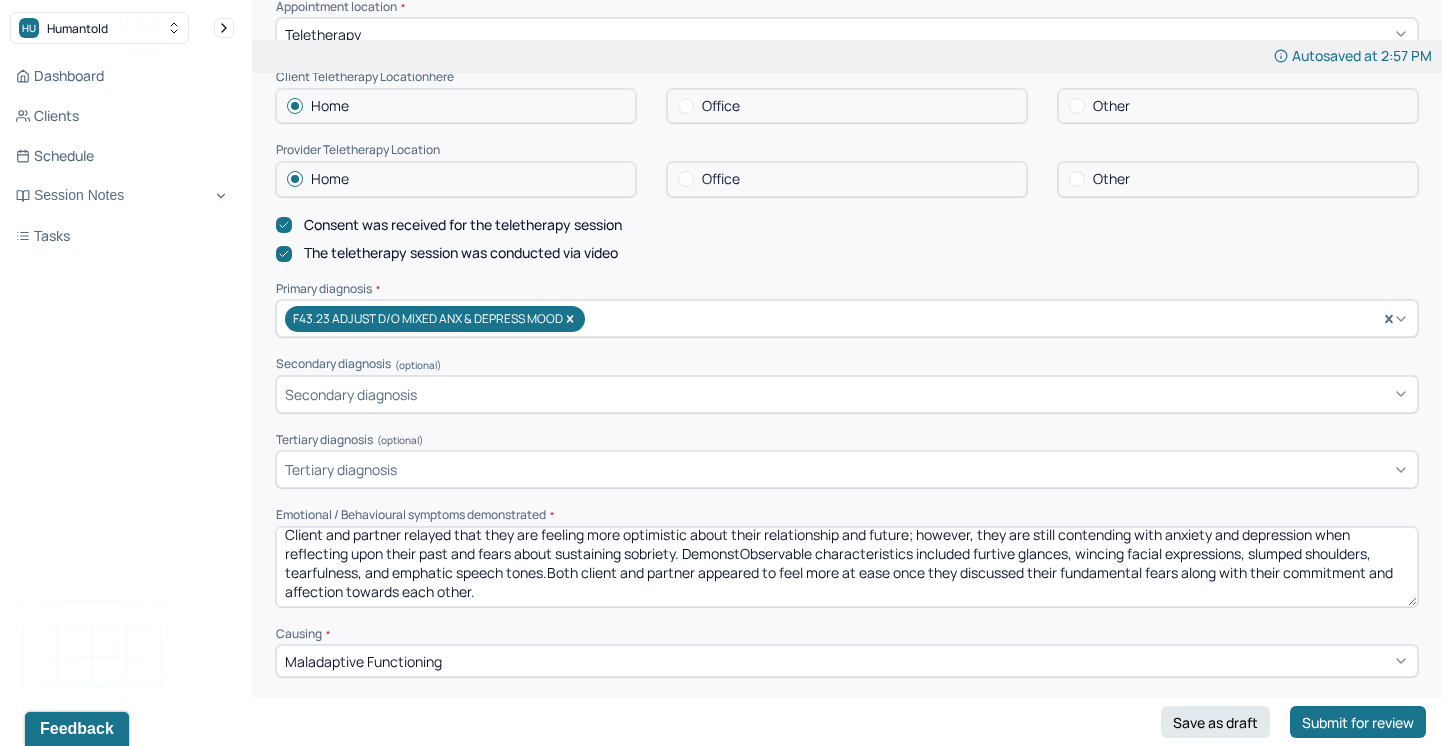 scroll, scrollTop: 0, scrollLeft: 0, axis: both 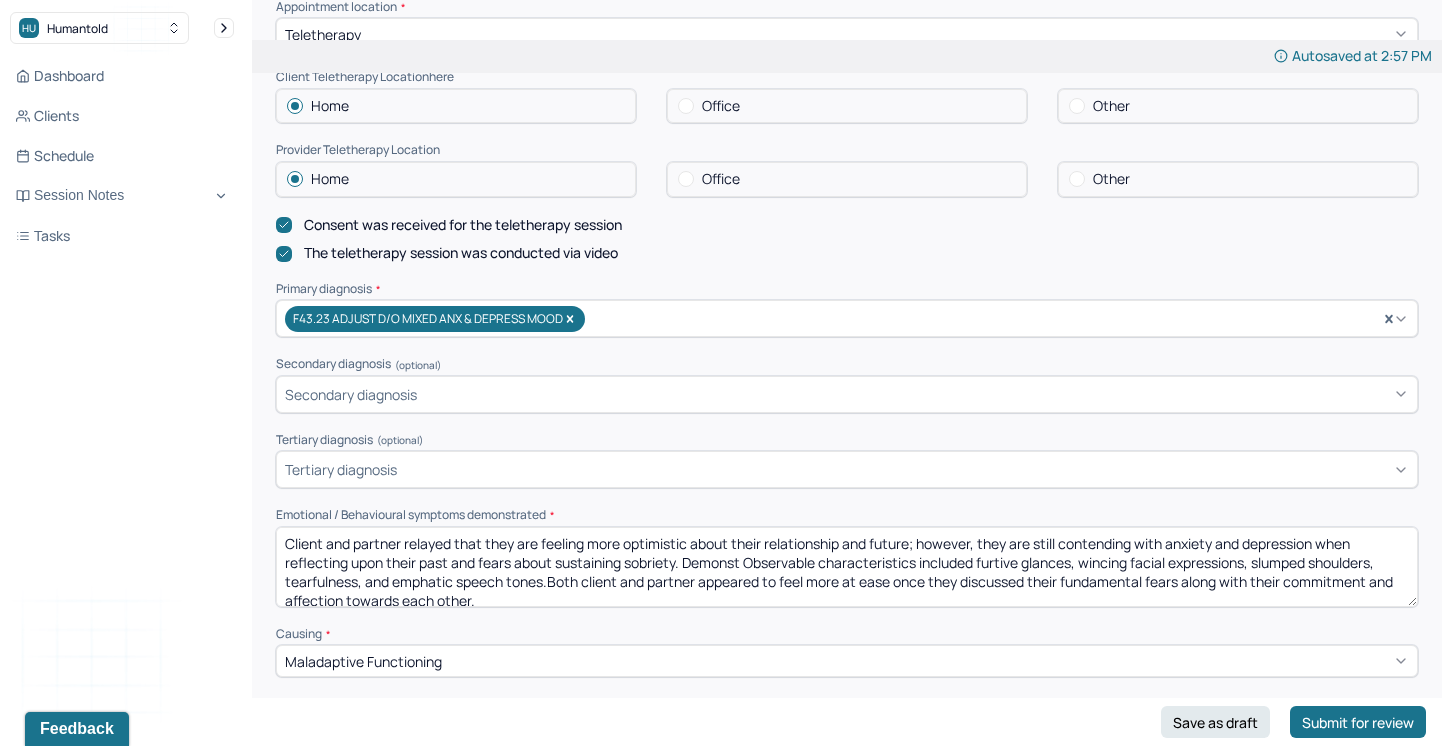 drag, startPoint x: 750, startPoint y: 550, endPoint x: 686, endPoint y: 547, distance: 64.070274 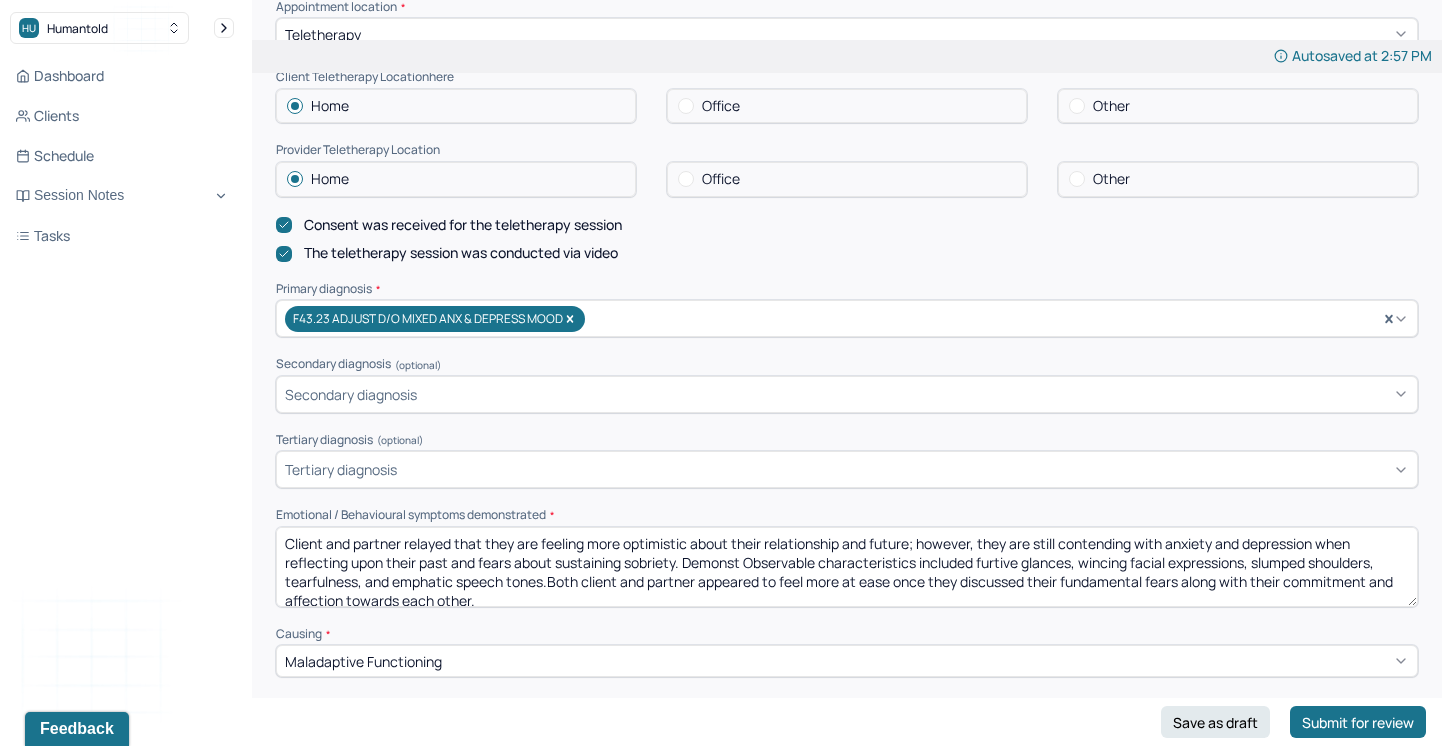 click on "Client and partner relayed that they are feeling more optimistic about their relationship and future; however, they are still contending with anxiety and depression when reflecting upon their past and fears about sustaining sobriety. DemonstObservable characteristics included furtive glances, wincing facial expressions, slumped shoulders, tearfulness, and emphatic speech tones.Both client and partner appeared to feel more at ease once they discussed their fundamental fears along with their commitment and affection towards each other." at bounding box center [847, 567] 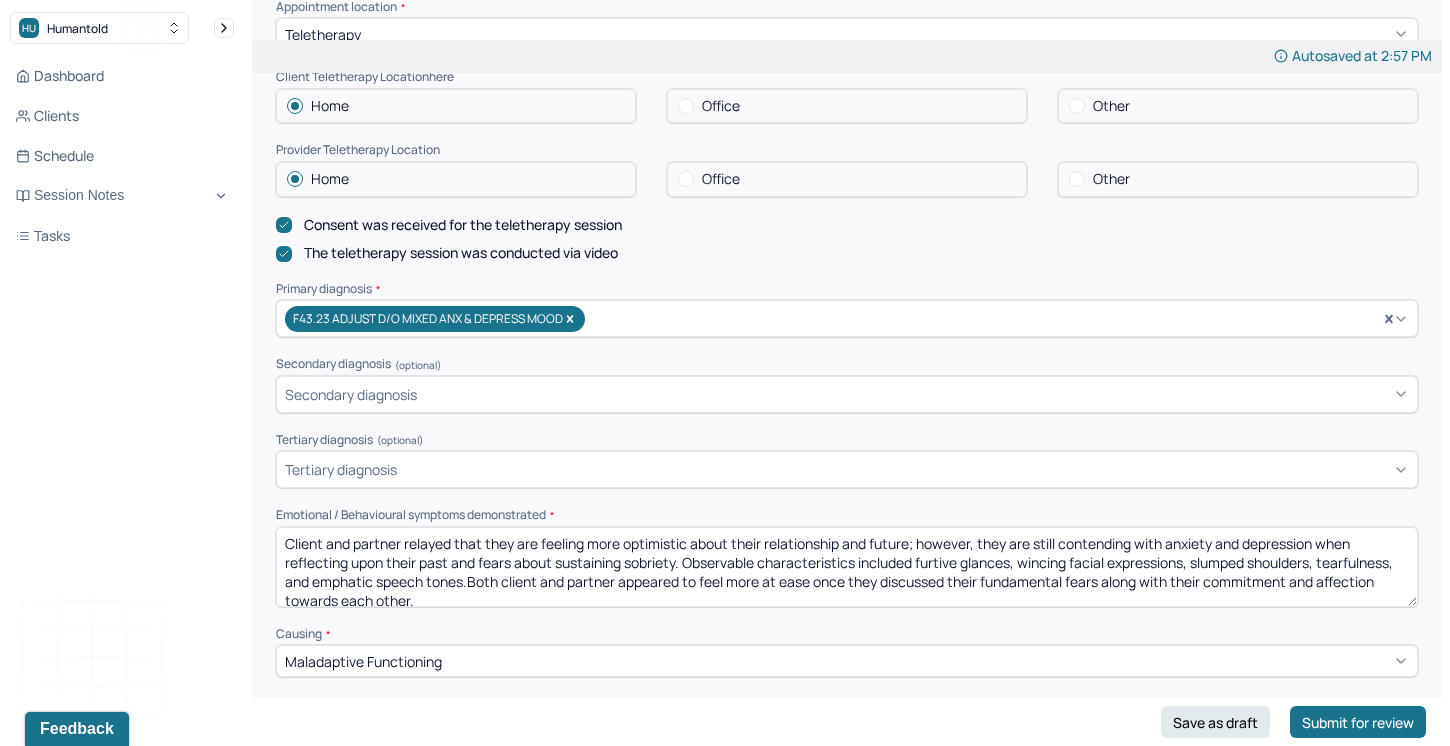 click on "Client and partner relayed that they are feeling more optimistic about their relationship and future; however, they are still contending with anxiety and depression when reflecting upon their past and fears about sustaining sobriety. Observable characteristics included furtive glances, wincing facial expressions, slumped shoulders, tearfulness, and emphatic speech tones.Both client and partner appeared to feel more at ease once they discussed their fundamental fears along with their commitment and affection towards each other." at bounding box center [847, 567] 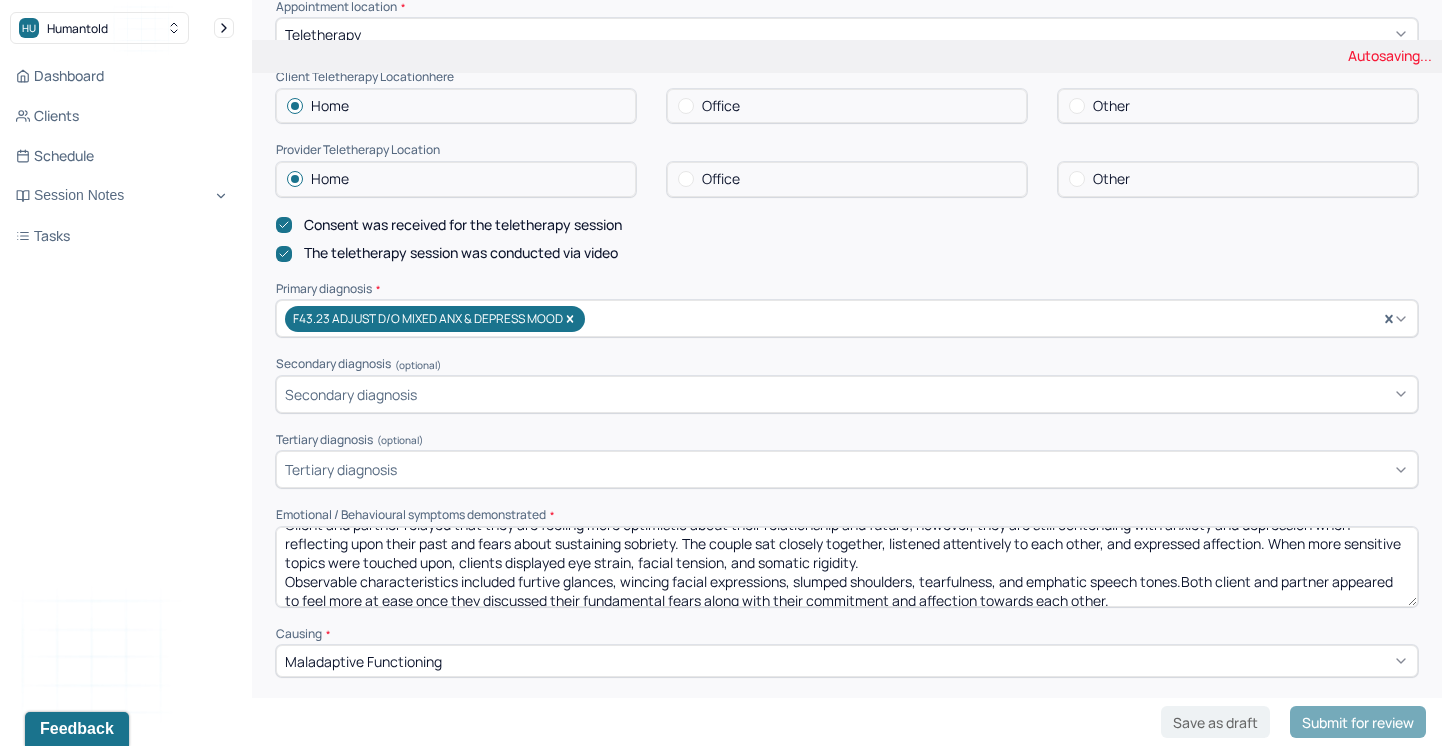 scroll, scrollTop: 25, scrollLeft: 0, axis: vertical 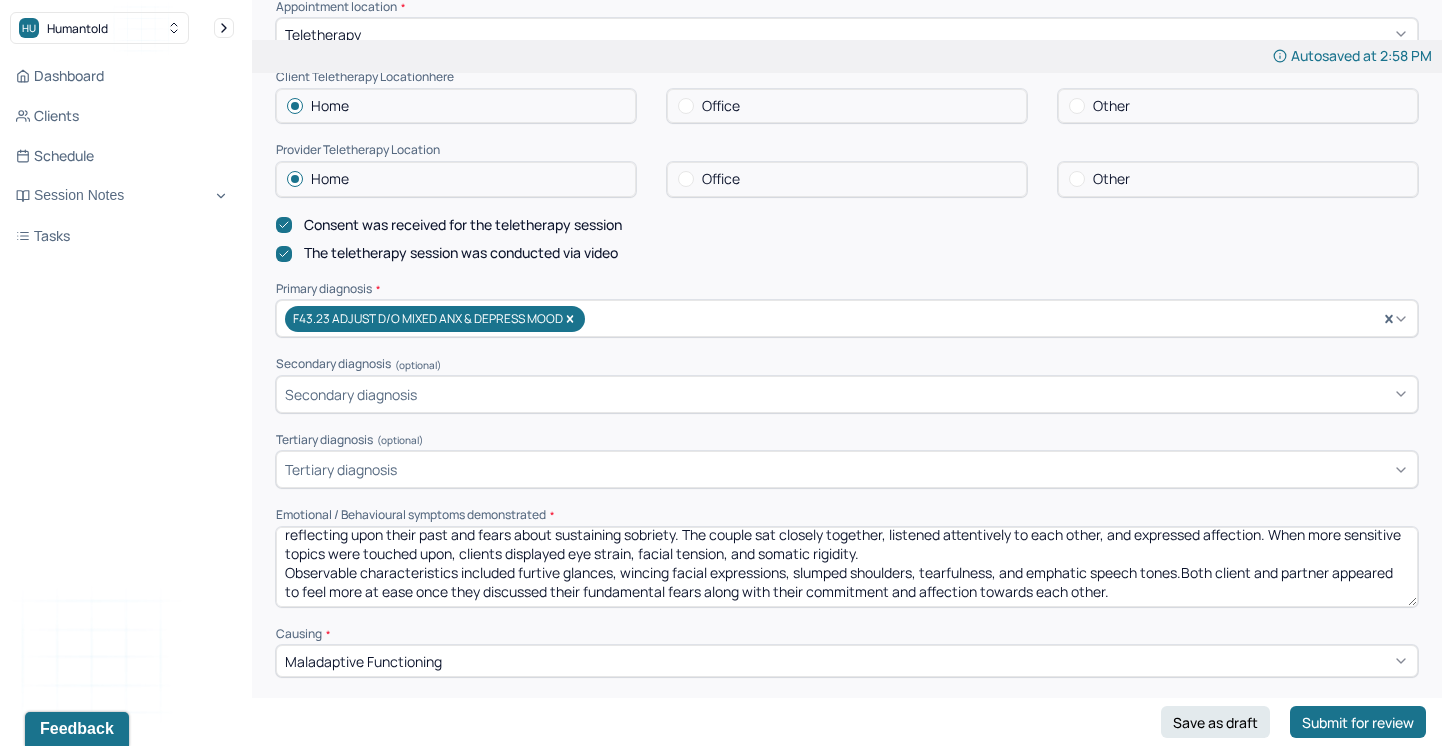 drag, startPoint x: 1120, startPoint y: 587, endPoint x: 405, endPoint y: 562, distance: 715.43695 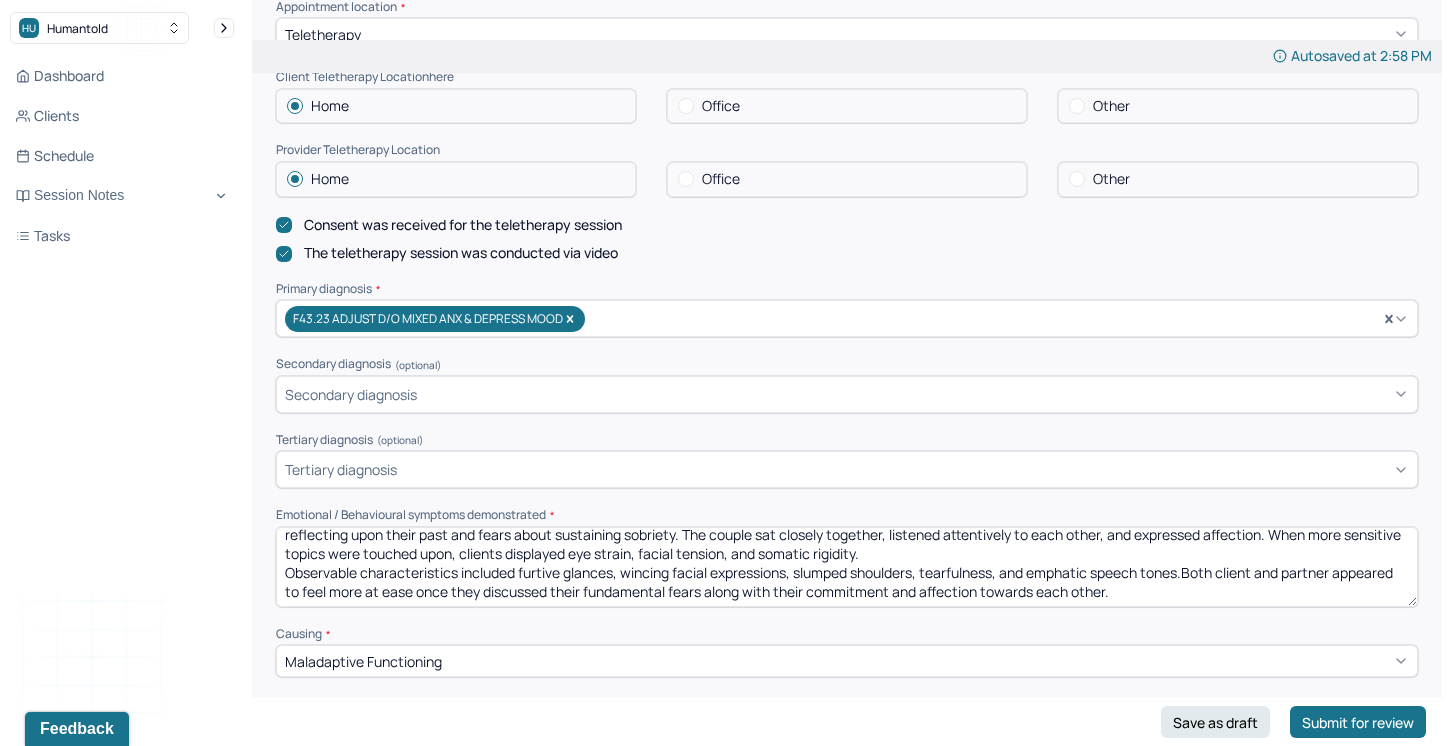 click on "Client and partner relayed that they are feeling more optimistic about their relationship and future; however, they are still contending with anxiety and depression when reflecting upon their past and fears about sustaining sobriety. The couple sat closely together, listened attentively to each other, and expressed affection. When more sensitive topics were touched upon, clients displayed eye strain, facial tension, and somatic rigidity.
Observable characteristics included furtive glances, wincing facial expressions, slumped shoulders, tearfulness, and emphatic speech tones.Both client and partner appeared to feel more at ease once they discussed their fundamental fears along with their commitment and affection towards each other." at bounding box center [847, 567] 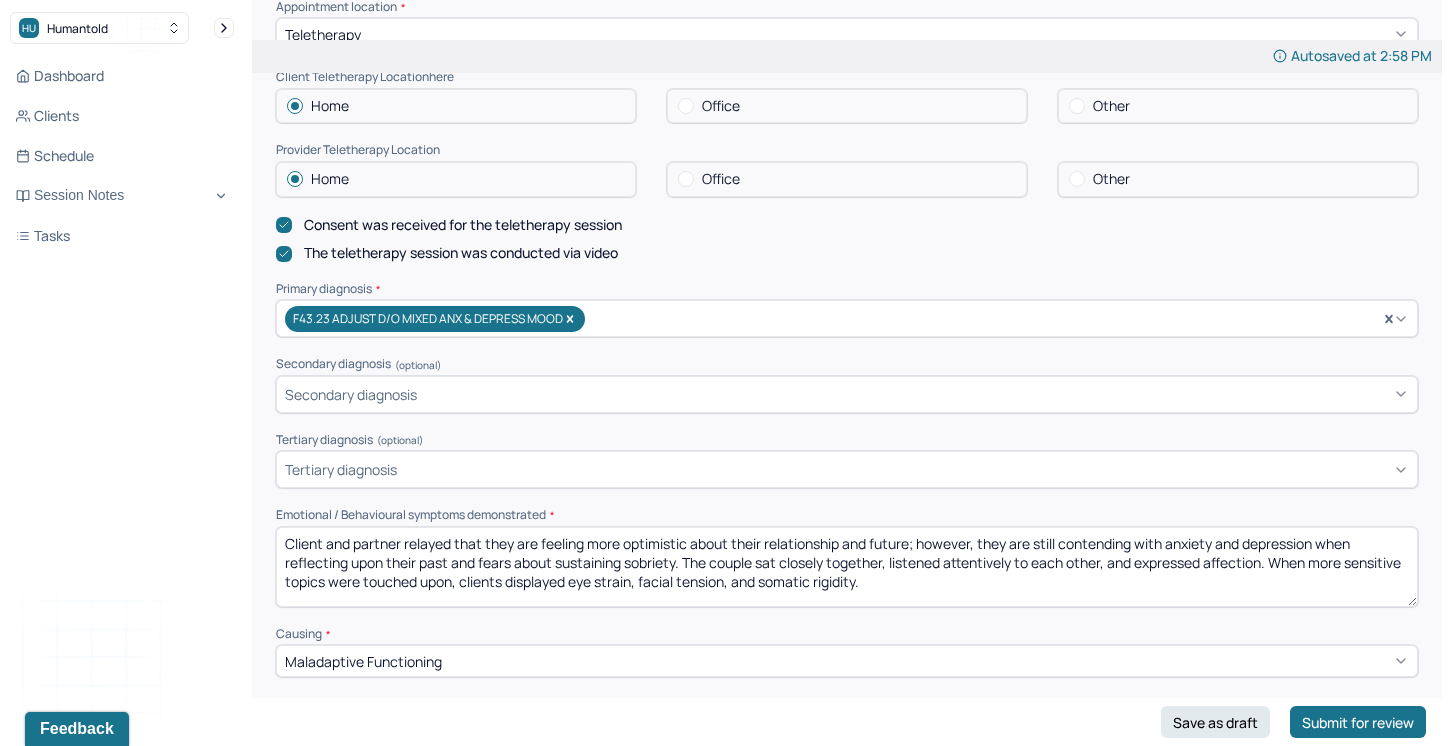 scroll, scrollTop: 3, scrollLeft: 0, axis: vertical 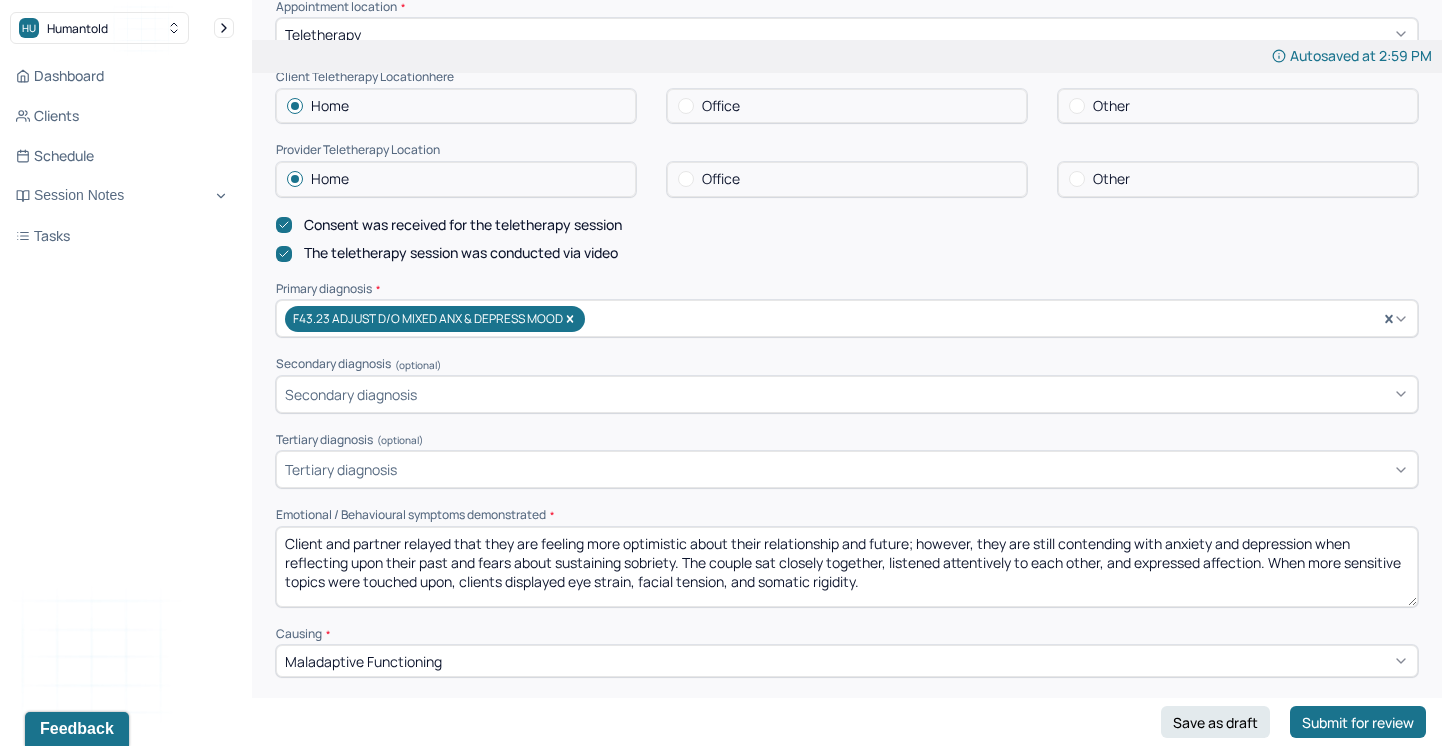 click on "Client and partner relayed that they are feeling more optimistic about their relationship and future; however, they are still contending with anxiety and depression when reflecting upon their past and fears about sustaining sobriety. The couple sat closely together, listened attentively to each other, and expressed affection. When more sensitive topics were touched upon, clients displayed eye strain, facial tension, and somatic rigidity." at bounding box center (847, 567) 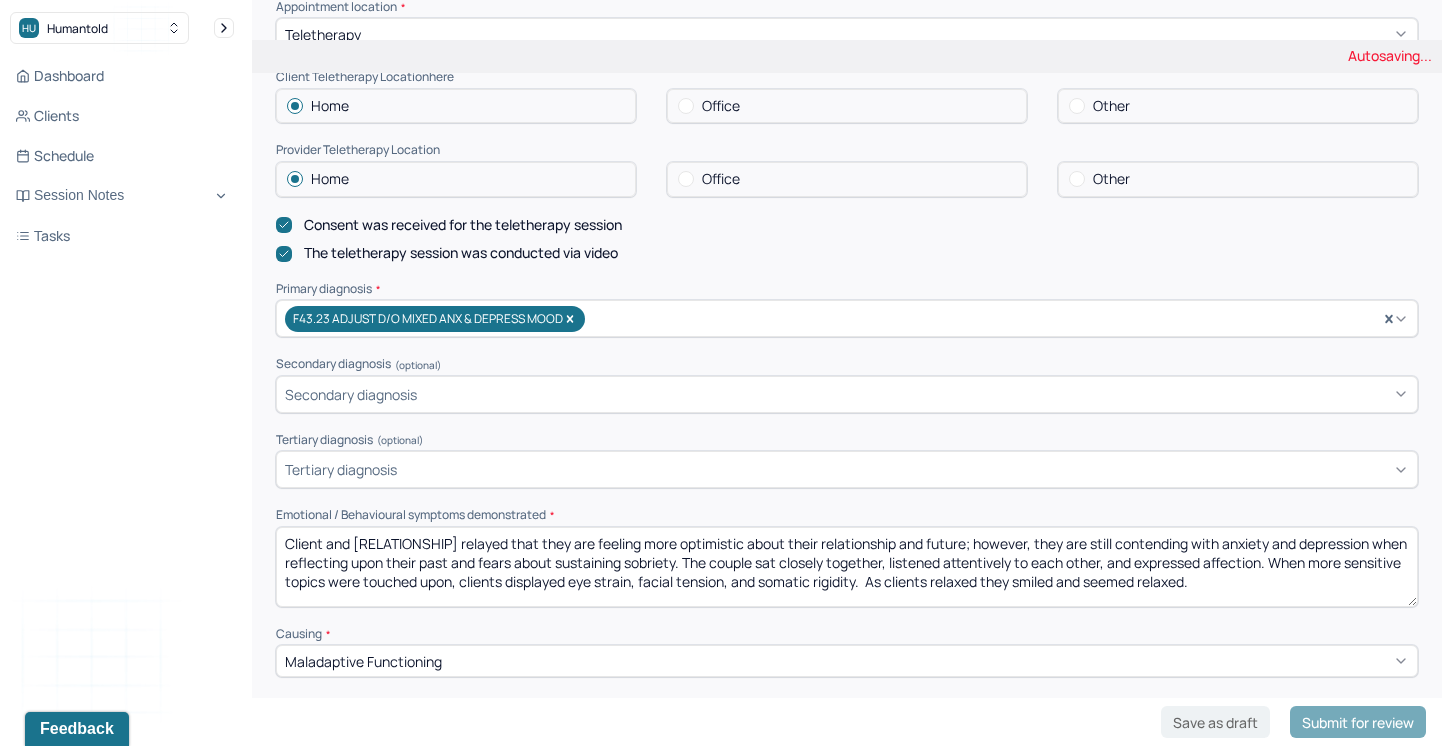 scroll, scrollTop: 9, scrollLeft: 0, axis: vertical 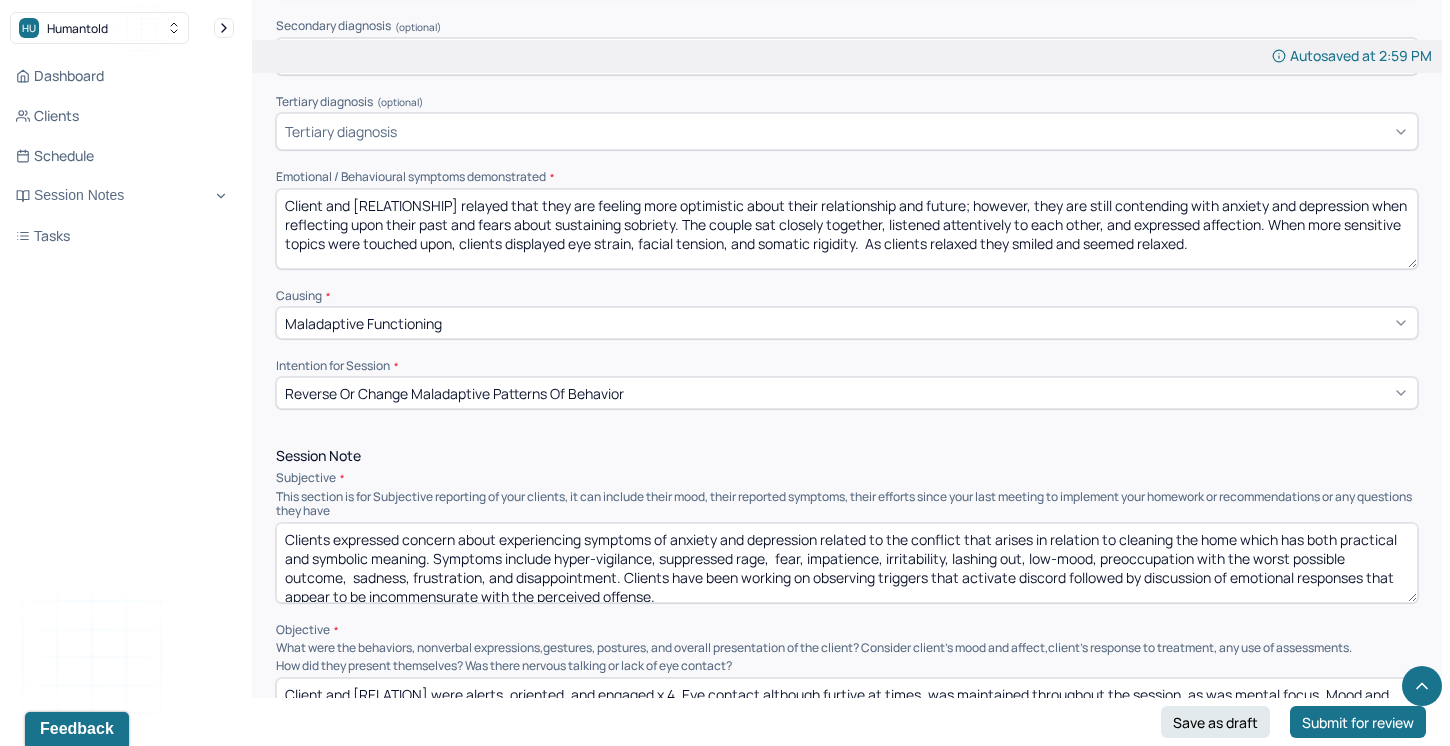 type on "Client and [RELATIONSHIP] relayed that they are feeling more optimistic about their relationship and future; however, they are still contending with anxiety and depression when reflecting upon their past and fears about sustaining sobriety. The couple sat closely together, listened attentively to each other, and expressed affection. When more sensitive topics were touched upon, clients displayed eye strain, facial tension, and somatic rigidity.  As clients relaxed they smiled and seemed relaxed." 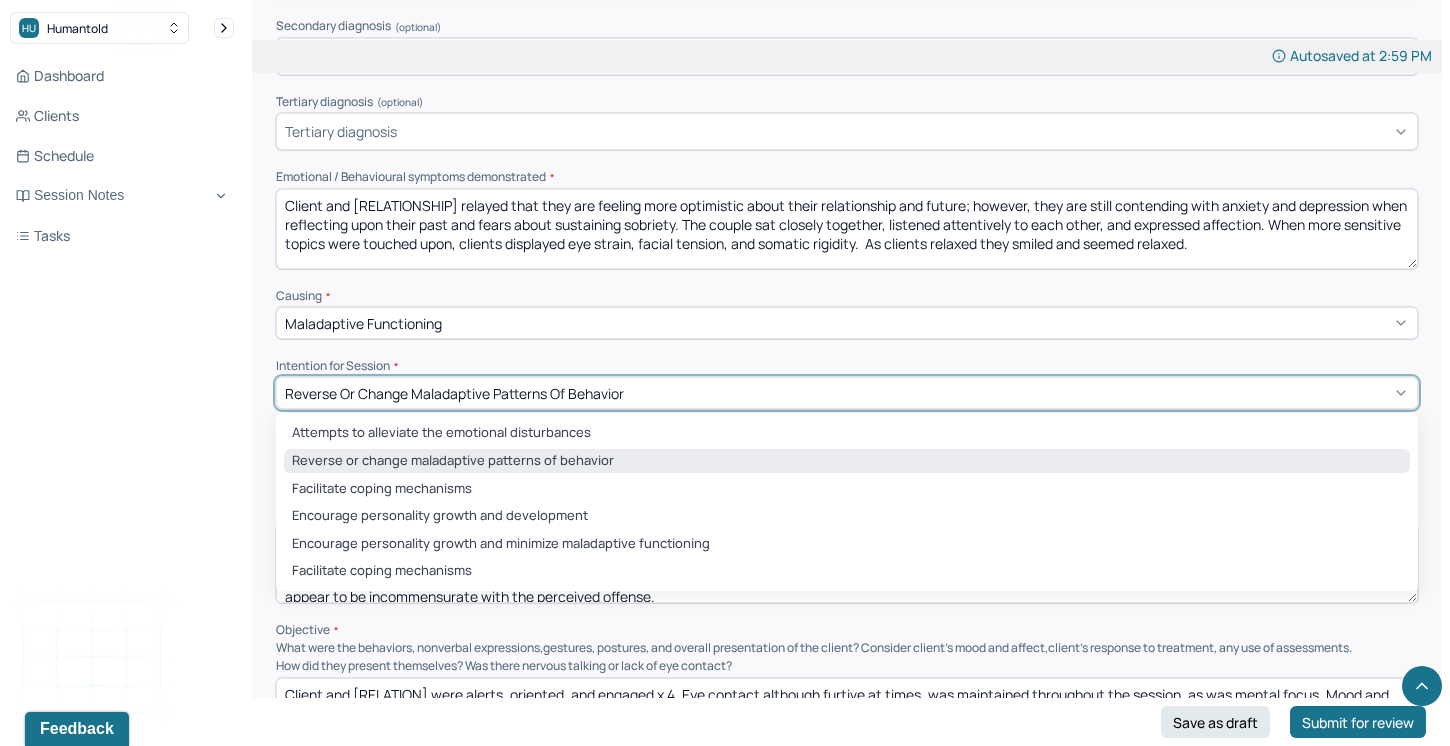 click on "Reverse or change maladaptive patterns of behavior" at bounding box center [847, 393] 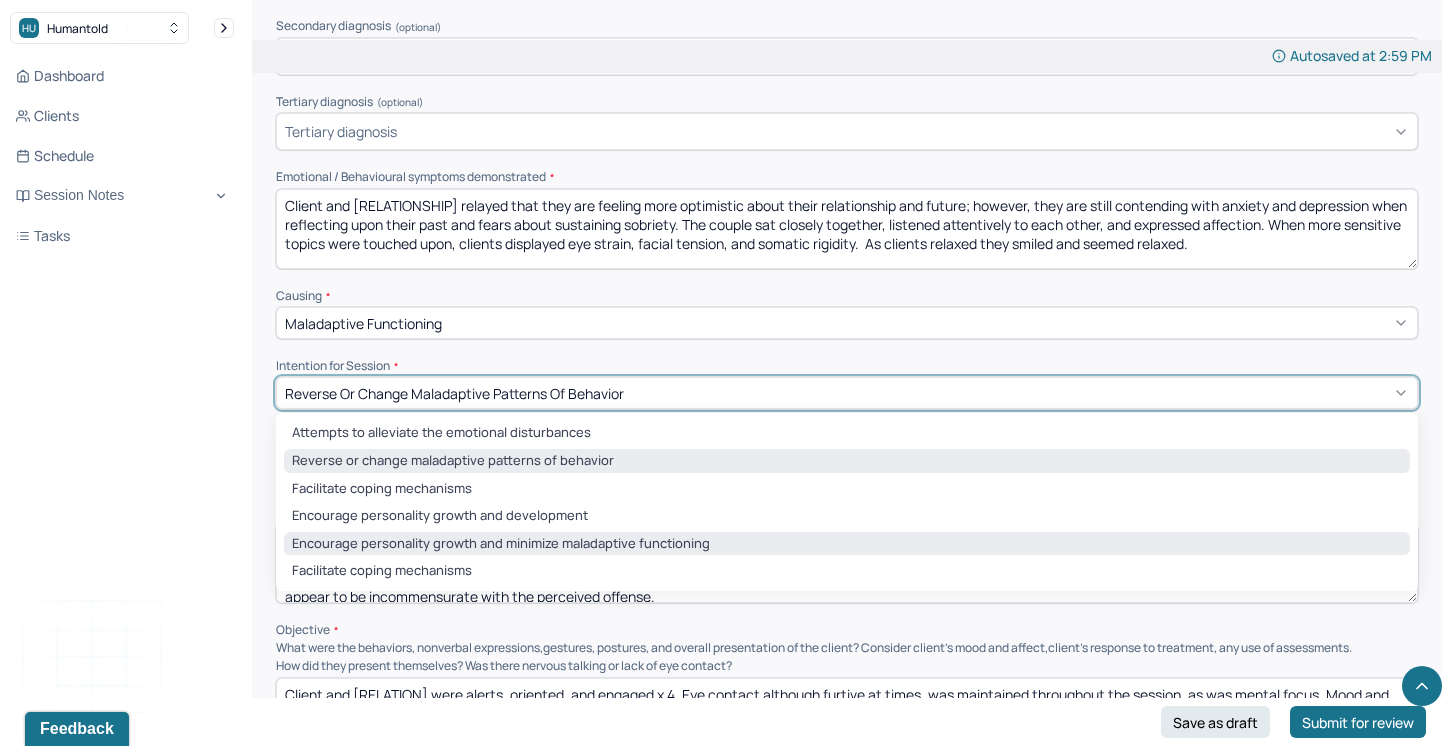 click on "Encourage personality growth and minimize maladaptive functioning" at bounding box center (847, 544) 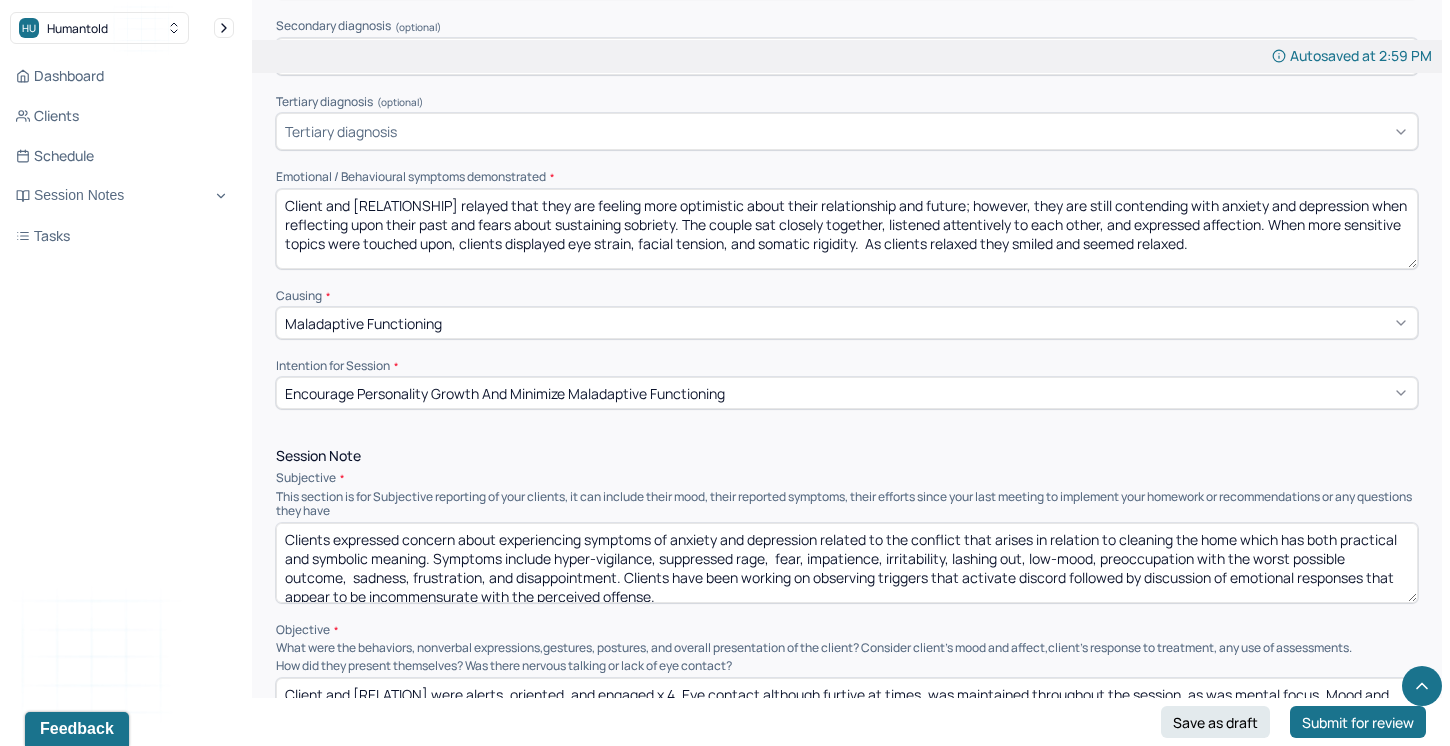 drag, startPoint x: 435, startPoint y: 552, endPoint x: 278, endPoint y: 519, distance: 160.43066 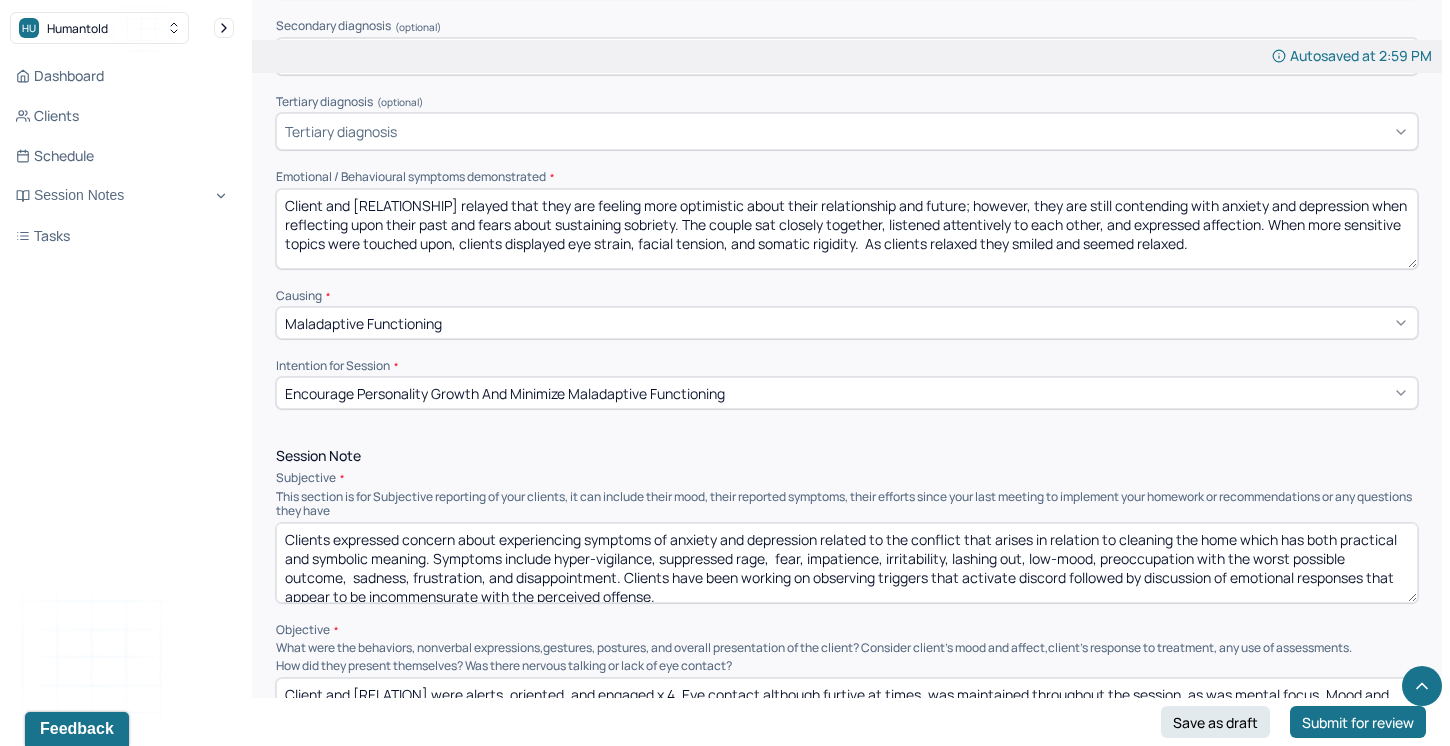 click on "Clients expressed concern about experiencing symptoms of anxiety and depression related to the conflict that arises in relation to cleaning the home which has both practical and symbolic meaning. Symptoms include hyper-vigilance, suppressed rage,  fear, impatience, irritability, lashing out, low-mood, preoccupation with the worst possible outcome,  sadness, frustration, and disappointment. Clients have been working on observing triggers that activate discord followed by discussion of emotional responses that appear to be incommensurate with the perceived offense." at bounding box center [847, 563] 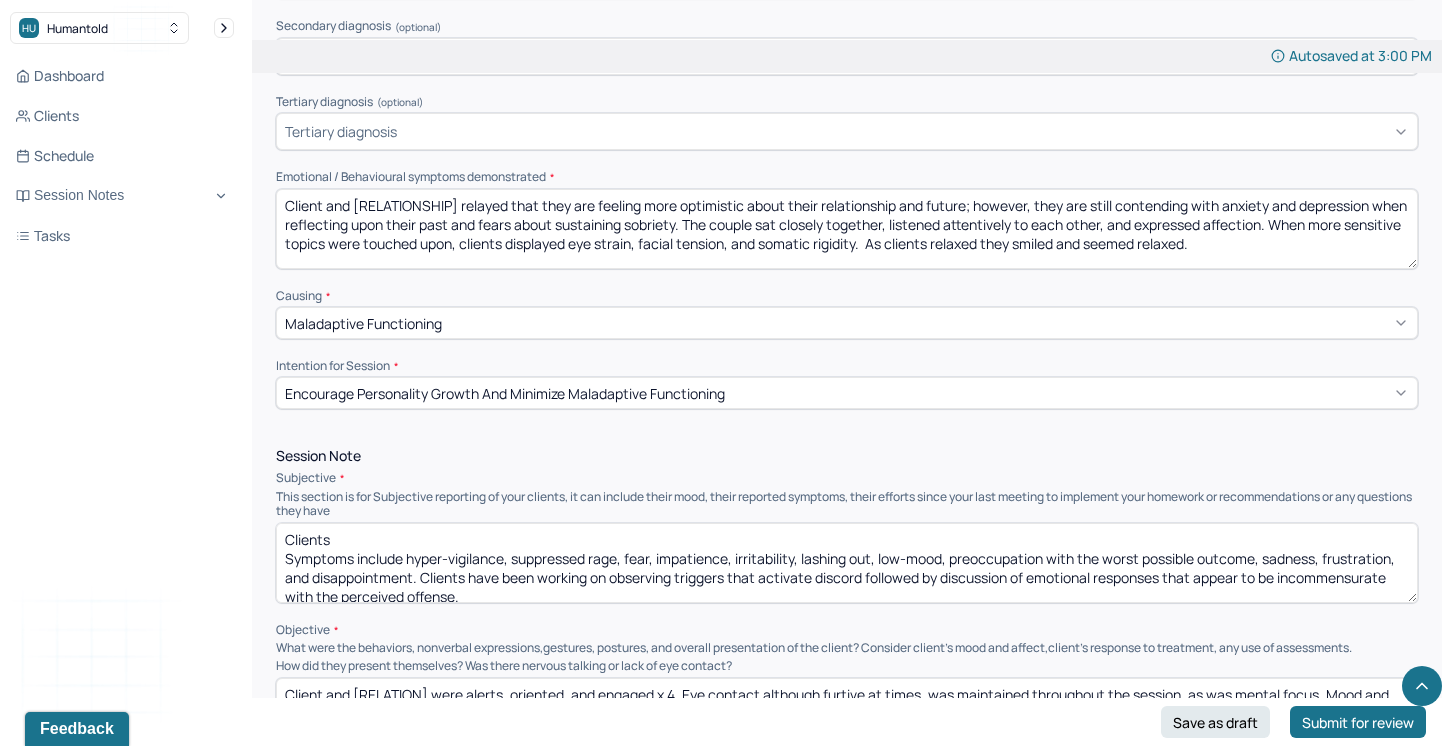 click on "Clients Symptoms include hyper-vigilance, suppressed rage,  fear, impatience, irritability, lashing out, low-mood, preoccupation with the worst possible outcome,  sadness, frustration, and disappointment. Clients have been working on observing triggers that activate discord followed by discussion of emotional responses that appear to be incommensurate with the perceived offense." at bounding box center [847, 563] 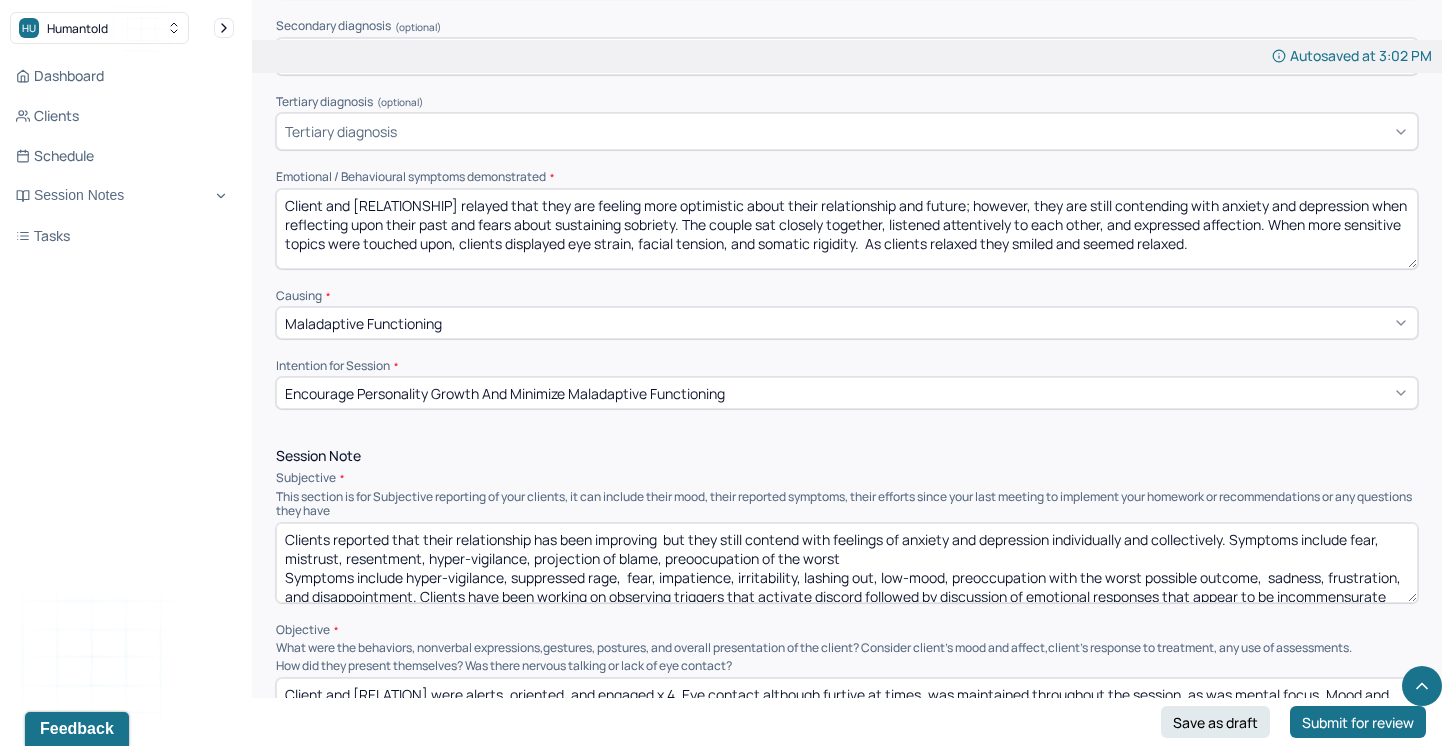 click on "Clients reported that their relationship has been improving  but they still contend with feelings of anxiety and depression individually and collectively. Symptoms include fear, mistrust, resentment, hyper-vigilance, projection of blame, preoocupation of the worst
Symptoms include hyper-vigilance, suppressed rage,  fear, impatience, irritability, lashing out, low-mood, preoccupation with the worst possible outcome,  sadness, frustration, and disappointment. Clients have been working on observing triggers that activate discord followed by discussion of emotional responses that appear to be incommensurate with the perceived offense." at bounding box center (847, 563) 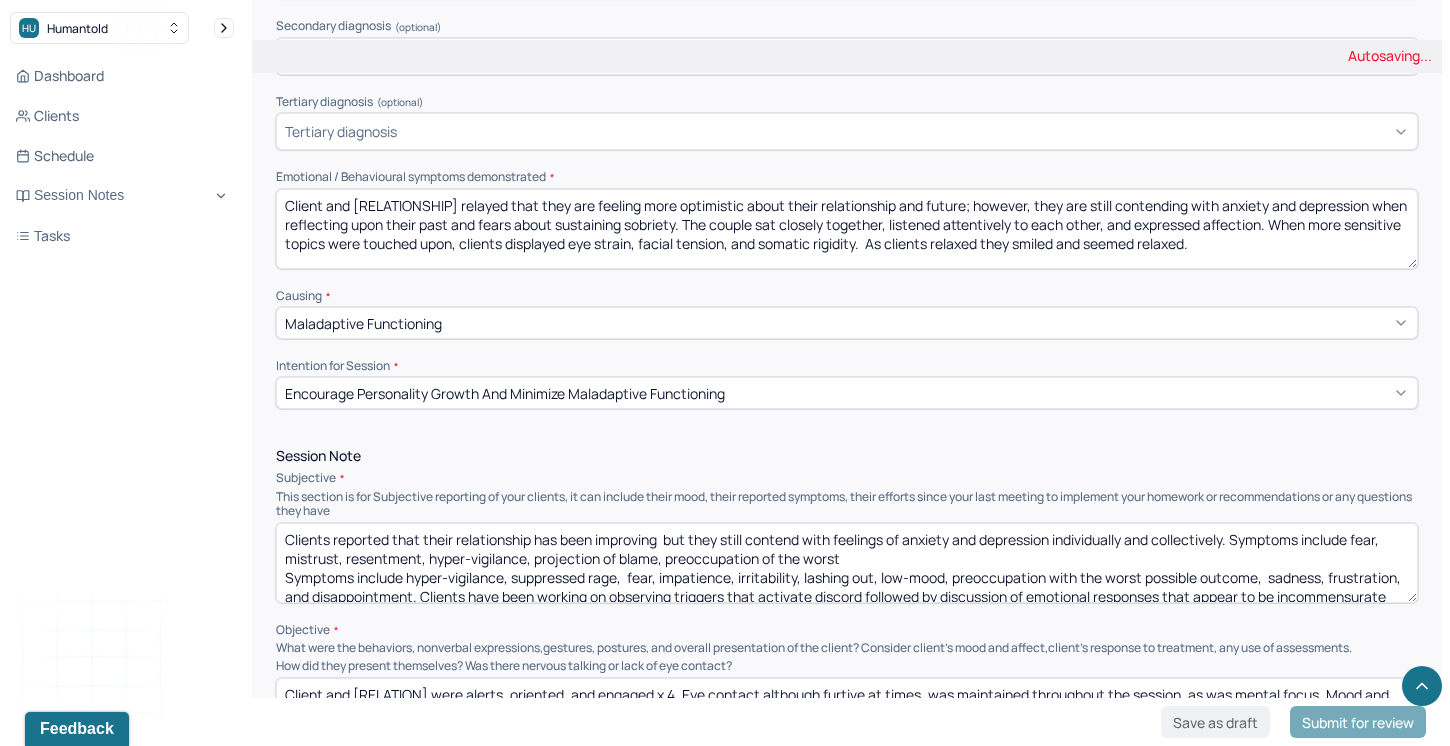click on "Clients reported that their relationship has been improving  but they still contend with feelings of anxiety and depression individually and collectively. Symptoms include fear, mistrust, resentment, hyper-vigilance, projection of blame, preoocupation of the worst
Symptoms include hyper-vigilance, suppressed rage,  fear, impatience, irritability, lashing out, low-mood, preoccupation with the worst possible outcome,  sadness, frustration, and disappointment. Clients have been working on observing triggers that activate discord followed by discussion of emotional responses that appear to be incommensurate with the perceived offense." at bounding box center [847, 563] 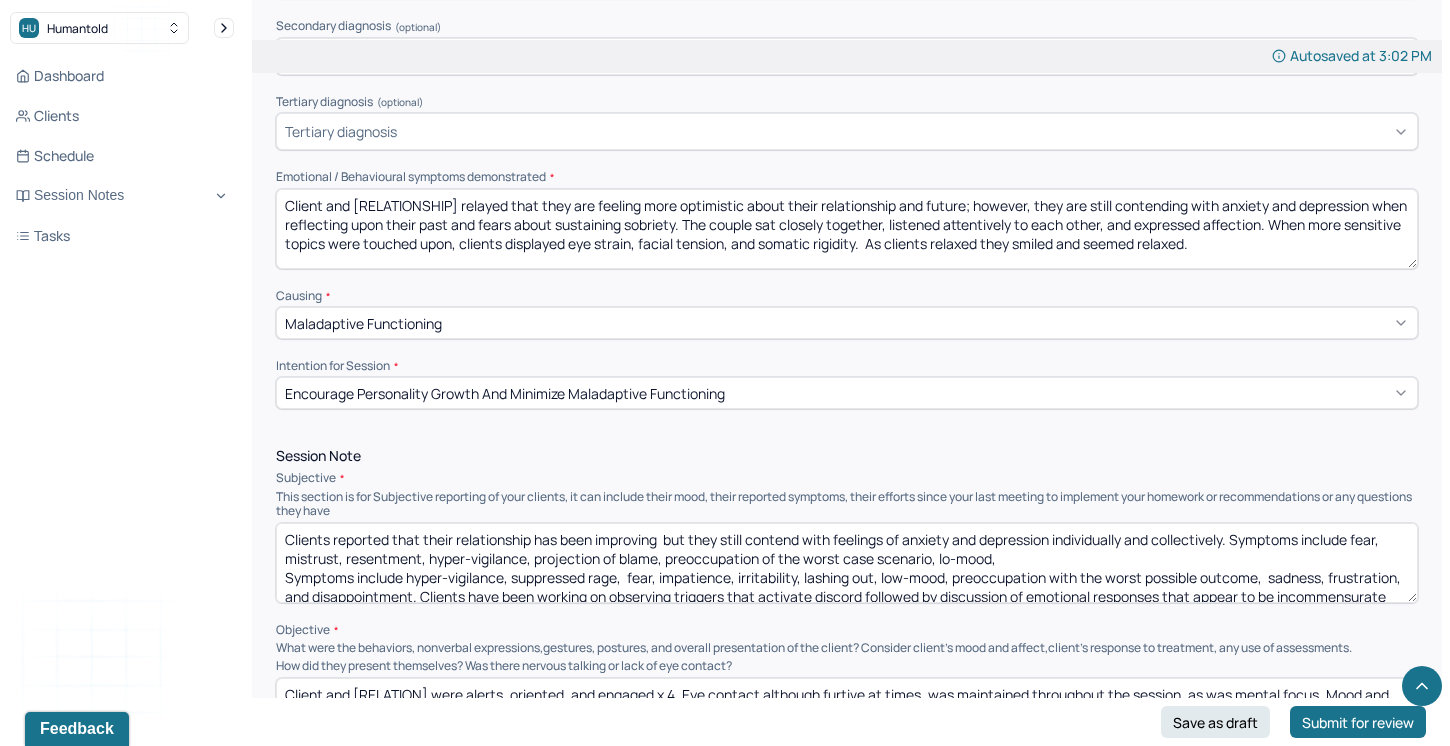 click on "Clients reported that their relationship has been improving  but they still contend with feelings of anxiety and depression individually and collectively. Symptoms include fear, mistrust, resentment, hyper-vigilance, projection of blame, preoccupation of the worst case scenario, lo-mood,
Symptoms include hyper-vigilance, suppressed rage,  fear, impatience, irritability, lashing out, low-mood, preoccupation with the worst possible outcome,  sadness, frustration, and disappointment. Clients have been working on observing triggers that activate discord followed by discussion of emotional responses that appear to be incommensurate with the perceived offense." at bounding box center [847, 563] 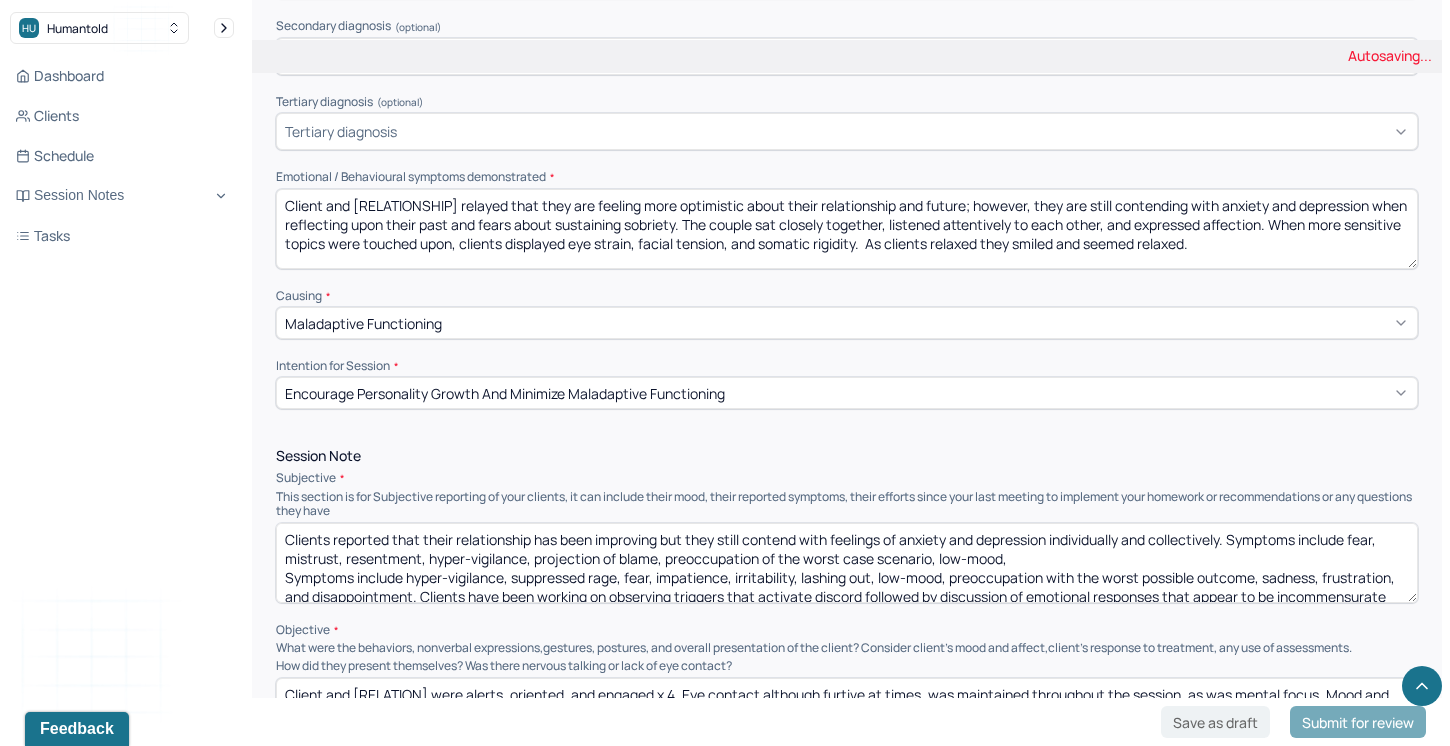 click on "Clients reported that their relationship has been improving  but they still contend with feelings of anxiety and depression individually and collectively. Symptoms include fear, mistrust, resentment, hyper-vigilance, projection of blame, preoccupation of the worst case scenario, lo-mood,
Symptoms include hyper-vigilance, suppressed rage,  fear, impatience, irritability, lashing out, low-mood, preoccupation with the worst possible outcome,  sadness, frustration, and disappointment. Clients have been working on observing triggers that activate discord followed by discussion of emotional responses that appear to be incommensurate with the perceived offense." at bounding box center [847, 563] 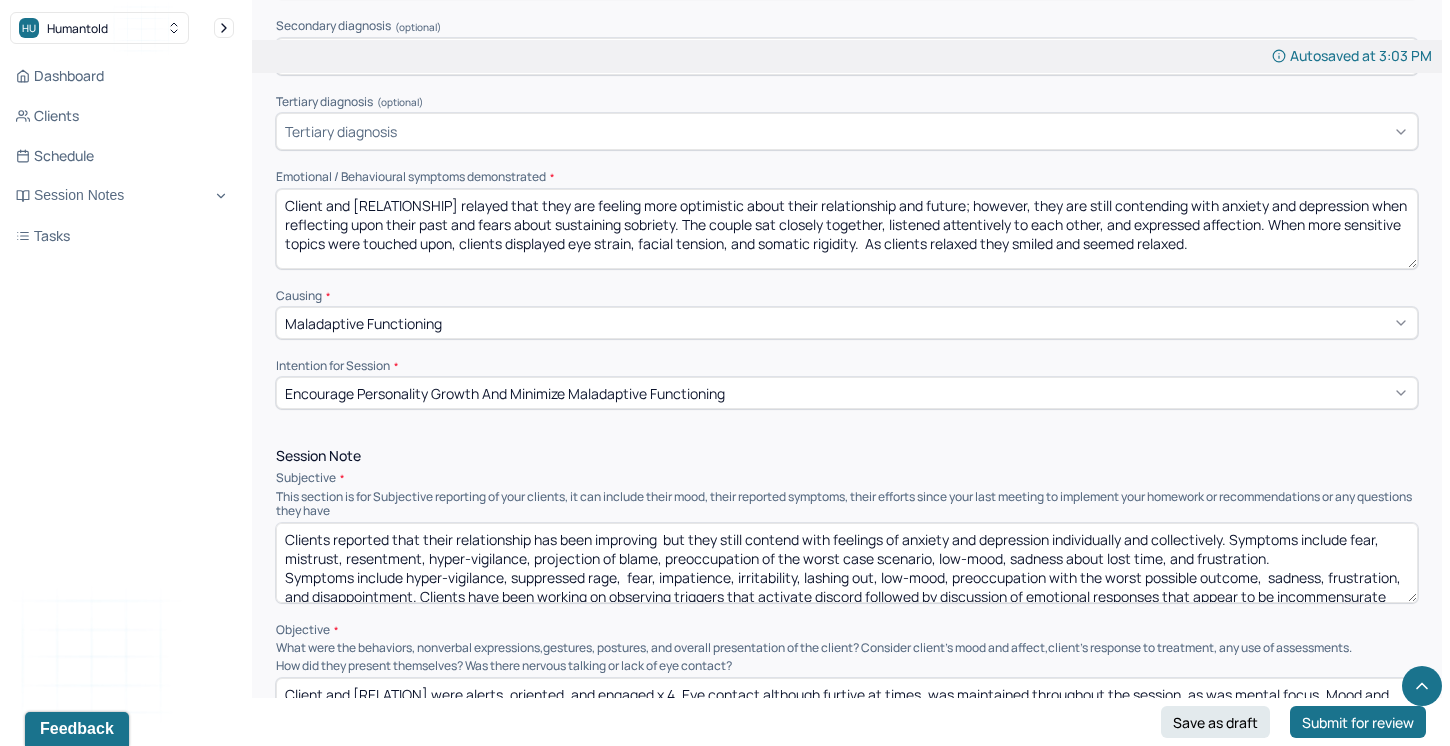 scroll, scrollTop: 13, scrollLeft: 0, axis: vertical 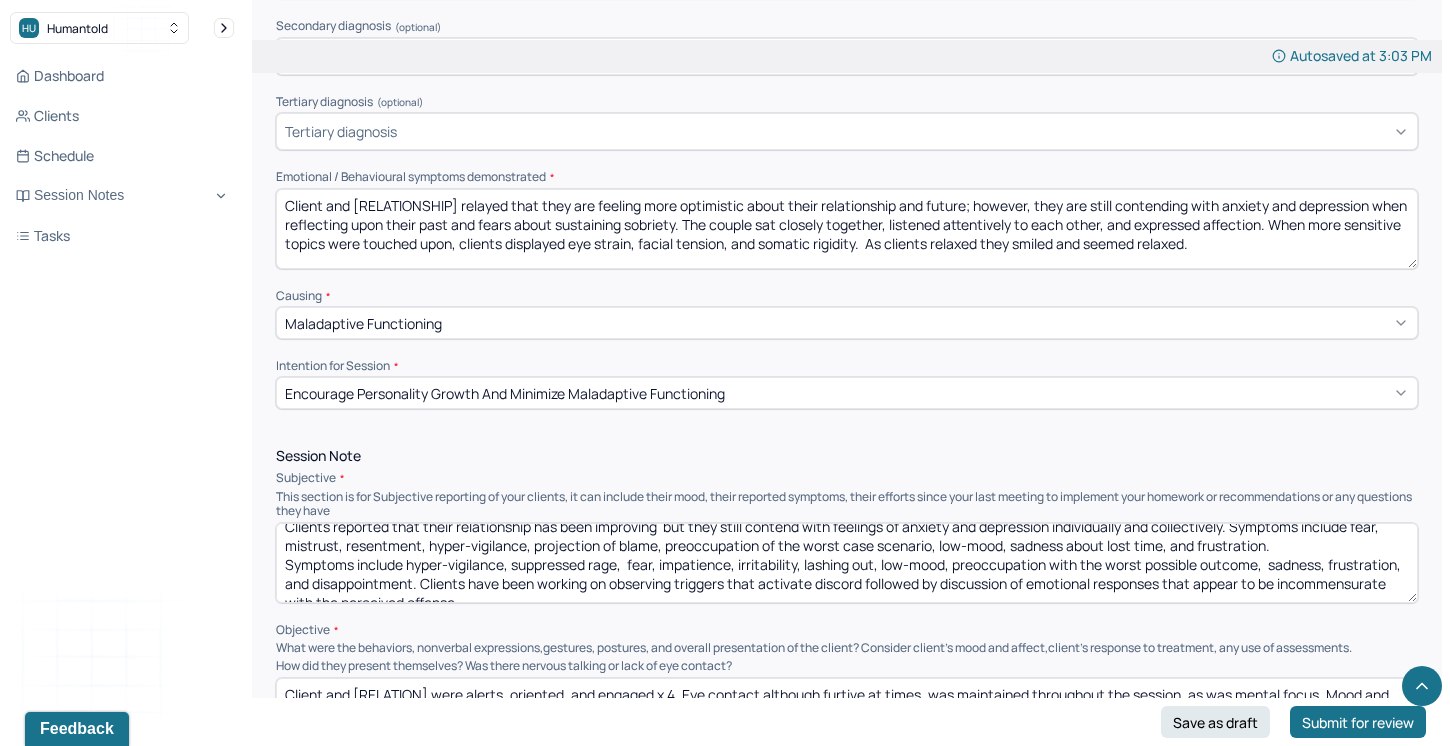 drag, startPoint x: 412, startPoint y: 588, endPoint x: 280, endPoint y: 559, distance: 135.14807 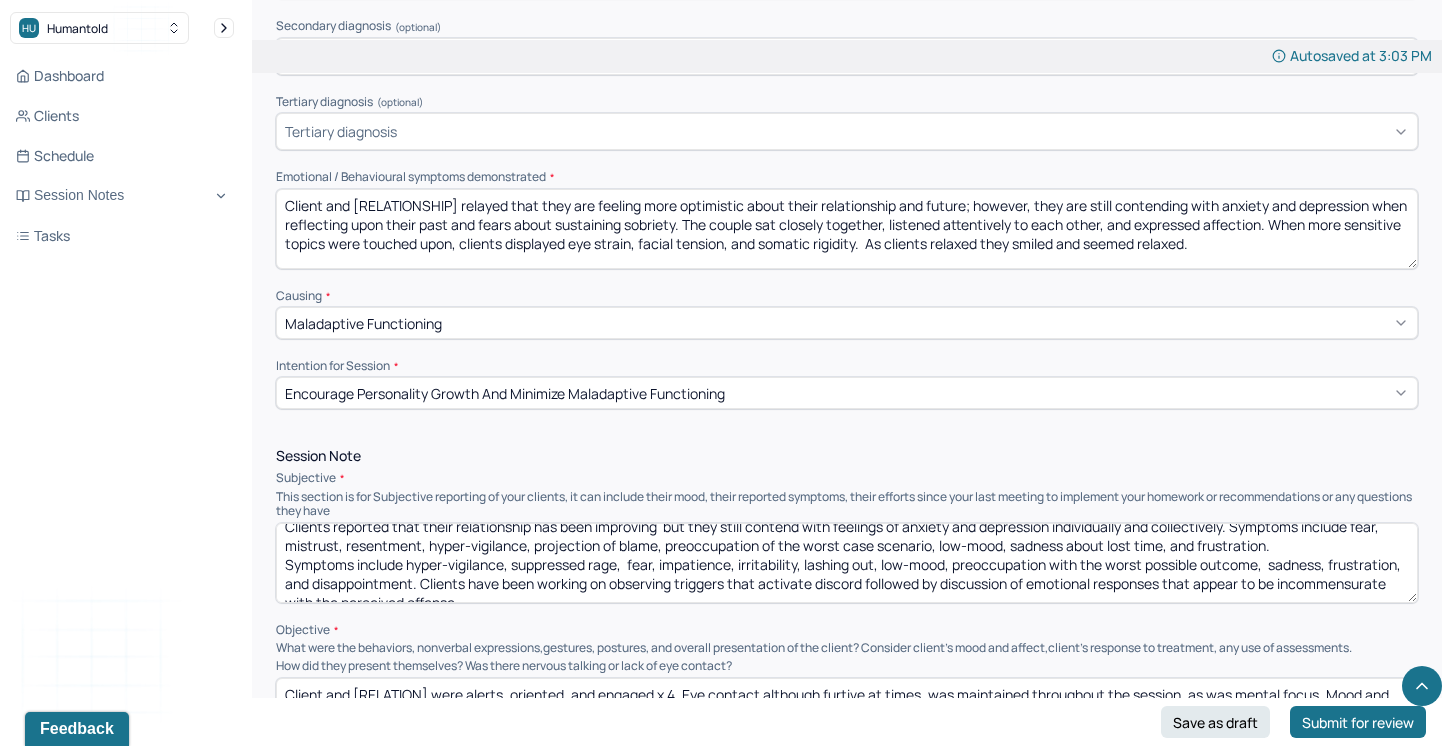 click on "Clients reported that their relationship has been improving  but they still contend with feelings of anxiety and depression individually and collectively. Symptoms include fear, mistrust, resentment, hyper-vigilance, projection of blame, preoccupation of the worst case scenario, low-mood, sadness about lost time, and frustration.
Symptoms include hyper-vigilance, suppressed rage,  fear, impatience, irritability, lashing out, low-mood, preoccupation with the worst possible outcome,  sadness, frustration, and disappointment. Clients have been working on observing triggers that activate discord followed by discussion of emotional responses that appear to be incommensurate with the perceived offense." at bounding box center [847, 563] 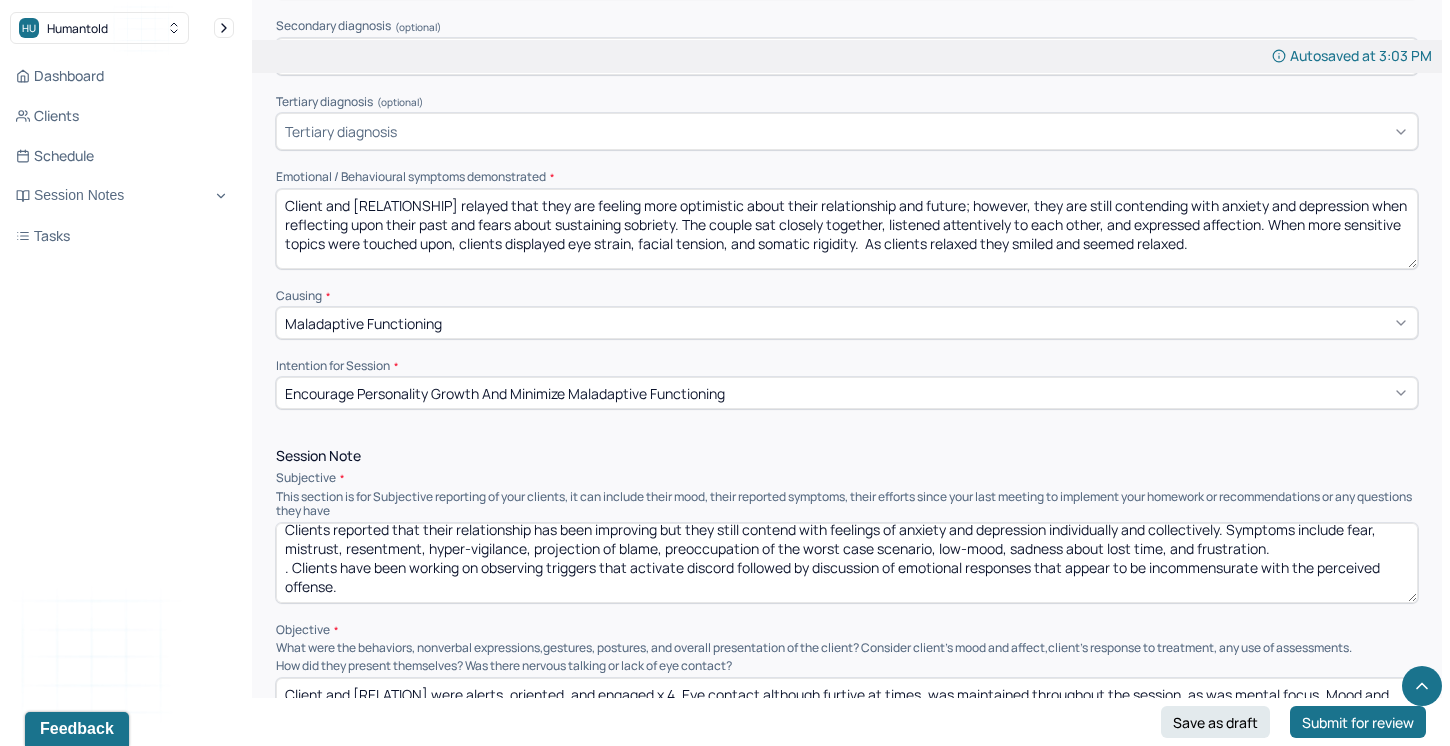 scroll, scrollTop: 9, scrollLeft: 0, axis: vertical 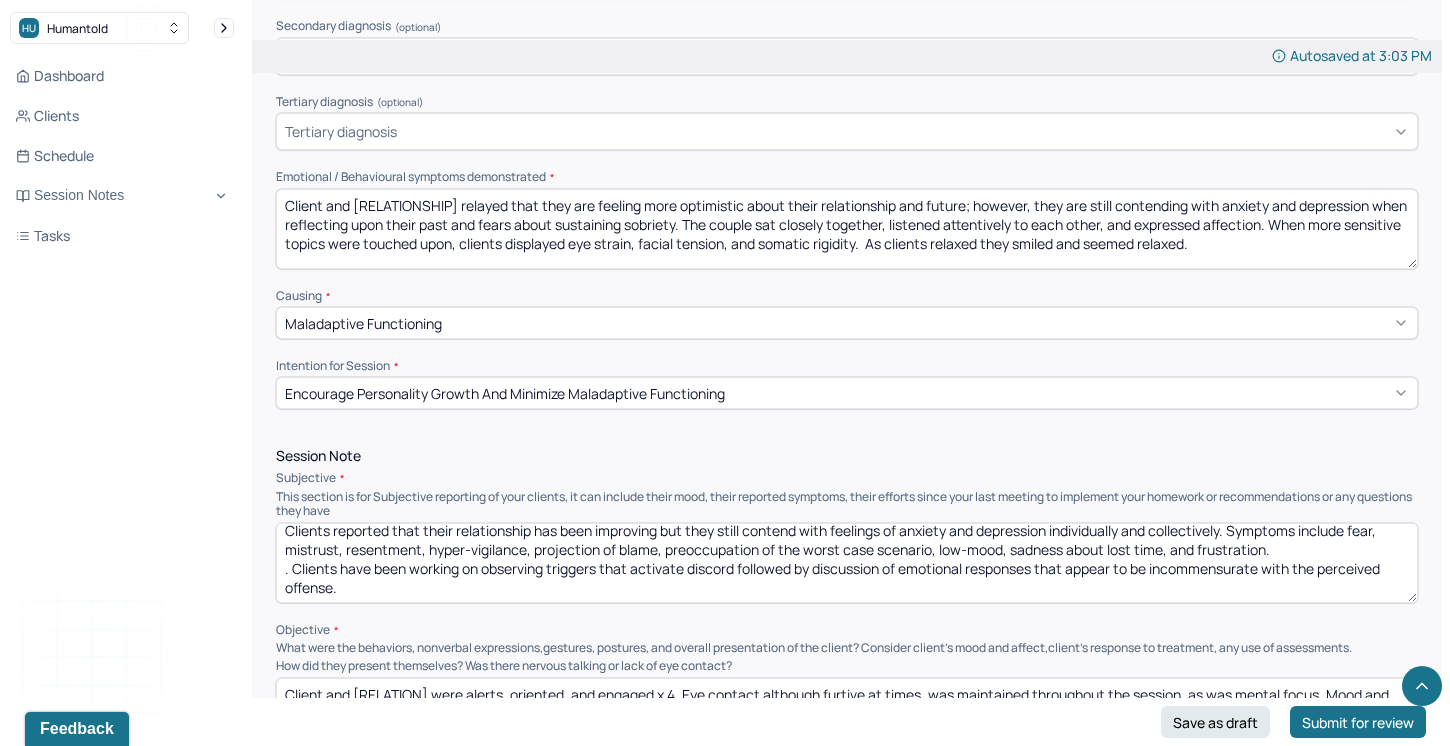 drag, startPoint x: 289, startPoint y: 563, endPoint x: 269, endPoint y: 563, distance: 20 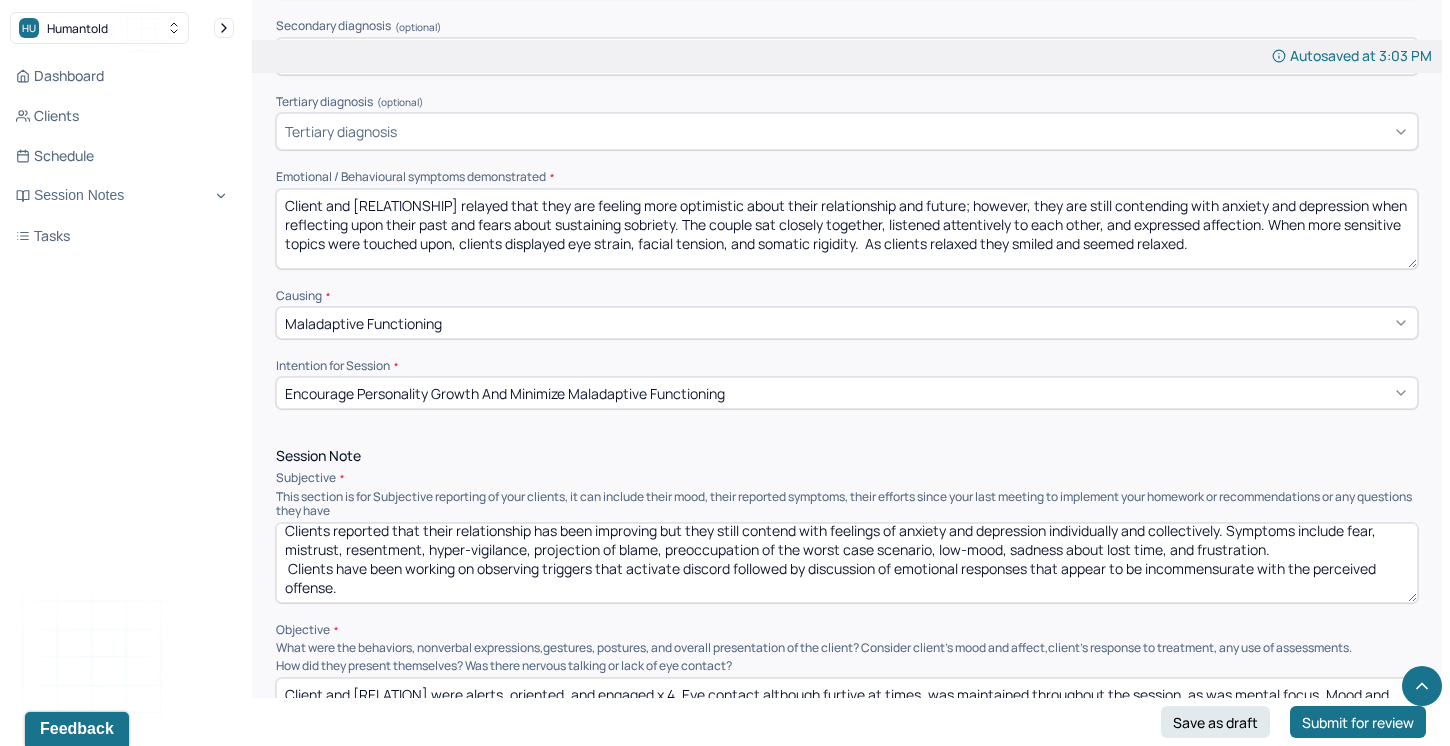 drag, startPoint x: 285, startPoint y: 561, endPoint x: 264, endPoint y: 559, distance: 21.095022 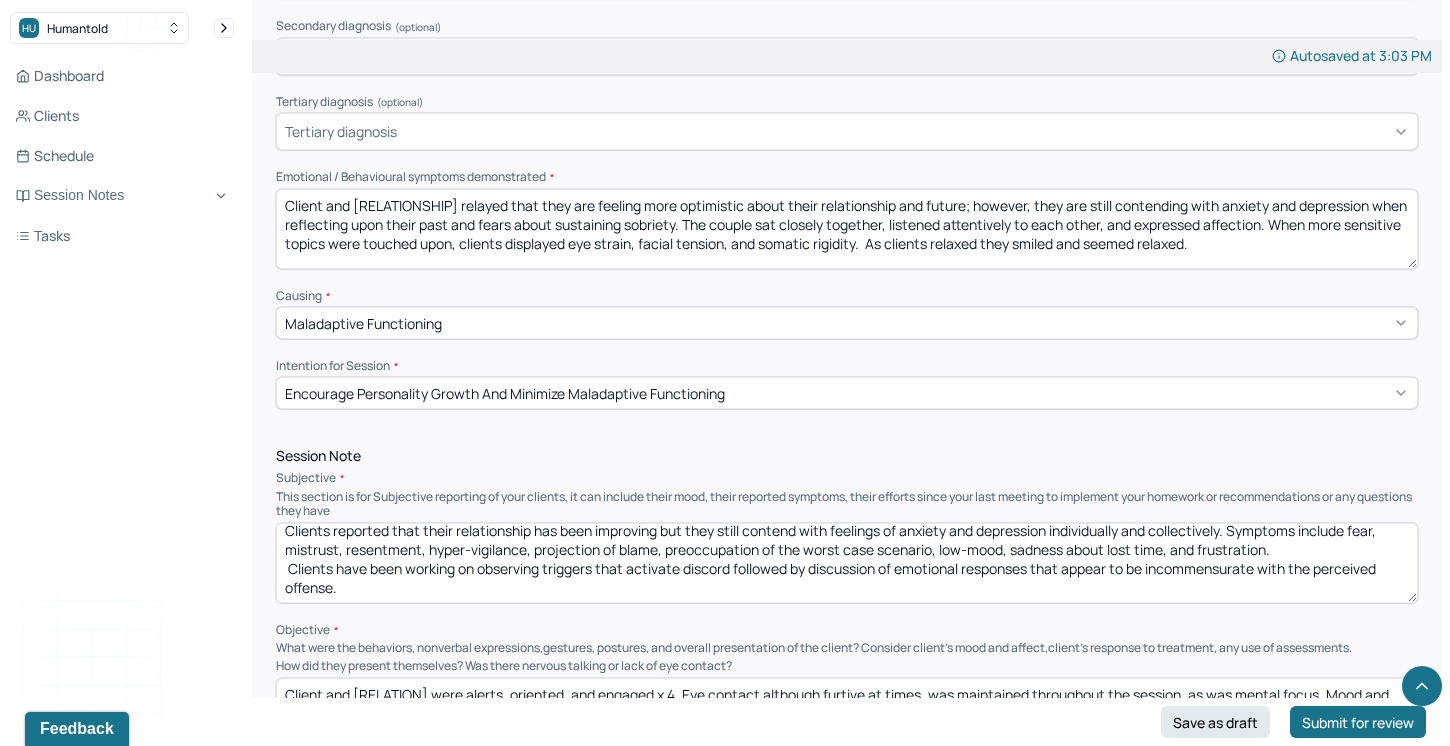 drag, startPoint x: 480, startPoint y: 564, endPoint x: 523, endPoint y: 577, distance: 44.922153 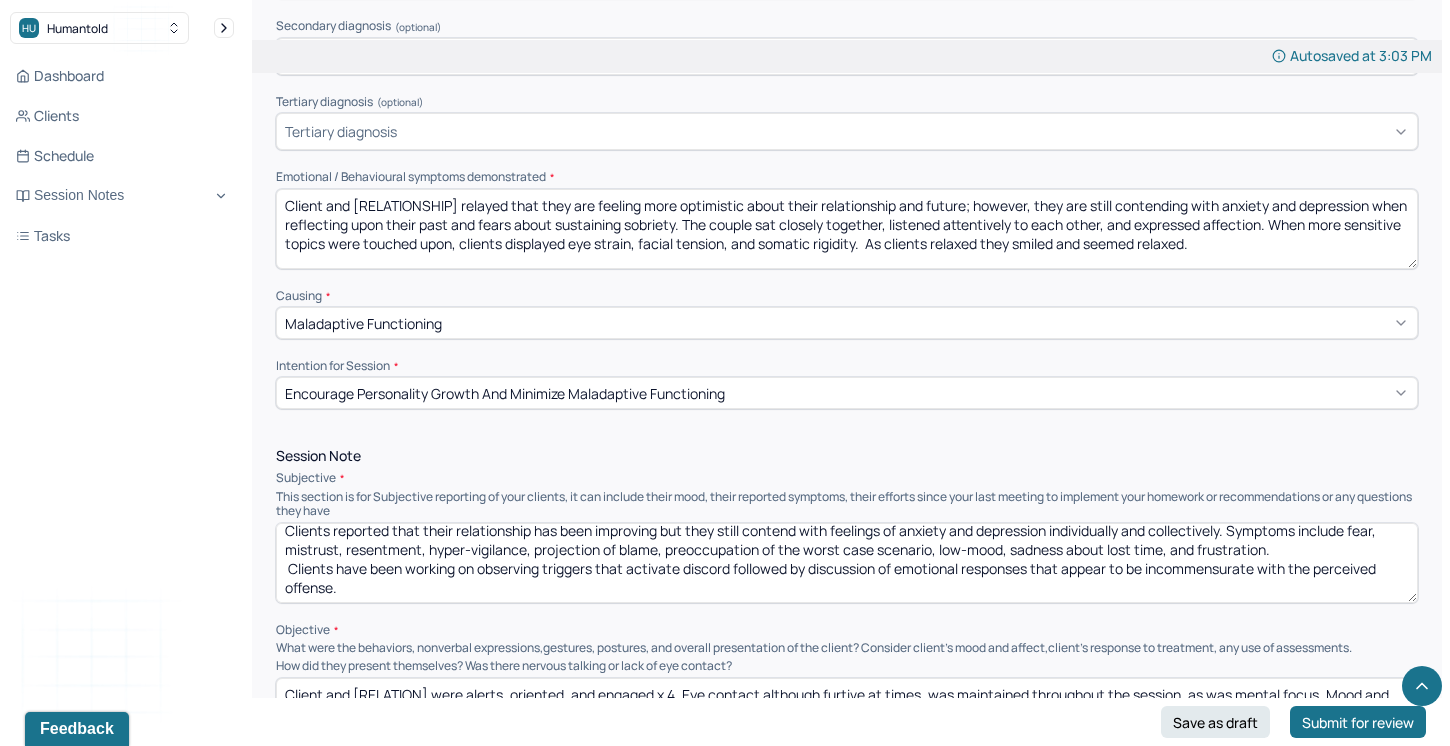 click on "Clients reported that their relationship has been improving but they still contend with feelings of anxiety and depression individually and collectively. Symptoms include fear, mistrust, resentment, hyper-vigilance, projection of blame, preoccupation of the worst case scenario, low-mood, sadness about lost time, and frustration.
Clients have been working on observing triggers that activate discord followed by discussion of emotional responses that appear to be incommensurate with the perceived offense." at bounding box center (847, 563) 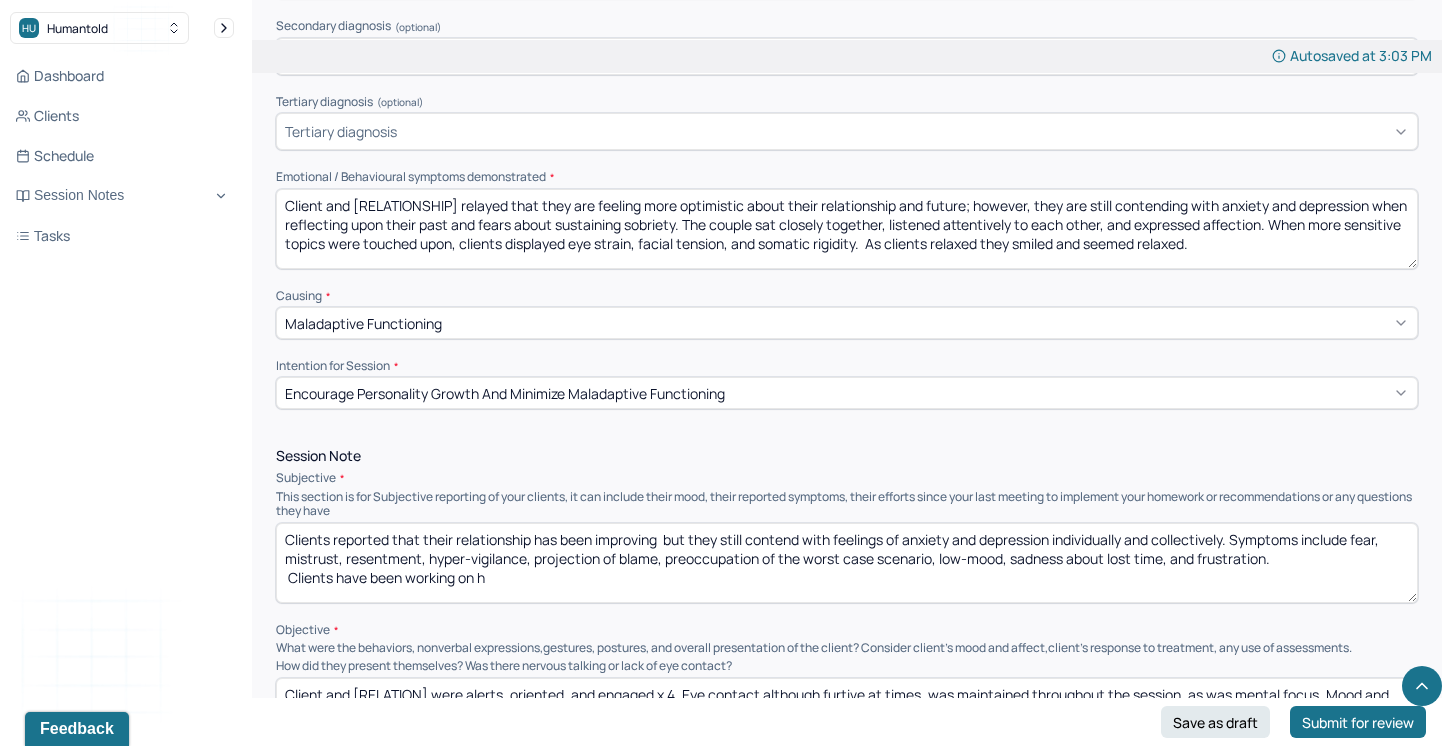 scroll, scrollTop: 0, scrollLeft: 0, axis: both 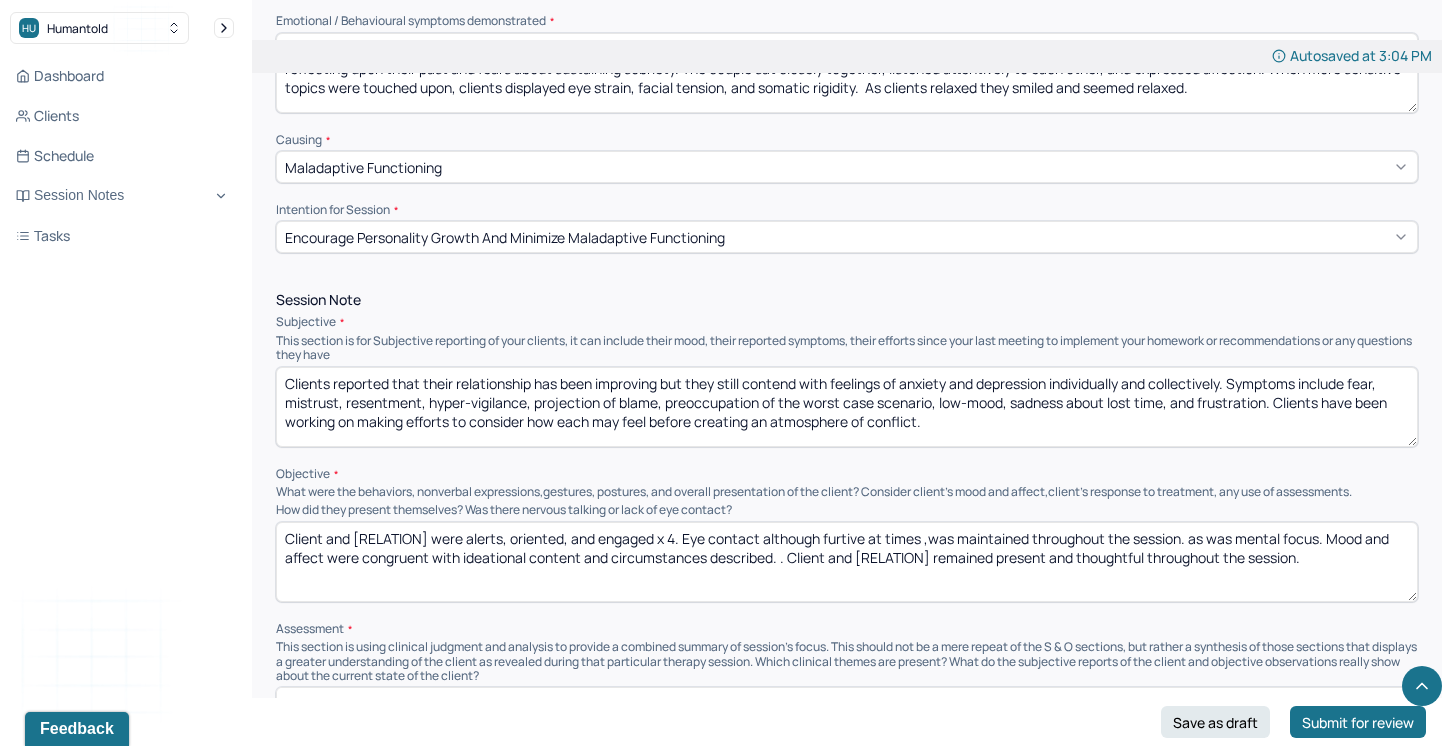 type on "Clients reported that their relationship has been improving but they still contend with feelings of anxiety and depression individually and collectively. Symptoms include fear, mistrust, resentment, hyper-vigilance, projection of blame, preoccupation of the worst case scenario, low-mood, sadness about lost time, and frustration. Clients have been working on making efforts to consider how each may feel before creating an atmosphere of conflict." 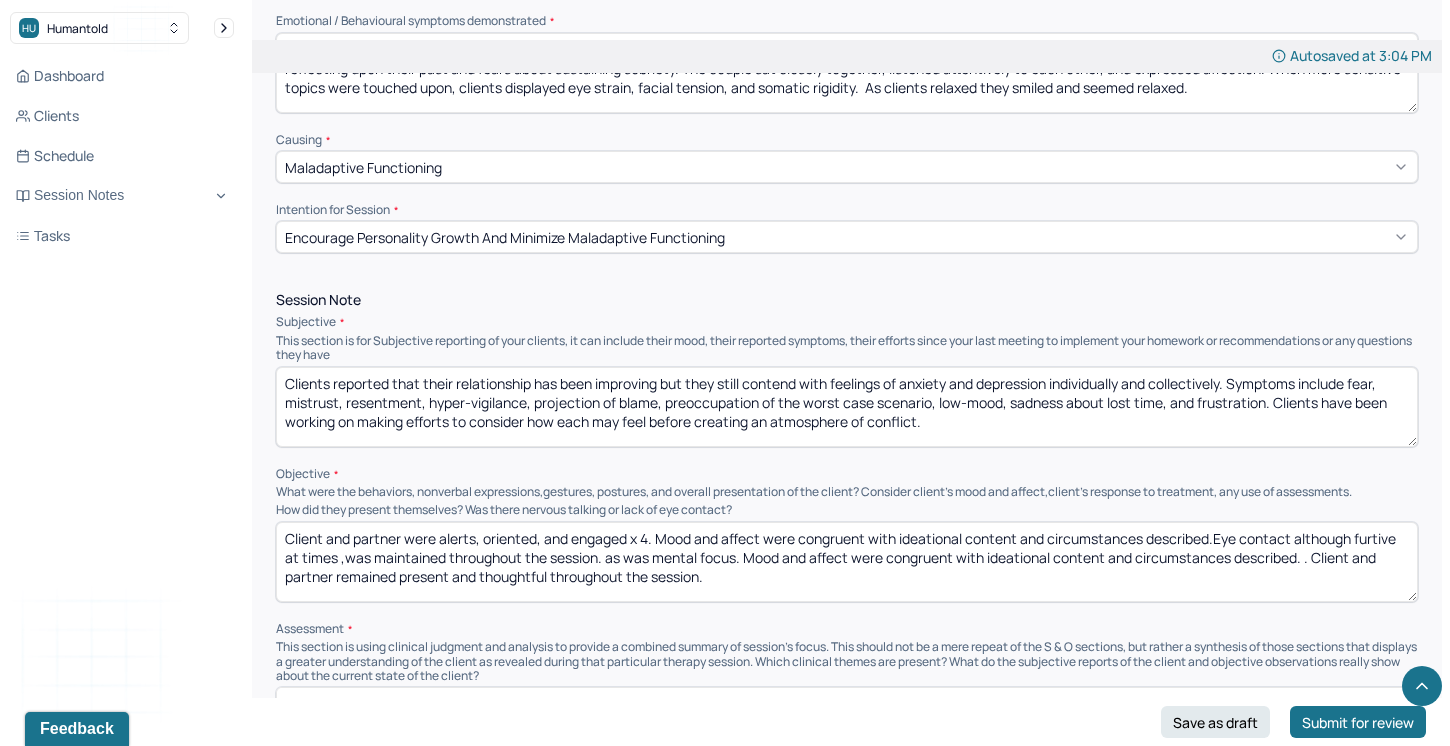 drag, startPoint x: 1398, startPoint y: 532, endPoint x: 1293, endPoint y: 534, distance: 105.01904 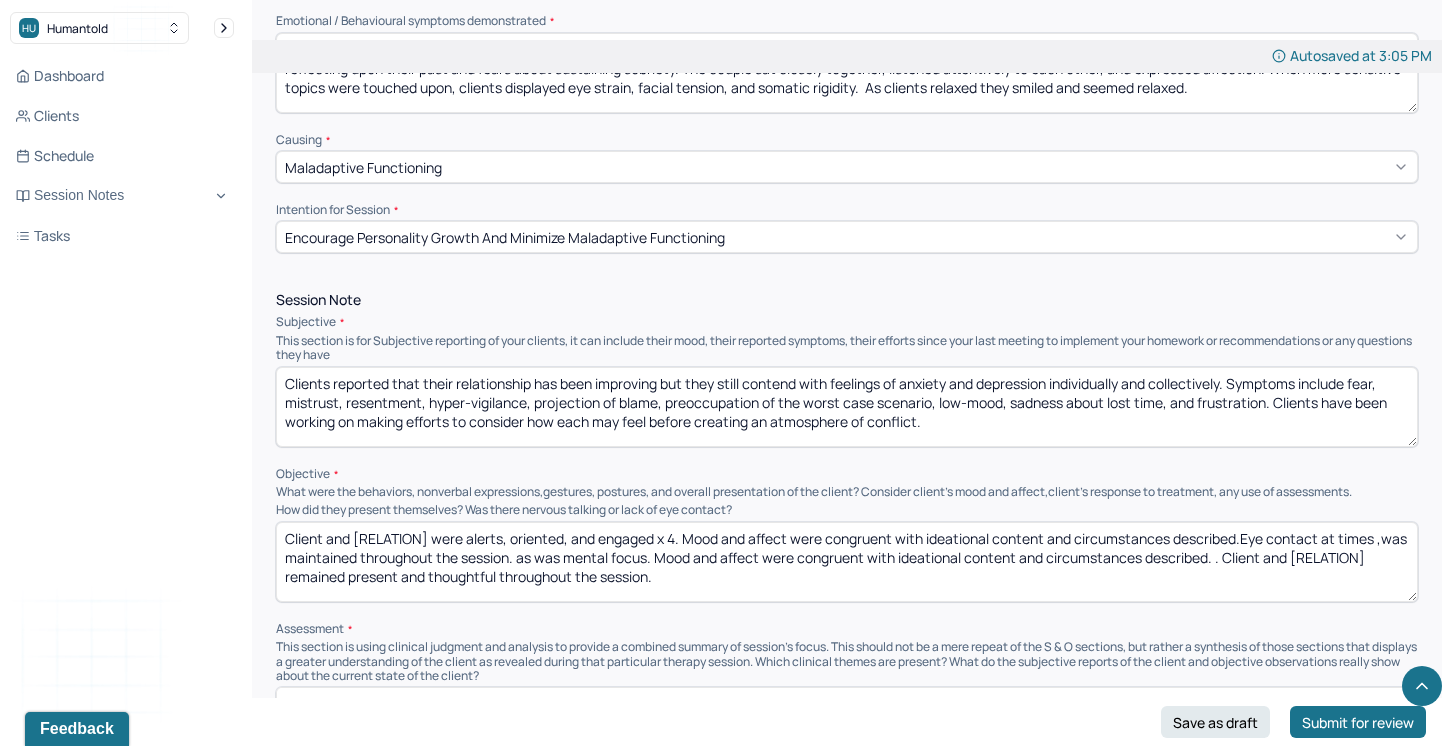 drag, startPoint x: 1342, startPoint y: 535, endPoint x: 1291, endPoint y: 537, distance: 51.0392 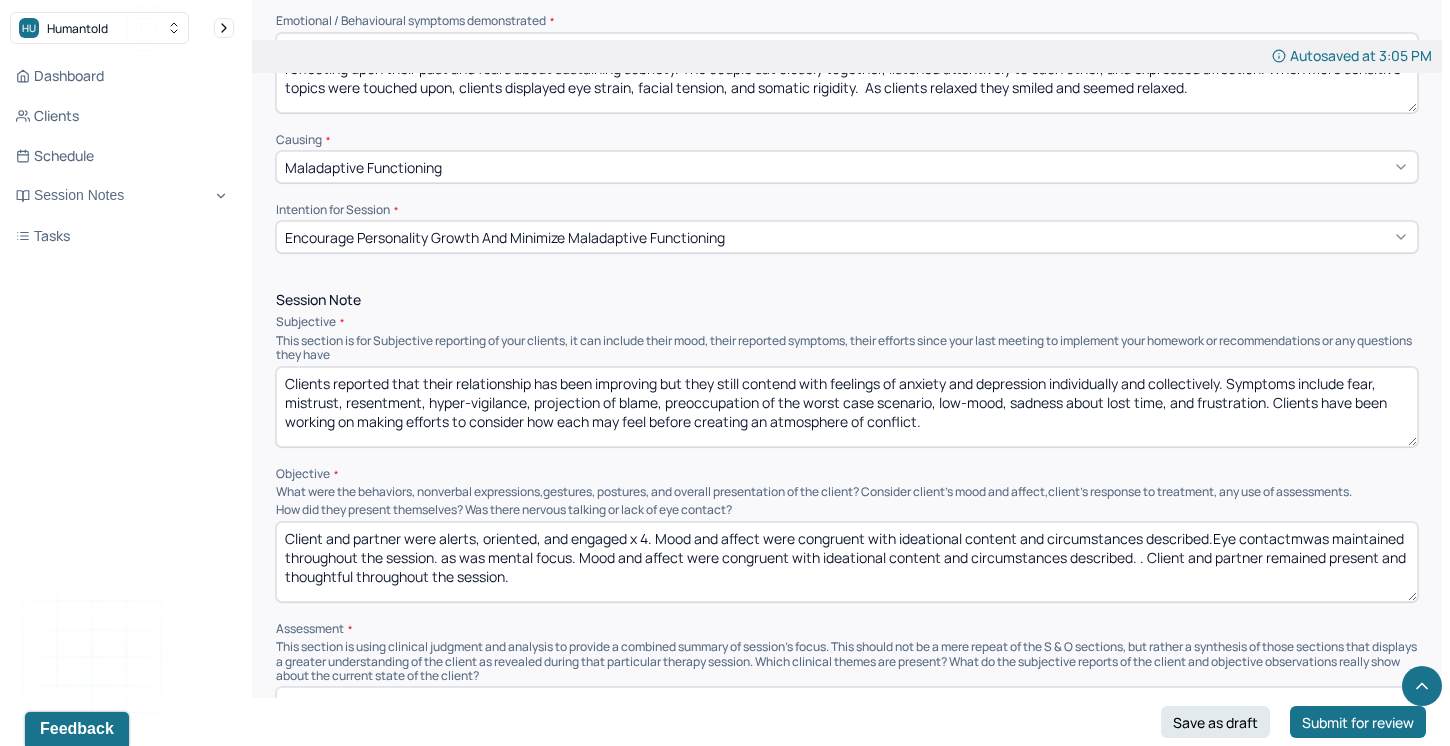 drag, startPoint x: 1405, startPoint y: 531, endPoint x: 1337, endPoint y: 531, distance: 68 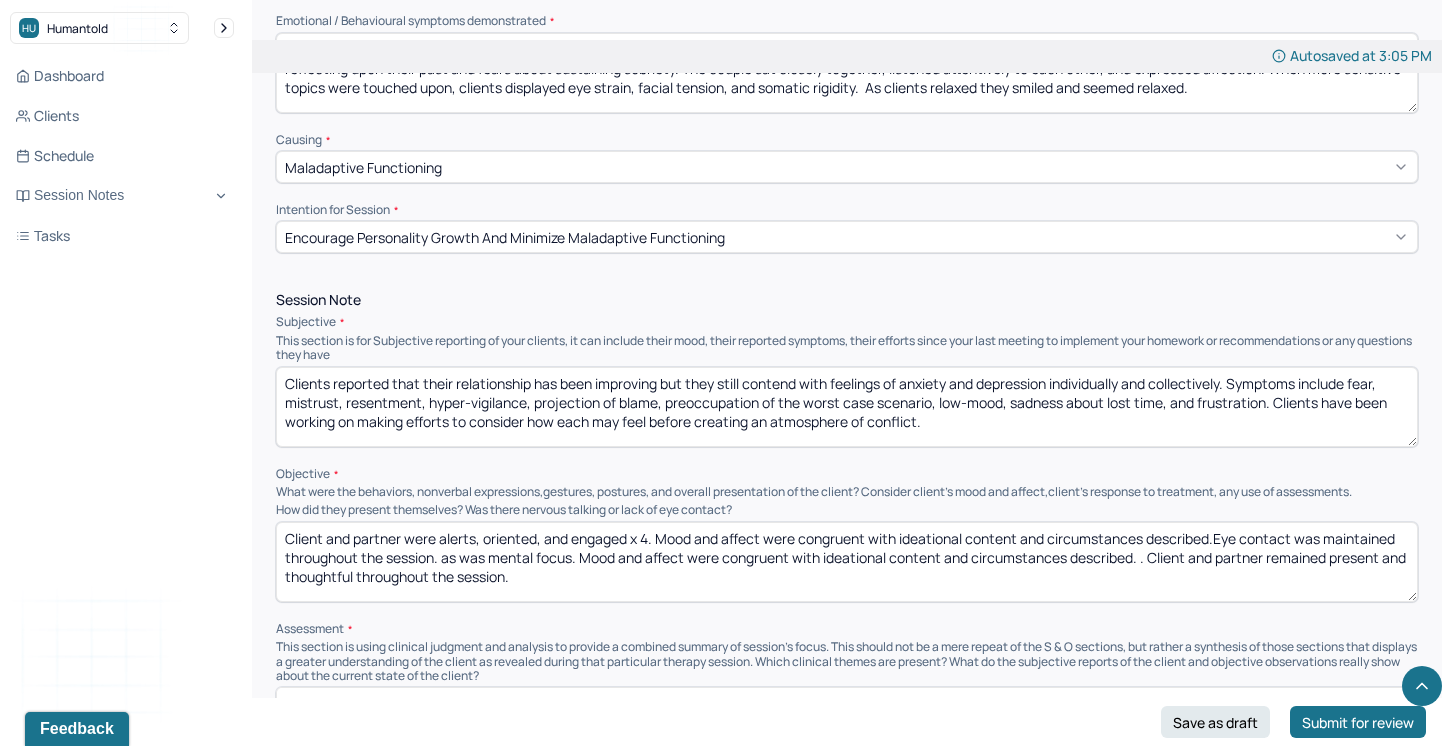 drag, startPoint x: 1398, startPoint y: 532, endPoint x: 1326, endPoint y: 531, distance: 72.00694 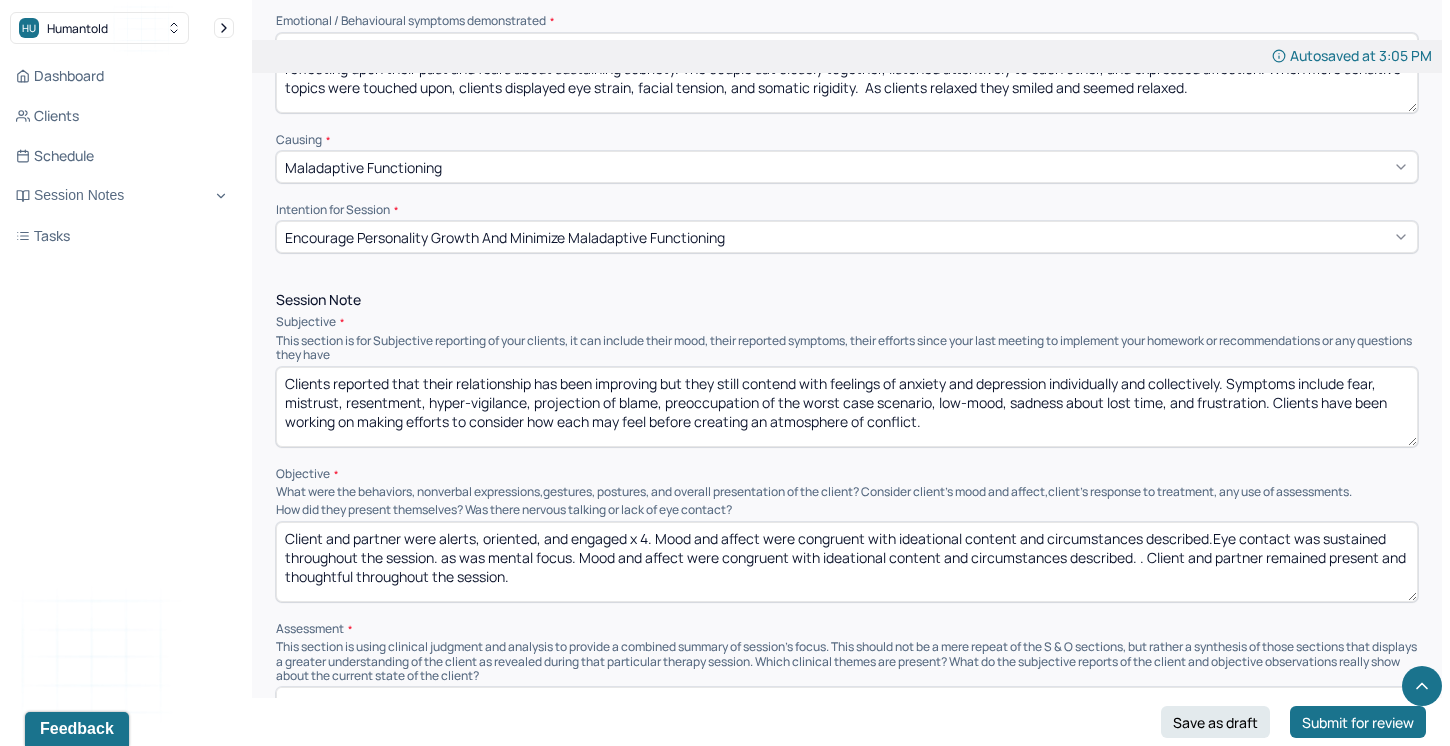 drag, startPoint x: 1140, startPoint y: 554, endPoint x: 579, endPoint y: 552, distance: 561.00354 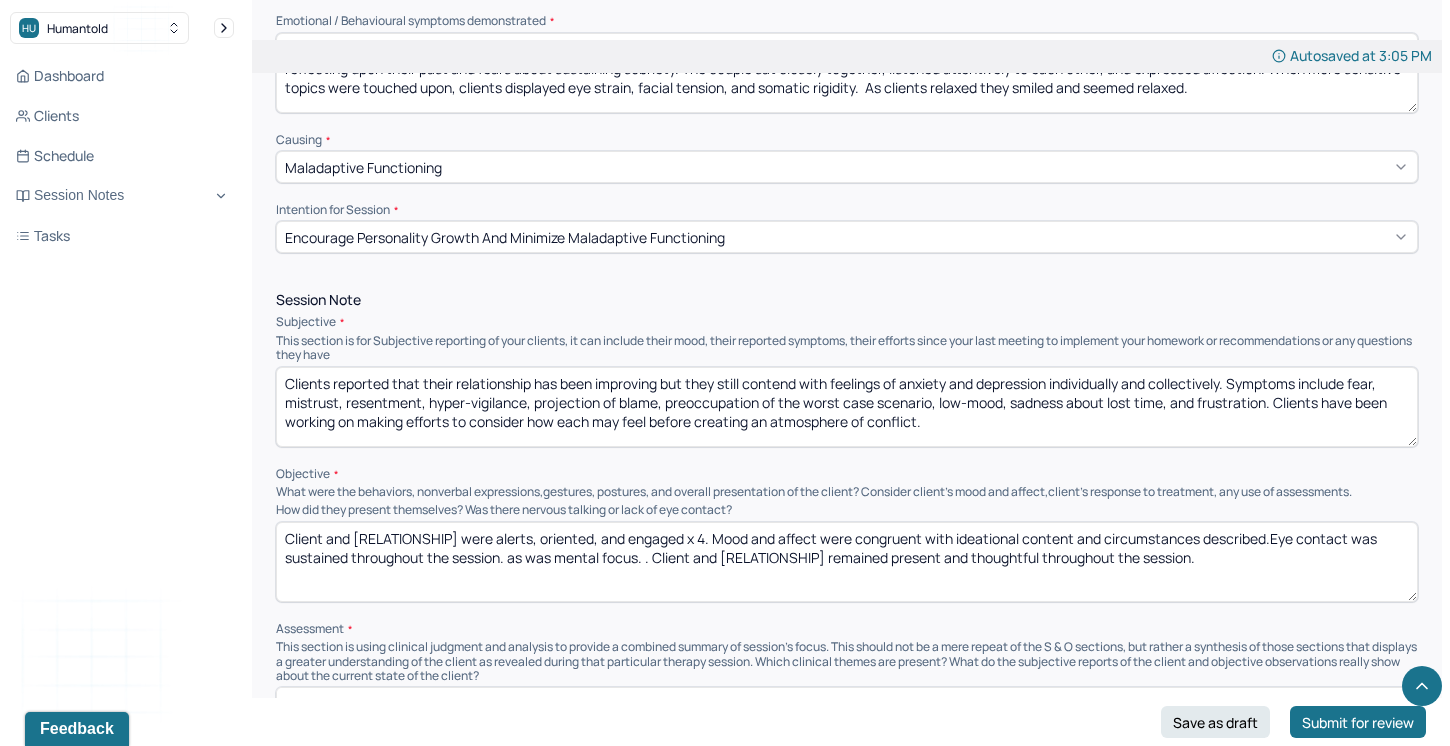 drag, startPoint x: 587, startPoint y: 554, endPoint x: 577, endPoint y: 555, distance: 10.049875 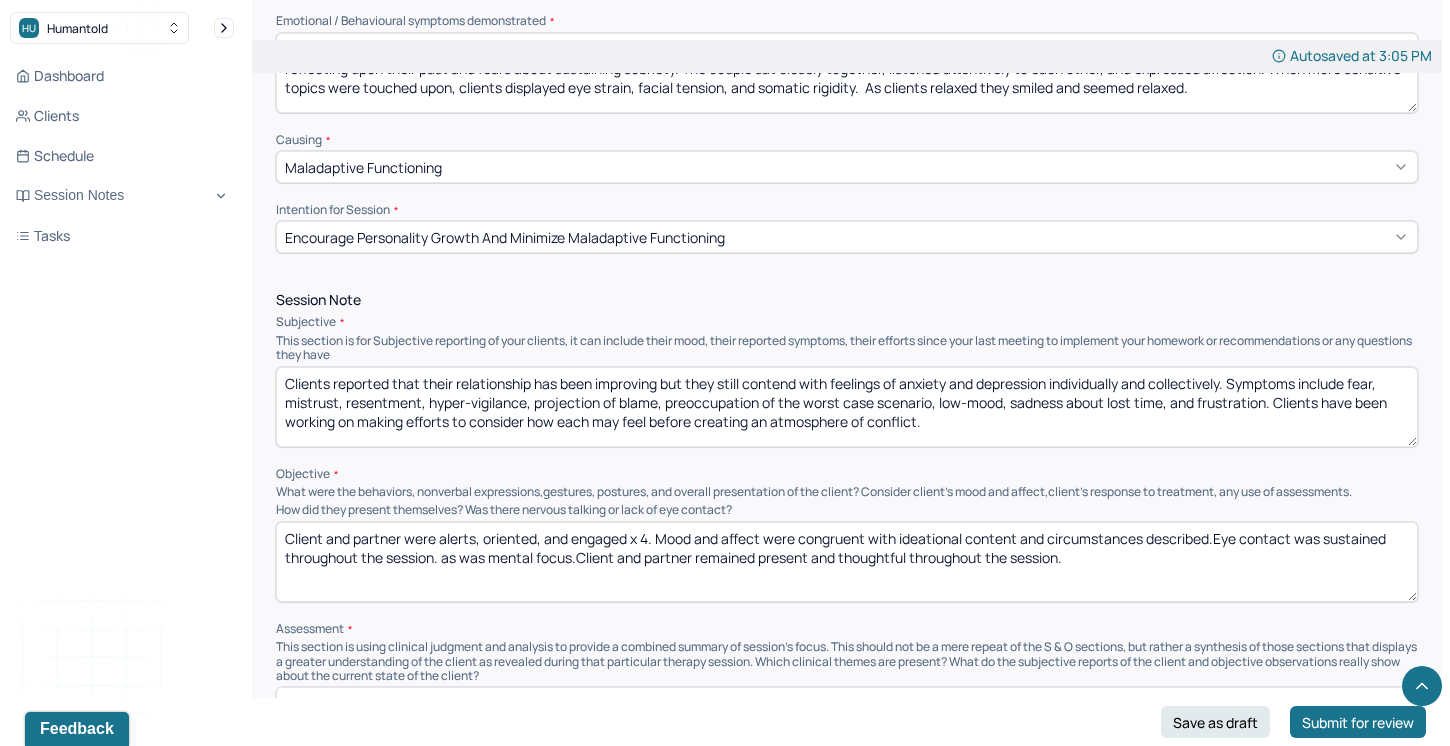 drag, startPoint x: 1072, startPoint y: 548, endPoint x: 696, endPoint y: 553, distance: 376.03323 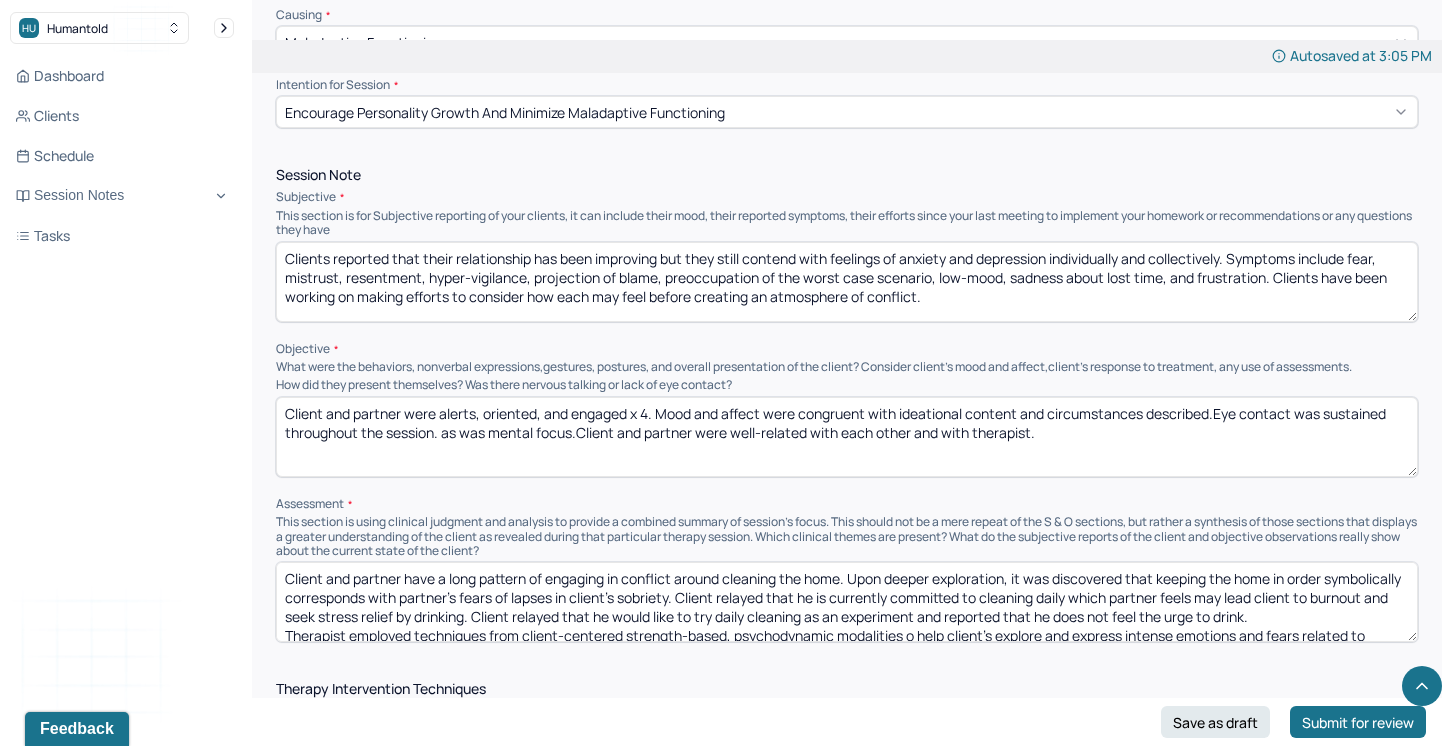 scroll, scrollTop: 1133, scrollLeft: 0, axis: vertical 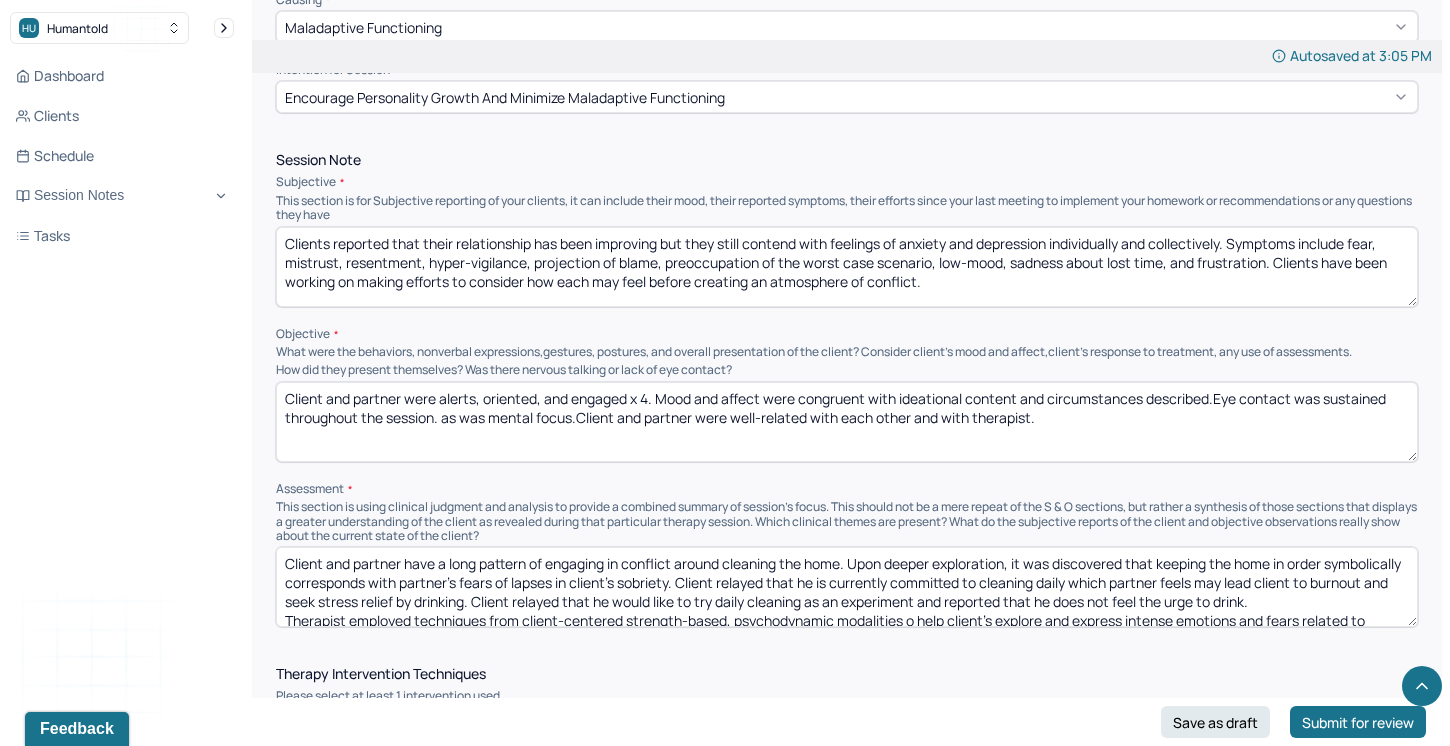 type on "Client and partner were alerts, oriented, and engaged x 4. Mood and affect were congruent with ideational content and circumstances described.Eye contact was sustained throughout the session. as was mental focus.Client and partner were well-related with each other and with therapist." 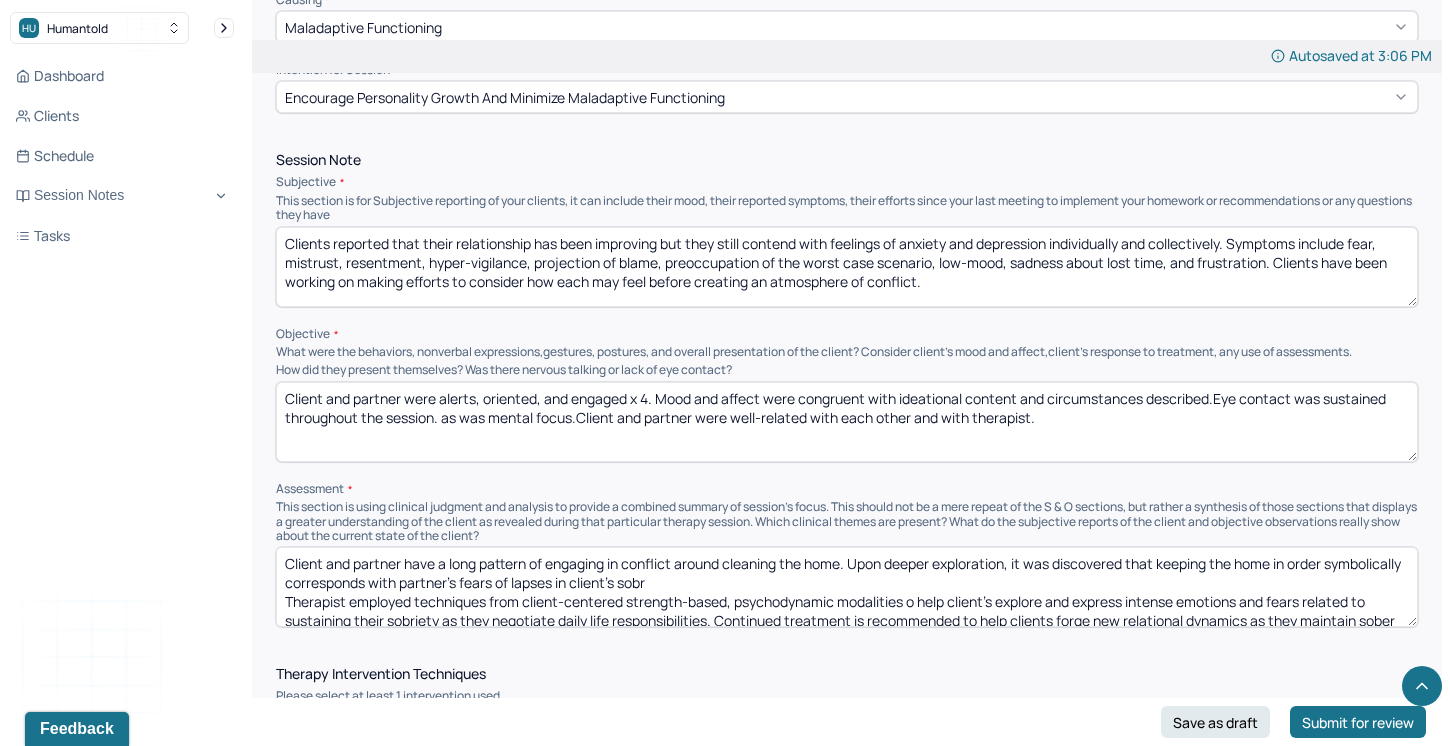 drag, startPoint x: 648, startPoint y: 581, endPoint x: 269, endPoint y: 579, distance: 379.00528 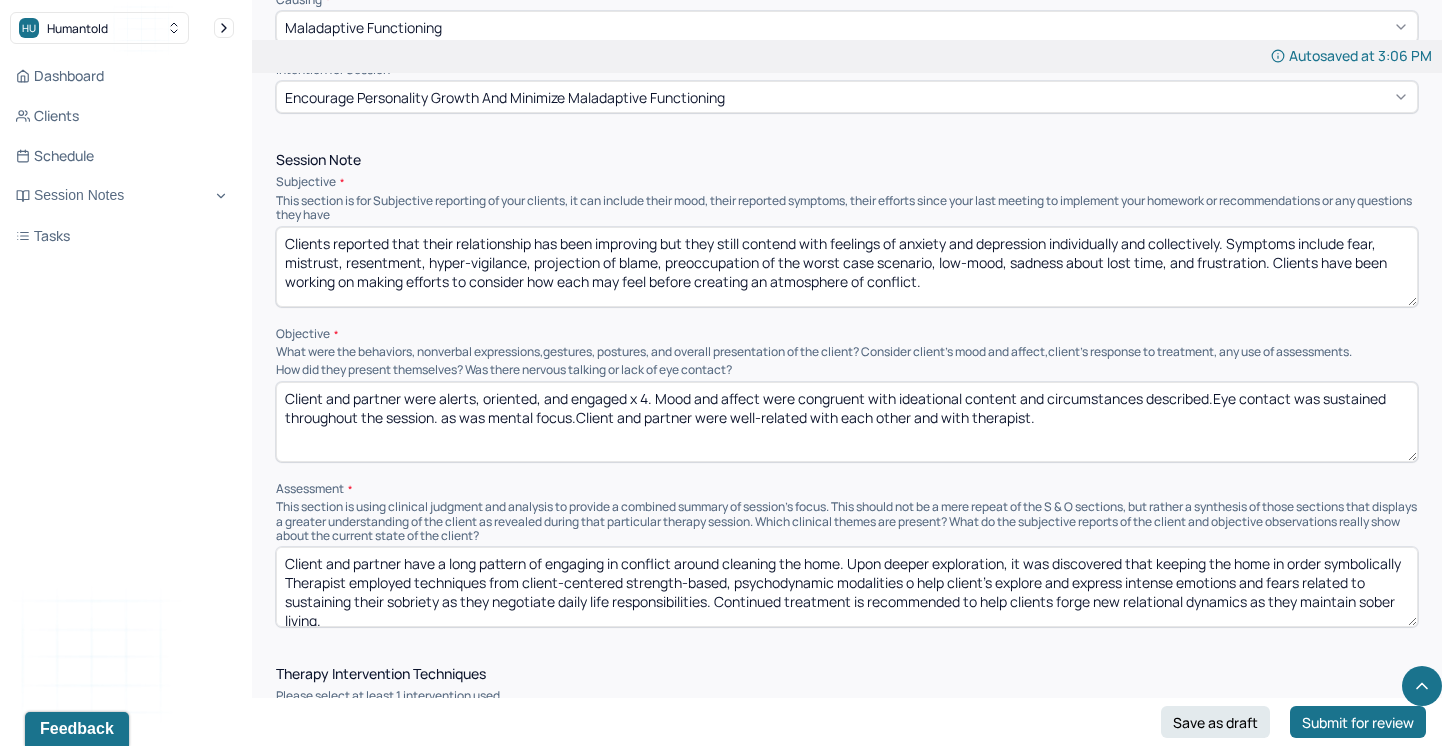 drag, startPoint x: 1412, startPoint y: 552, endPoint x: 851, endPoint y: 558, distance: 561.0321 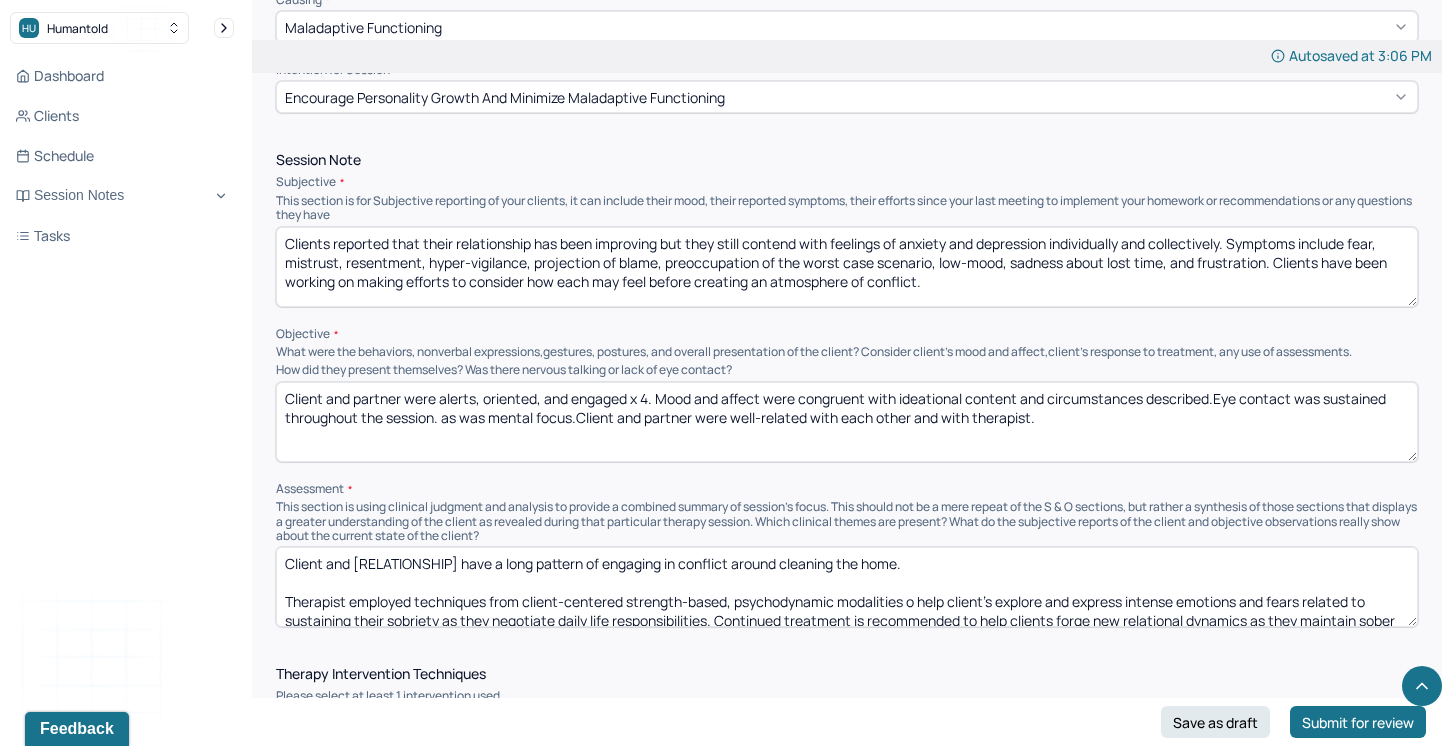 drag, startPoint x: 848, startPoint y: 558, endPoint x: 408, endPoint y: 561, distance: 440.01022 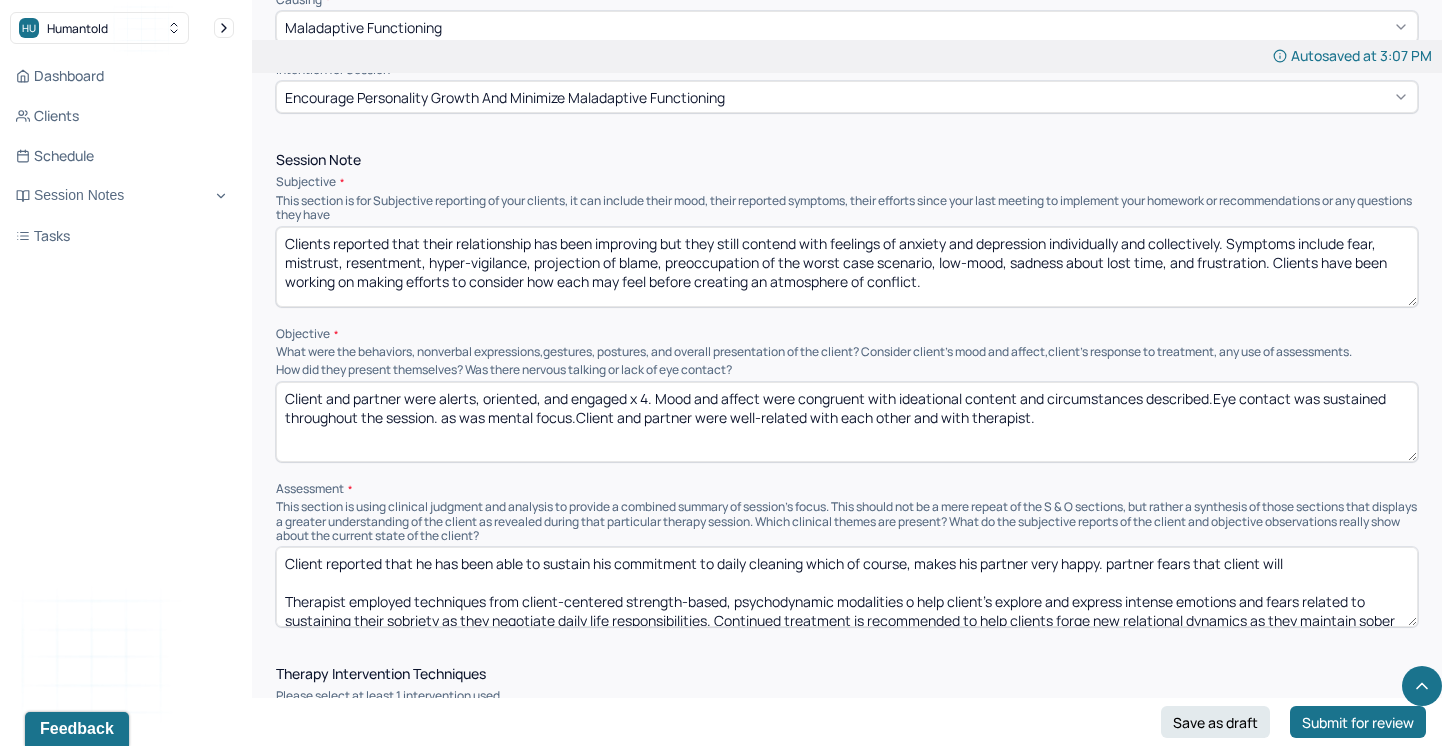drag, startPoint x: 1111, startPoint y: 560, endPoint x: 1117, endPoint y: 549, distance: 12.529964 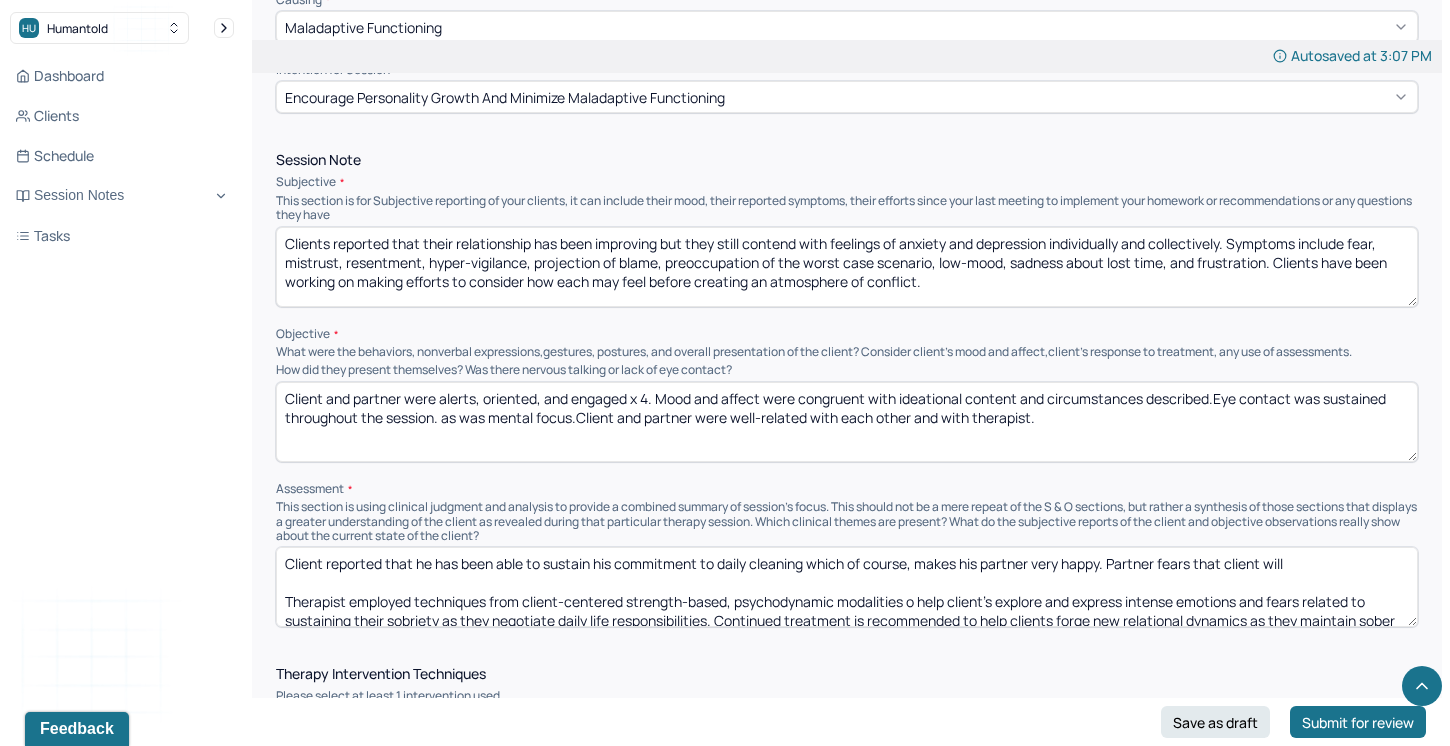 drag, startPoint x: 1306, startPoint y: 561, endPoint x: 1266, endPoint y: 561, distance: 40 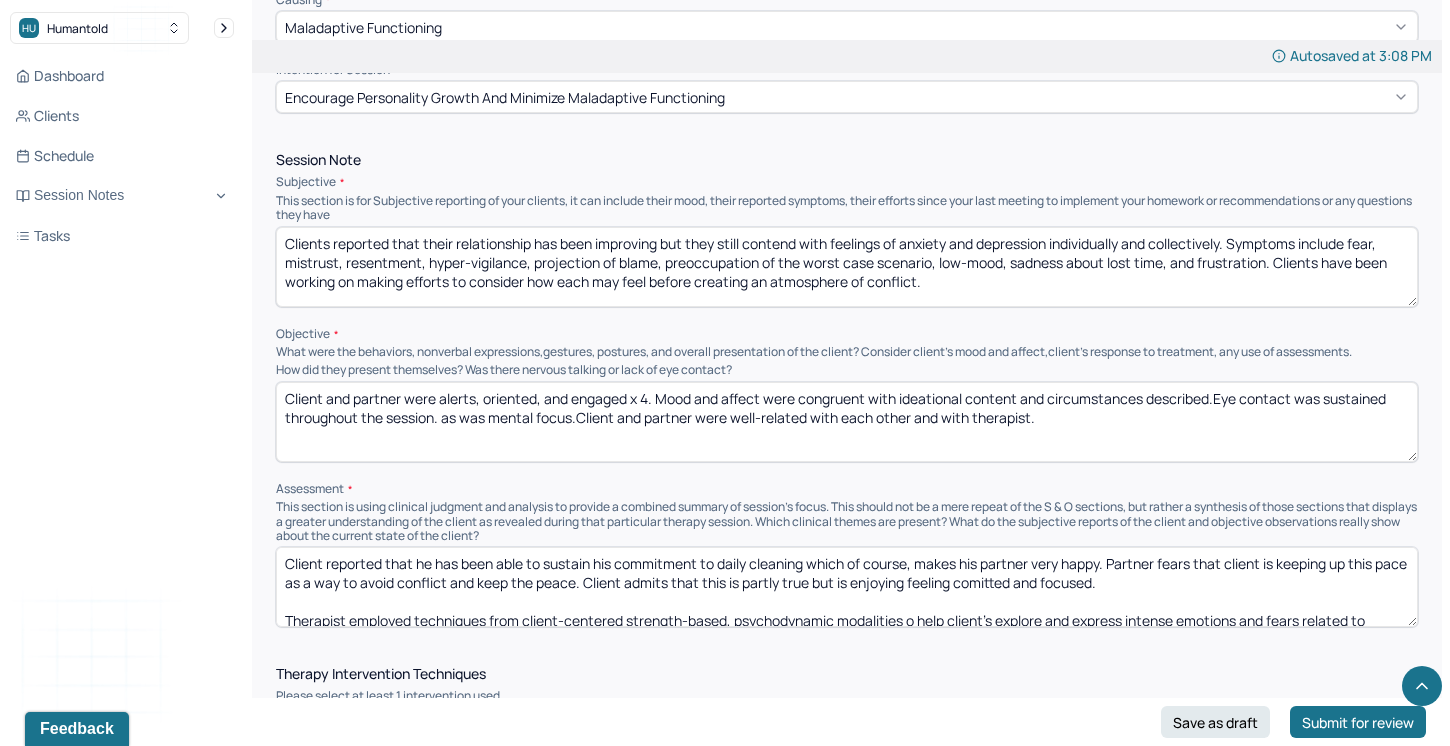 click on "Client reported that he has been able to sustain his commitment to daily cleaning which of course, makes his partner very happy. Partner fears that client is keeping up this pace as a way to avoid conflict and keep the peace. Client admits that this is partly true but is enjoying feeling comitted and focused.
Therapist employed techniques from client-centered strength-based, psychodynamic modalities o help client's explore and express intense emotions and fears related to sustaining their sobriety as they negotiate daily life responsibilities. Continued treatment is recommended to help clients forge new relational dynamics as they maintain sober living." at bounding box center (847, 587) 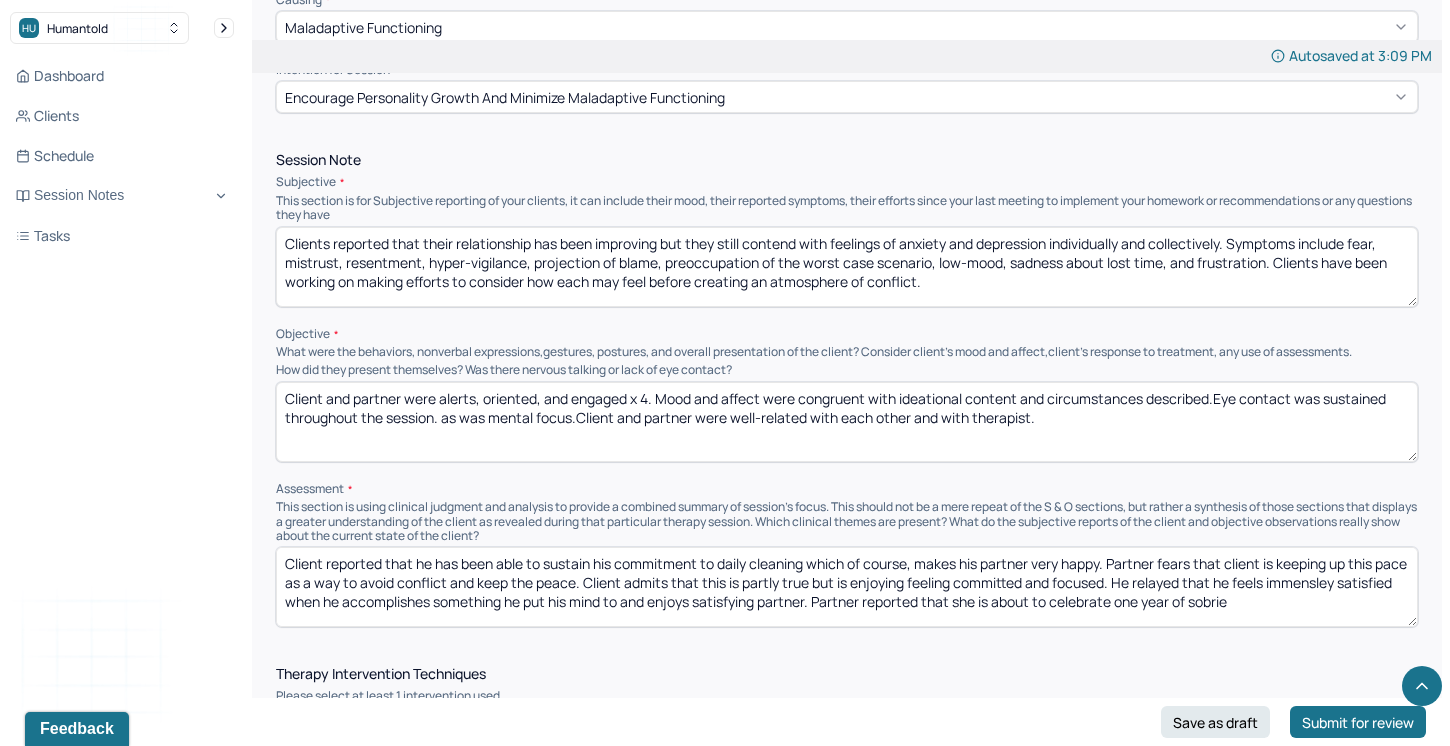 click on "Client reported that he has been able to sustain his commitment to daily cleaning which of course, makes his partner very happy. Partner fears that client is keeping up this pace as a way to avoid conflict and keep the peace. Client admits that this is partly true but is enjoying feeling committed and focused. He relayed that he feels immensley satisfied when he accomplishes something he put his mind to and enjoys satisfying partner. Partner reported that she is about to celebrate one year of sobrie
Therapist employed techniques from client-centered strength-based, psychodynamic modalities o help client's explore and express intense emotions and fears related to sustaining their sobriety as they negotiate daily life responsibilities. Continued treatment is recommended to help clients forge new relational dynamics as they maintain sober living." at bounding box center (847, 587) 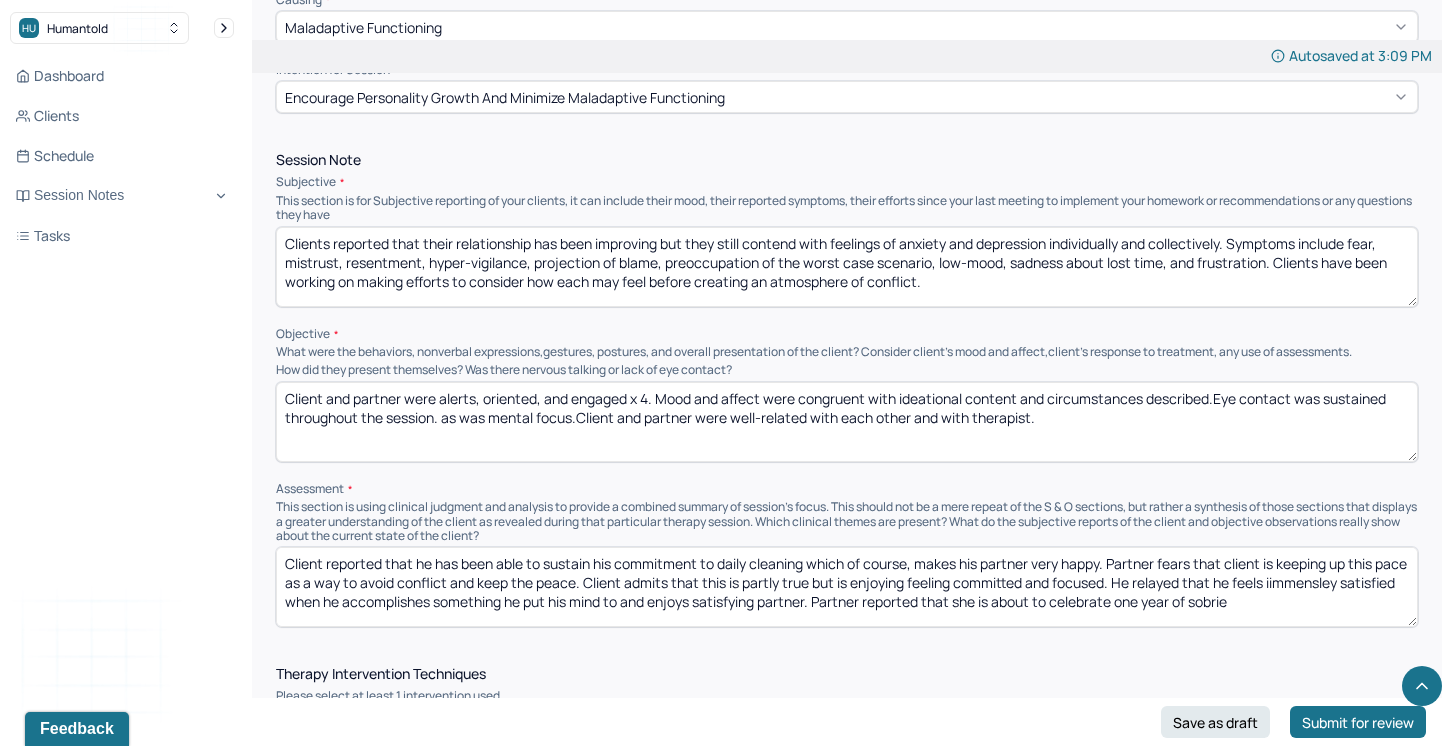 click on "Client reported that he has been able to sustain his commitment to daily cleaning which of course, makes his partner very happy. Partner fears that client is keeping up this pace as a way to avoid conflict and keep the peace. Client admits that this is partly true but is enjoying feeling committed and focused. He relayed that he feels iimmensley satisfied when he accomplishes something he put his mind to and enjoys satisfying partner. Partner reported that she is about to celebrate one year of sobrie
Therapist employed techniques from client-centered strength-based, psychodynamic modalities o help client's explore and express intense emotions and fears related to sustaining their sobriety as they negotiate daily life responsibilities. Continued treatment is recommended to help clients forge new relational dynamics as they maintain sober living." at bounding box center [847, 587] 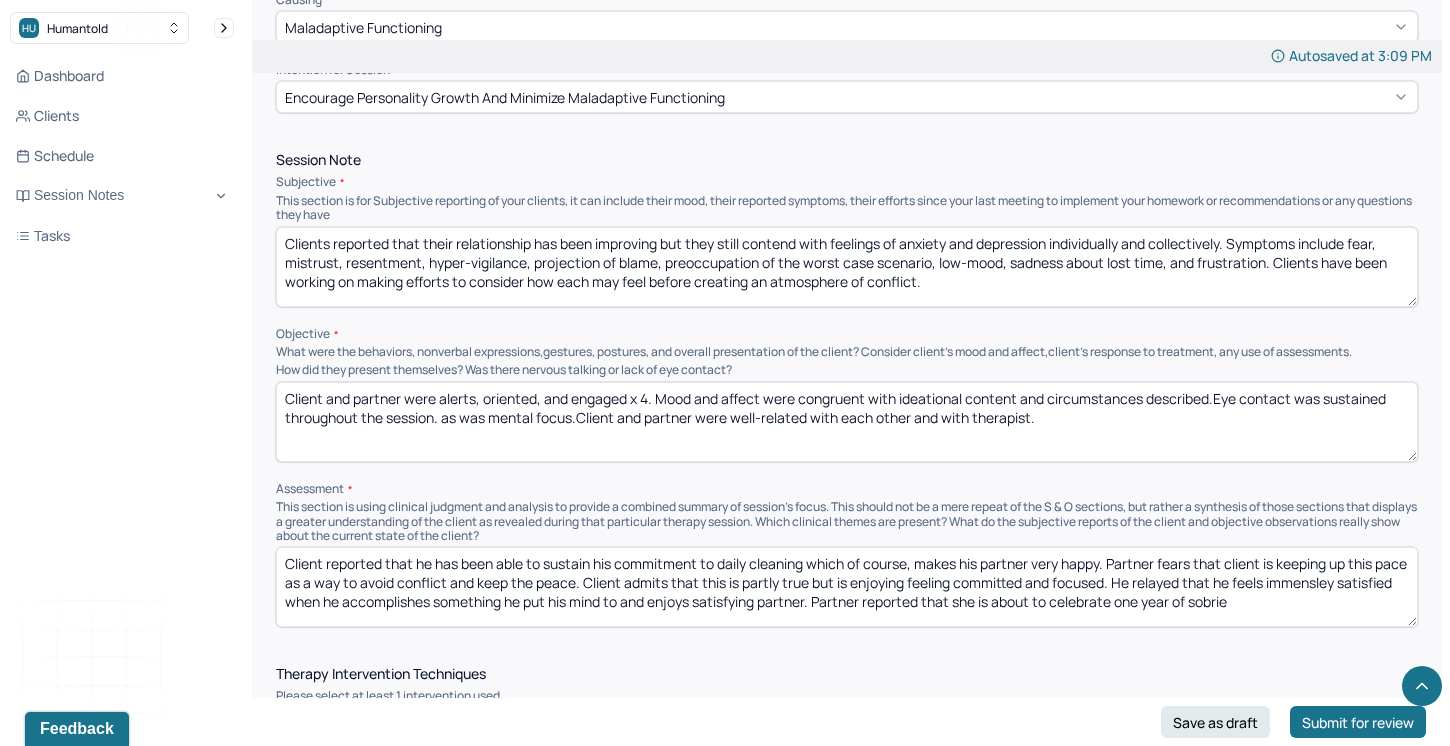 click on "Client reported that he has been able to sustain his commitment to daily cleaning which of course, makes his partner very happy. Partner fears that client is keeping up this pace as a way to avoid conflict and keep the peace. Client admits that this is partly true but is enjoying feeling committed and focused. He relayed that he feels immensley satisfied when he accomplishes something he put his mind to and enjoys satisfying partner. Partner reported that she is about to celebrate one year of sobrie
Therapist employed techniques from client-centered strength-based, psychodynamic modalities o help client's explore and express intense emotions and fears related to sustaining their sobriety as they negotiate daily life responsibilities. Continued treatment is recommended to help clients forge new relational dynamics as they maintain sober living." at bounding box center (847, 587) 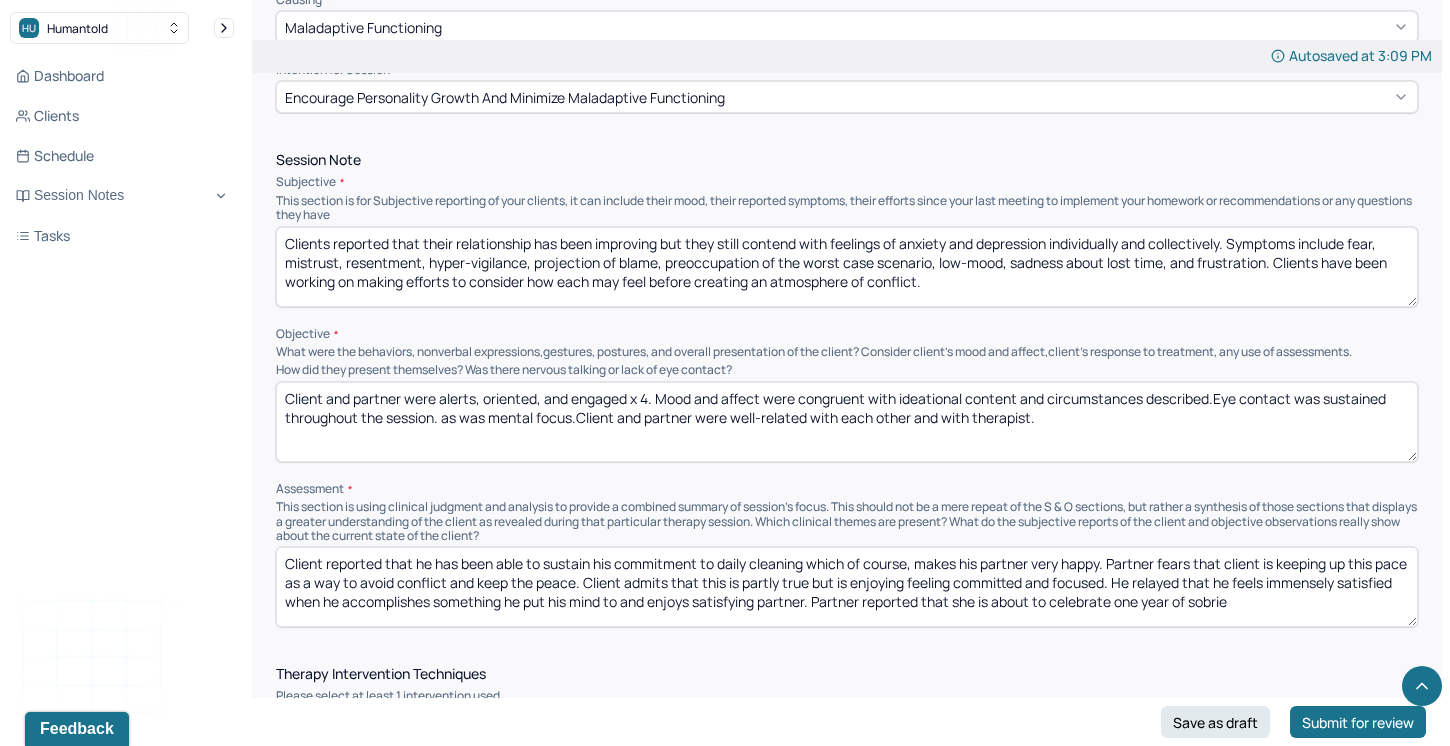 click on "Client reported that he has been able to sustain his commitment to daily cleaning which of course, makes his partner very happy. Partner fears that client is keeping up this pace as a way to avoid conflict and keep the peace. Client admits that this is partly true but is enjoying feeling committed and focused. He relayed that he feels immensely satisfied when he accomplishes something he put his mind to and enjoys satisfying partner. Partner reported that she is about to celebrate one year of sobrie
Therapist employed techniques from client-centered strength-based, psychodynamic modalities o help client's explore and express intense emotions and fears related to sustaining their sobriety as they negotiate daily life responsibilities. Continued treatment is recommended to help clients forge new relational dynamics as they maintain sober living." at bounding box center (847, 587) 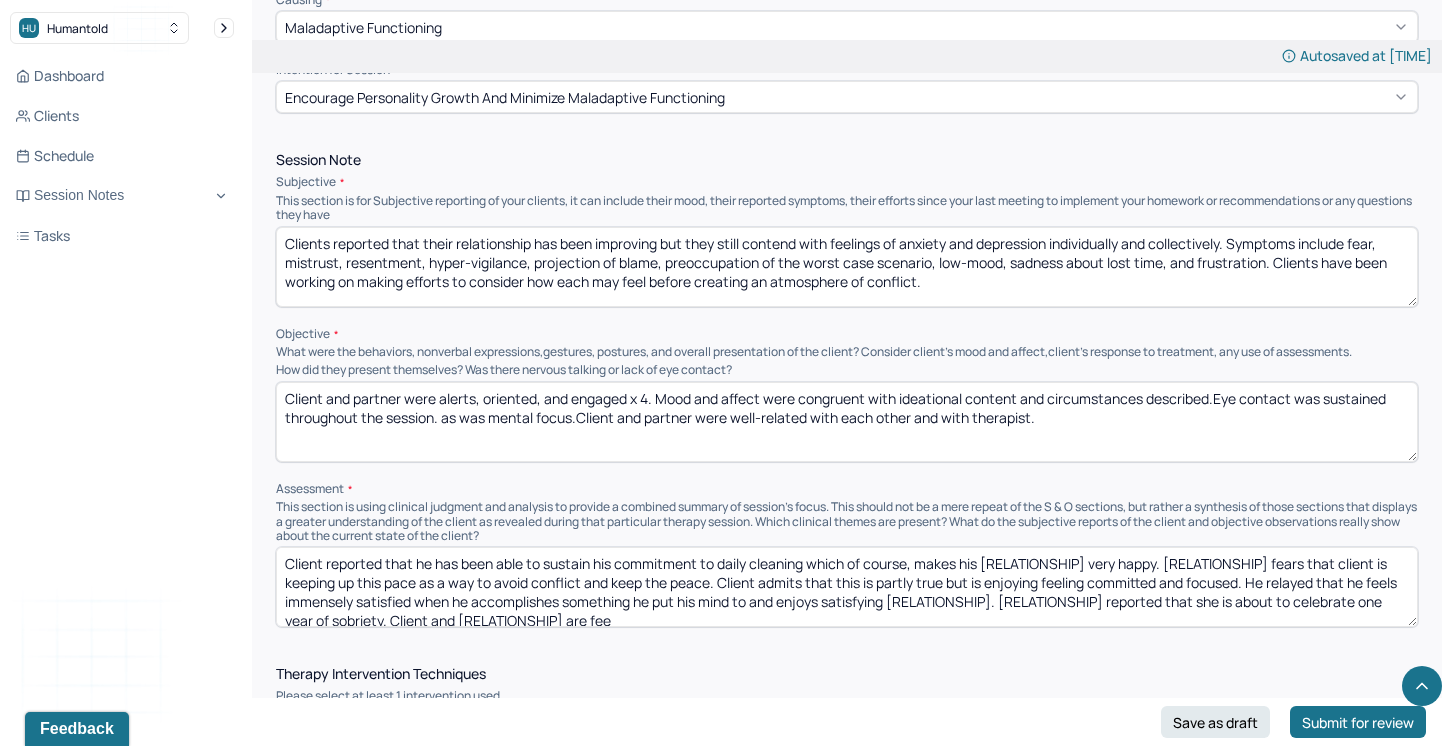 scroll, scrollTop: 3, scrollLeft: 0, axis: vertical 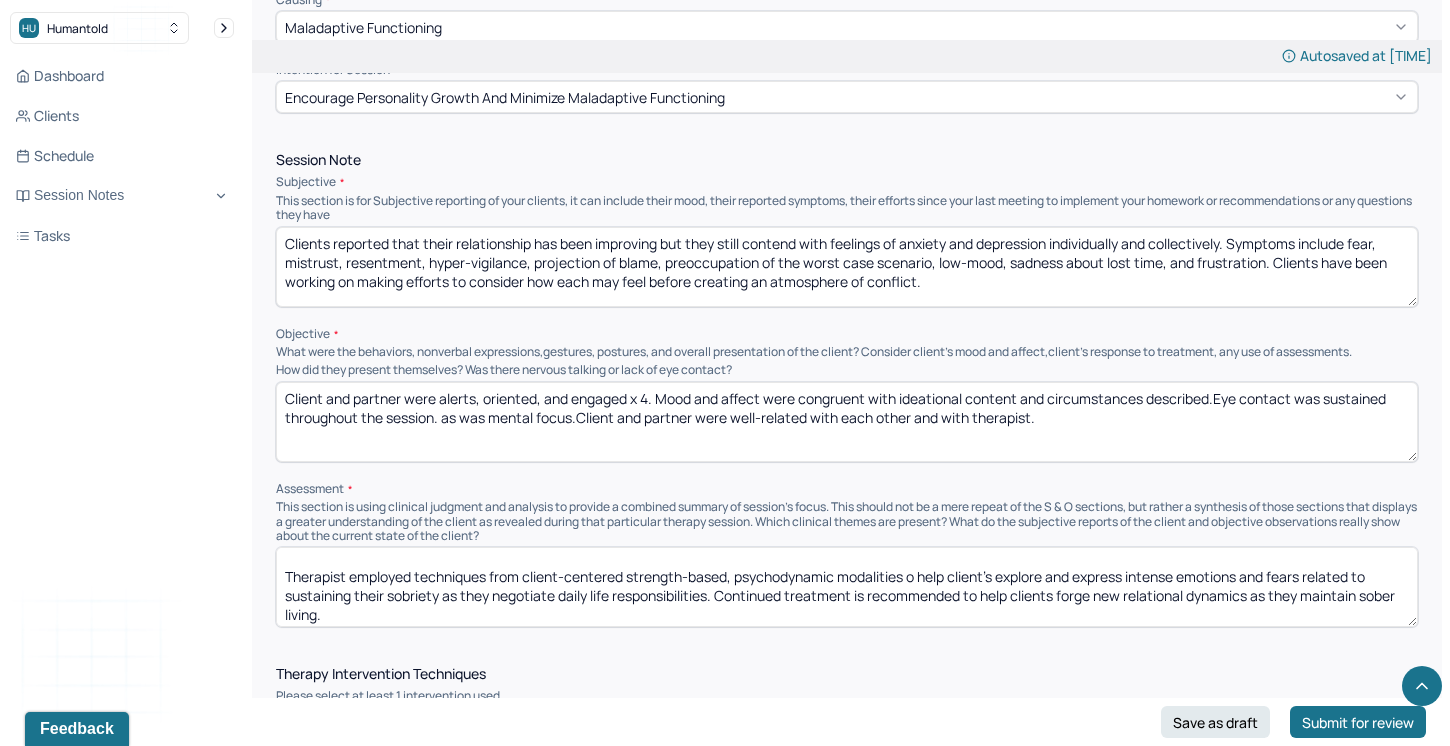 drag, startPoint x: 494, startPoint y: 613, endPoint x: 478, endPoint y: 612, distance: 16.03122 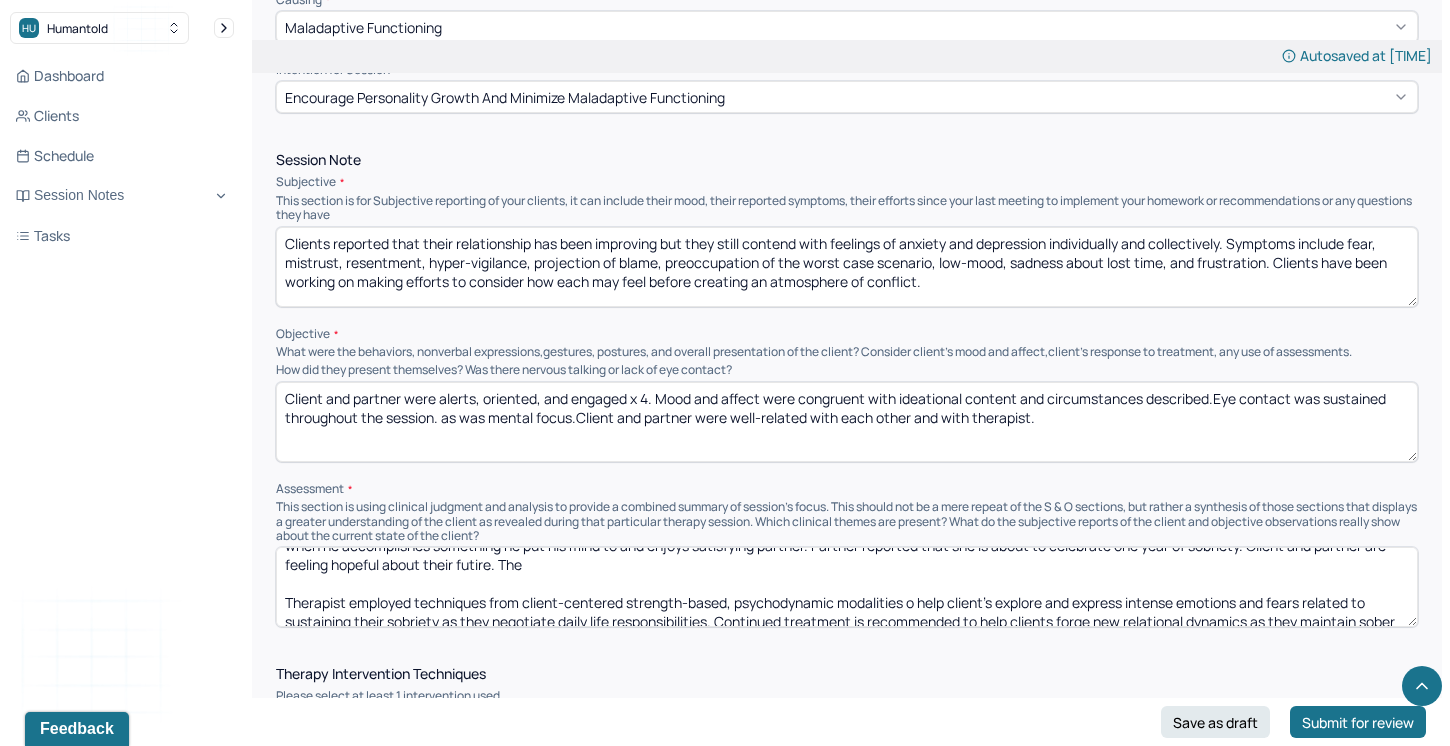 scroll, scrollTop: 45, scrollLeft: 0, axis: vertical 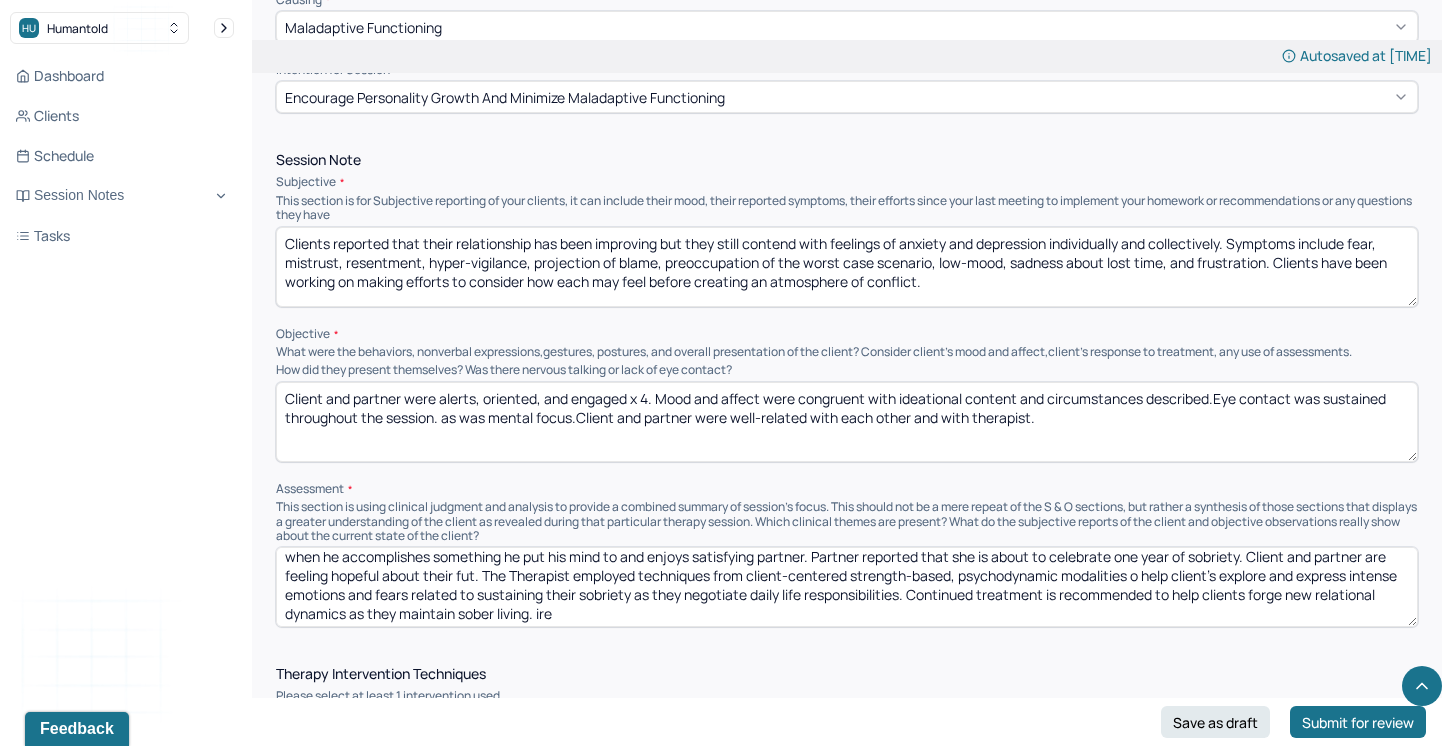 click on "Client reported that he has been able to sustain his commitment to daily cleaning which of course, makes his partner very happy. Partner fears that client is keeping up this pace as a way to avoid conflict and keep the peace. Client admits that this is partly true but is enjoying feeling committed and focused. He relayed that he feels immensely satisfied when he accomplishes something he put his mind to and enjoys satisfying partner. Partner reported that she is about to celebrate one year of sobriety. Client and partner are feeling hopeful about their futire. The
Therapist employed techniques from client-centered strength-based, psychodynamic modalities o help client's explore and express intense emotions and fears related to sustaining their sobriety as they negotiate daily life responsibilities. Continued treatment is recommended to help clients forge new relational dynamics as they maintain sober living." at bounding box center (847, 587) 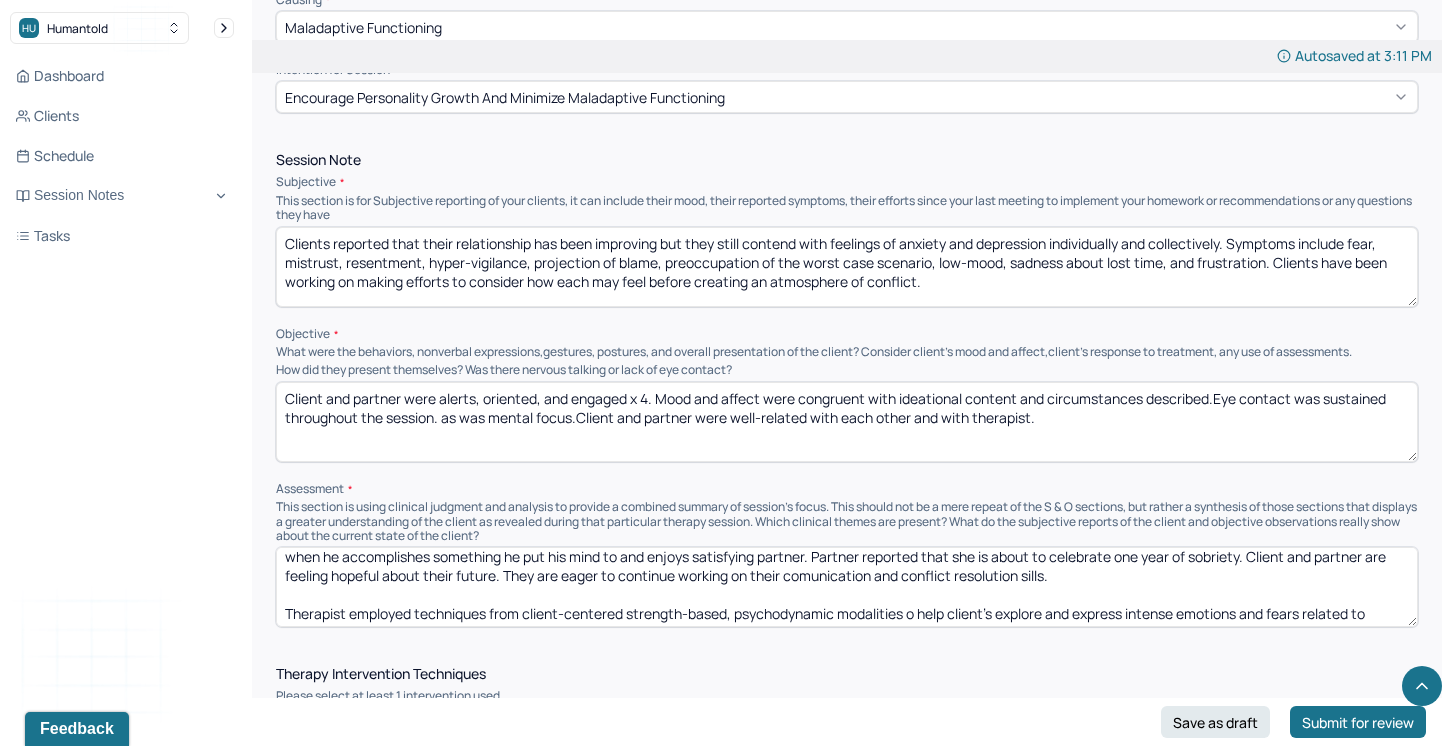 click on "Client reported that he has been able to sustain his commitment to daily cleaning which of course, makes his partner very happy. Partner fears that client is keeping up this pace as a way to avoid conflict and keep the peace. Client admits that this is partly true but is enjoying feeling committed and focused. He relayed that he feels immensely satisfied when he accomplishes something he put his mind to and enjoys satisfying partner. Partner reported that she is about to celebrate one year of sobriety. Client and partner are feeling hopeful about their future. They are eager to continue working on their comunication and conflict resolution sills.
Therapist employed techniques from client-centered strength-based, psychodynamic modalities o help client's explore and express intense emotions and fears related to sustaining their sobriety as they negotiate daily life responsibilities. Continued treatment is recommended to help clients forge new relational dynamics as they maintain sober living.
ire" at bounding box center [847, 587] 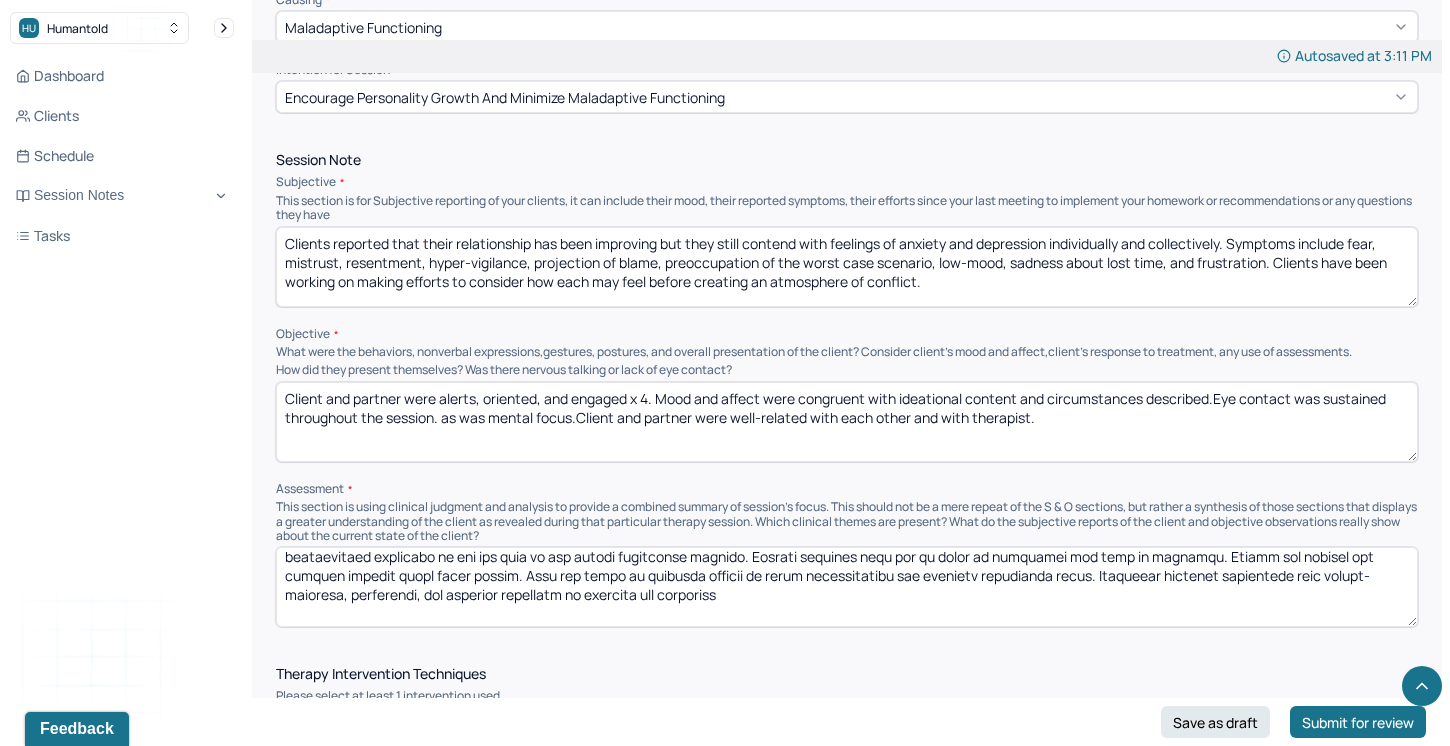 click at bounding box center [847, 587] 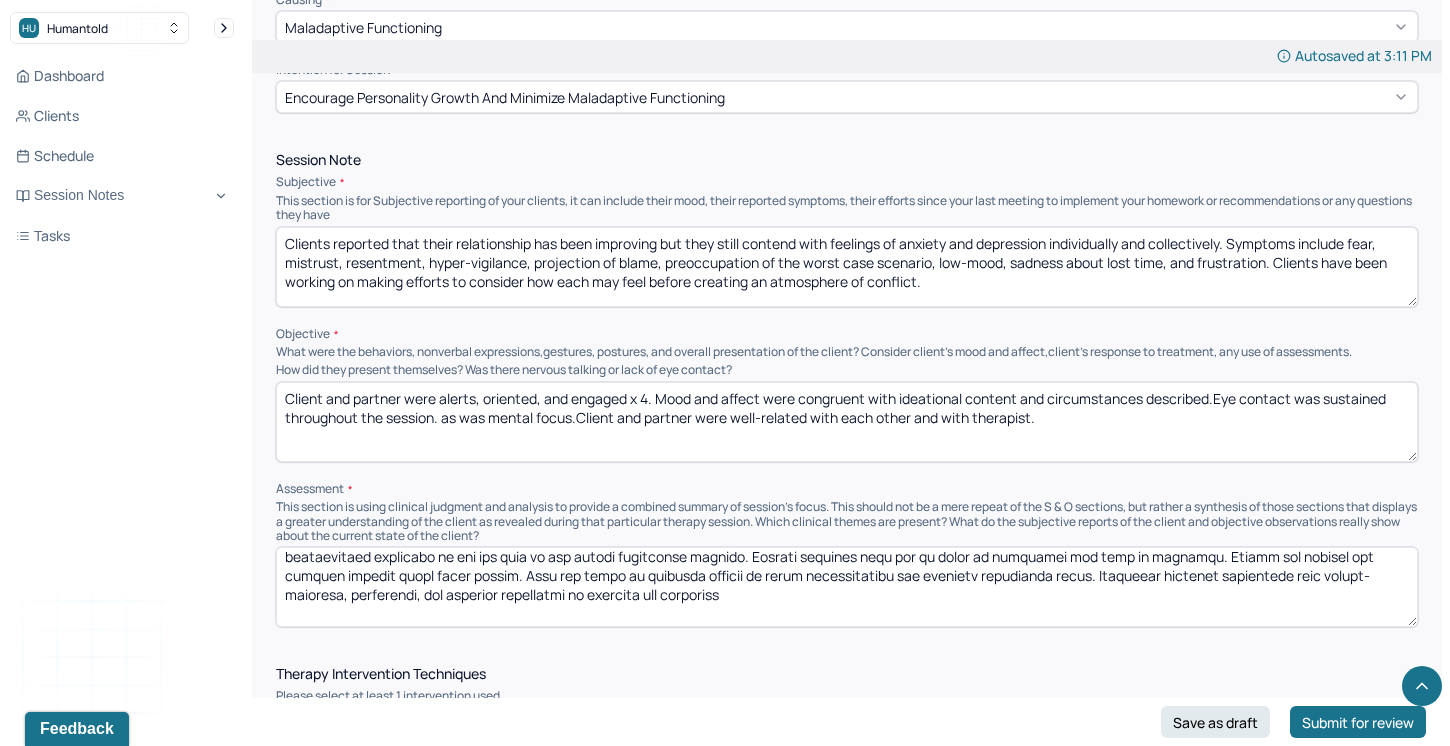 click at bounding box center (847, 587) 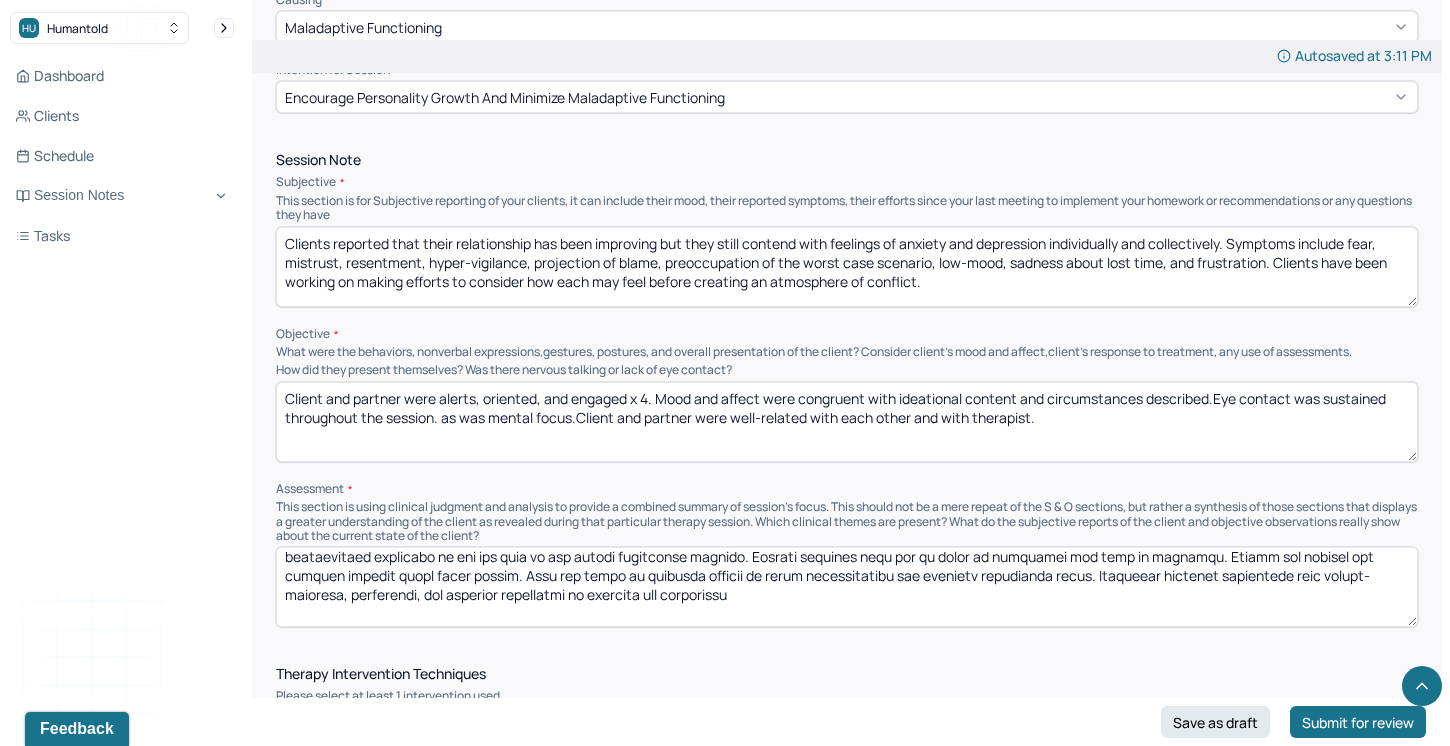 click at bounding box center (847, 587) 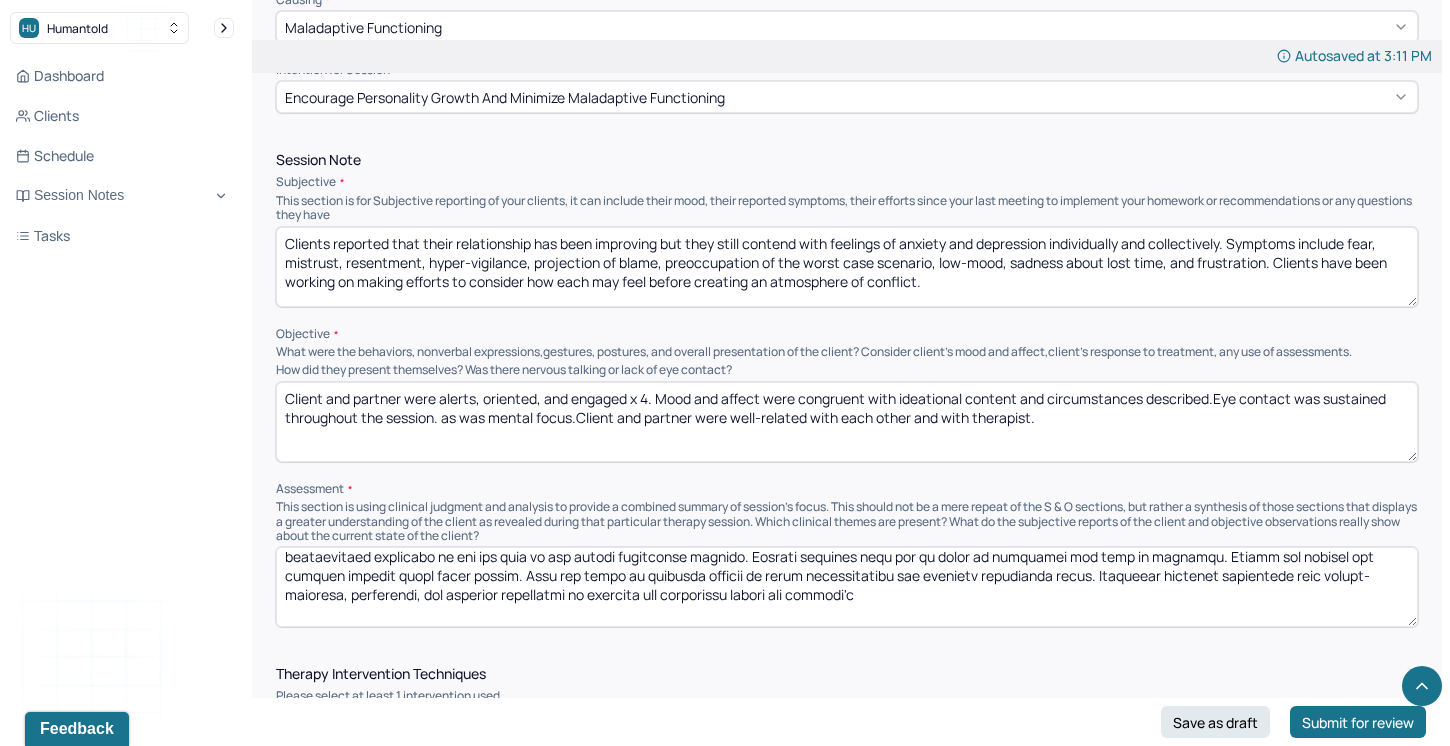 click at bounding box center [847, 587] 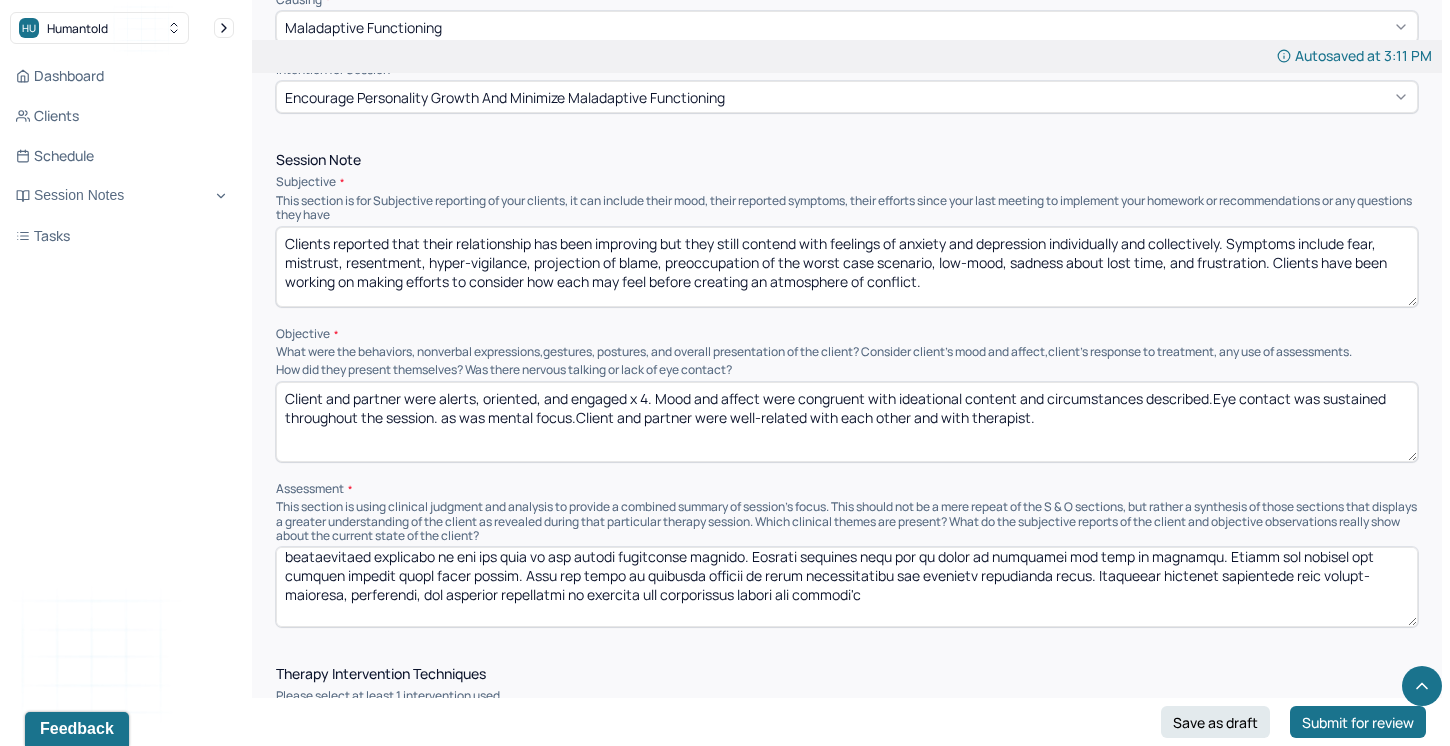 click at bounding box center (847, 587) 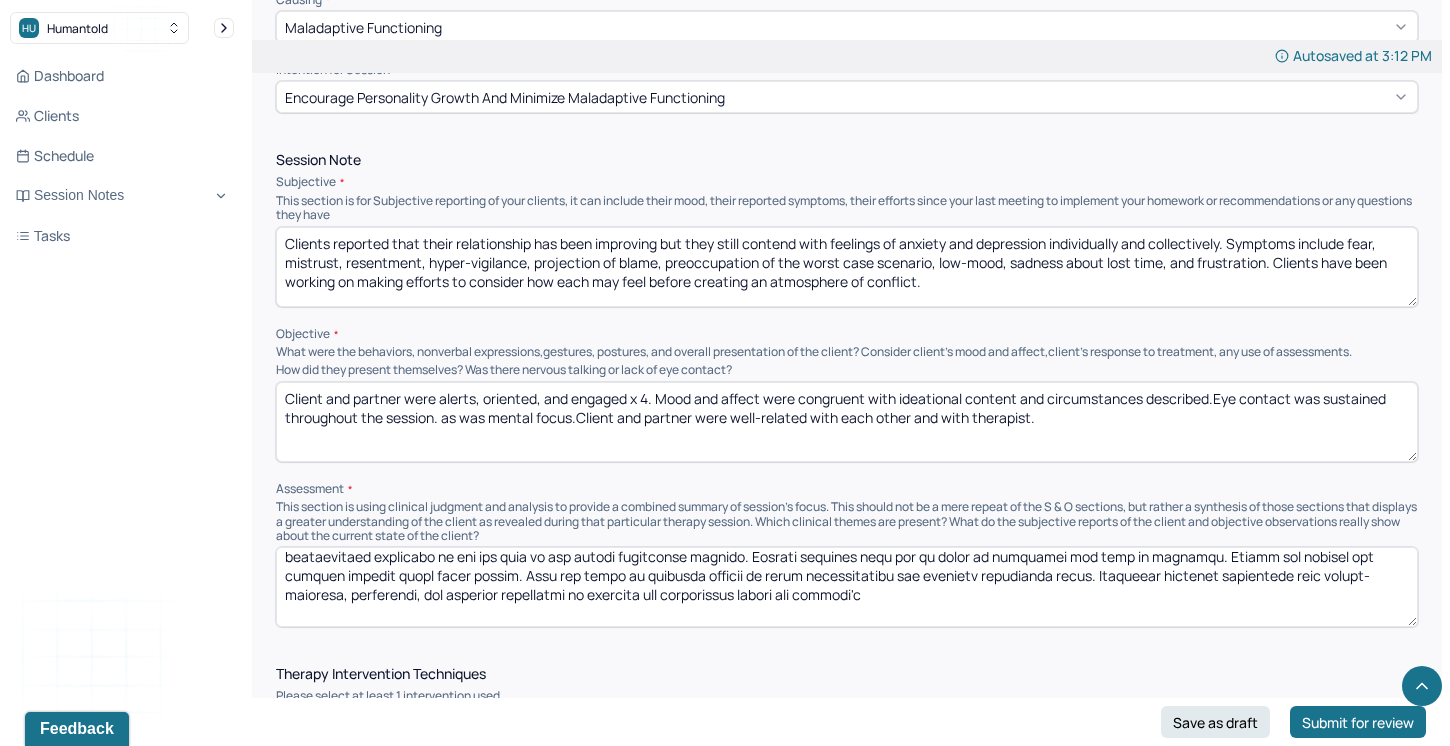 click at bounding box center [847, 587] 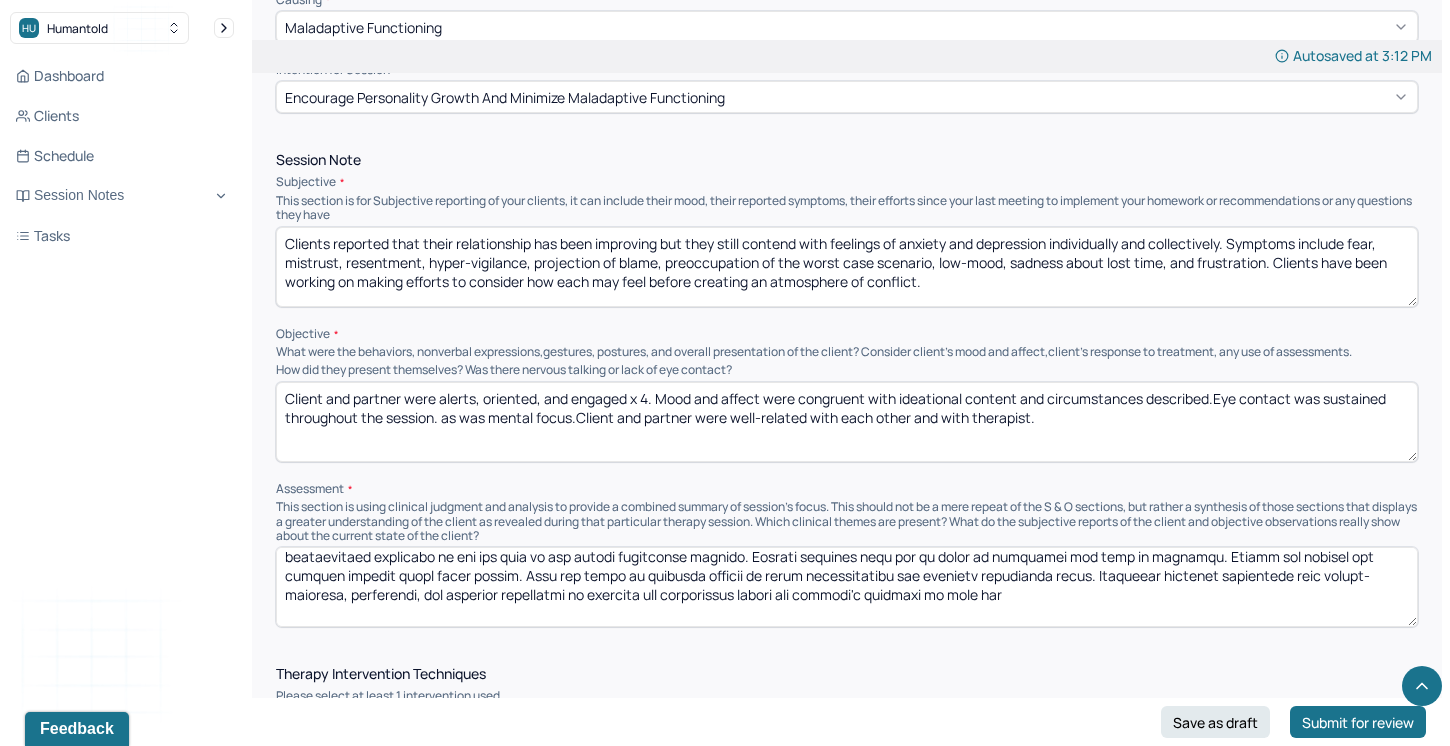 drag, startPoint x: 1039, startPoint y: 592, endPoint x: 970, endPoint y: 586, distance: 69.260376 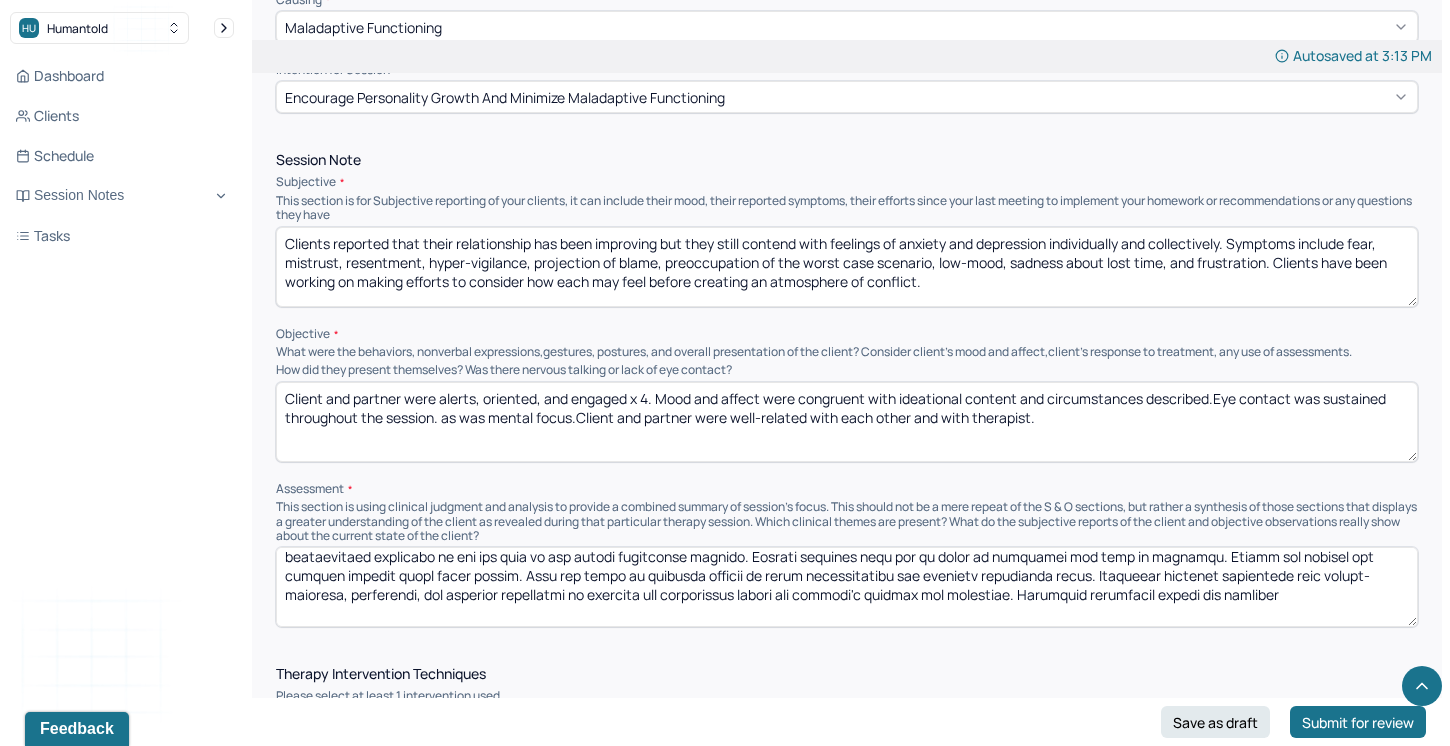 drag, startPoint x: 1349, startPoint y: 597, endPoint x: 1051, endPoint y: 590, distance: 298.0822 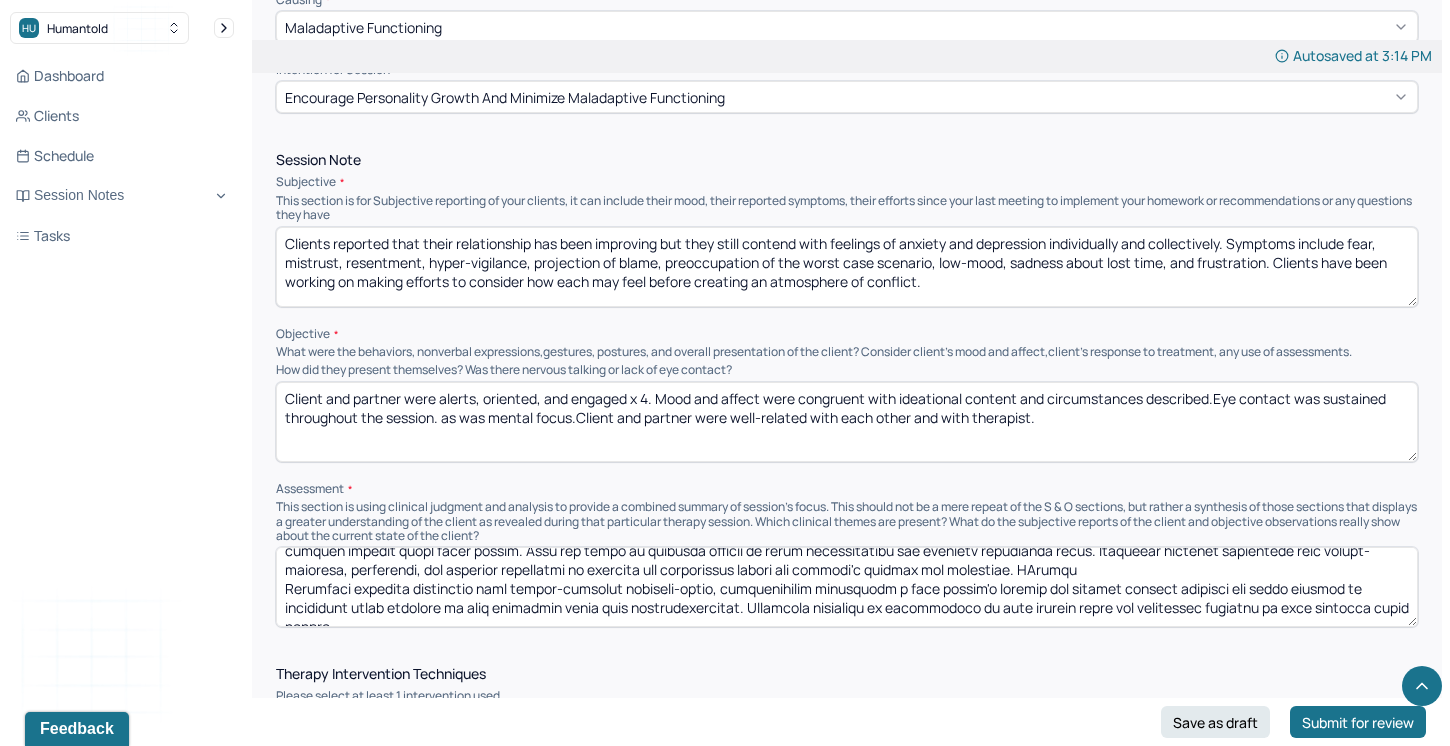 scroll, scrollTop: 85, scrollLeft: 0, axis: vertical 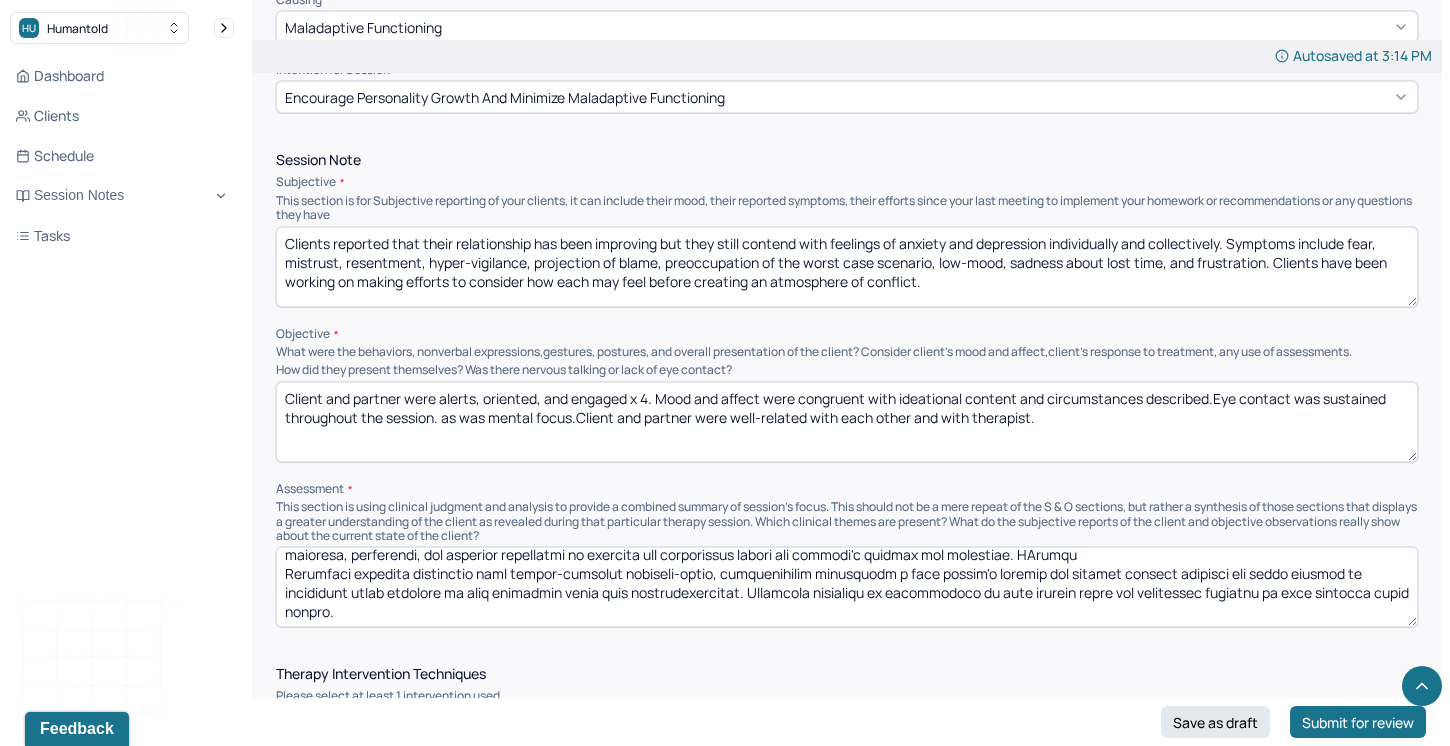 drag, startPoint x: 330, startPoint y: 613, endPoint x: 281, endPoint y: 571, distance: 64.53681 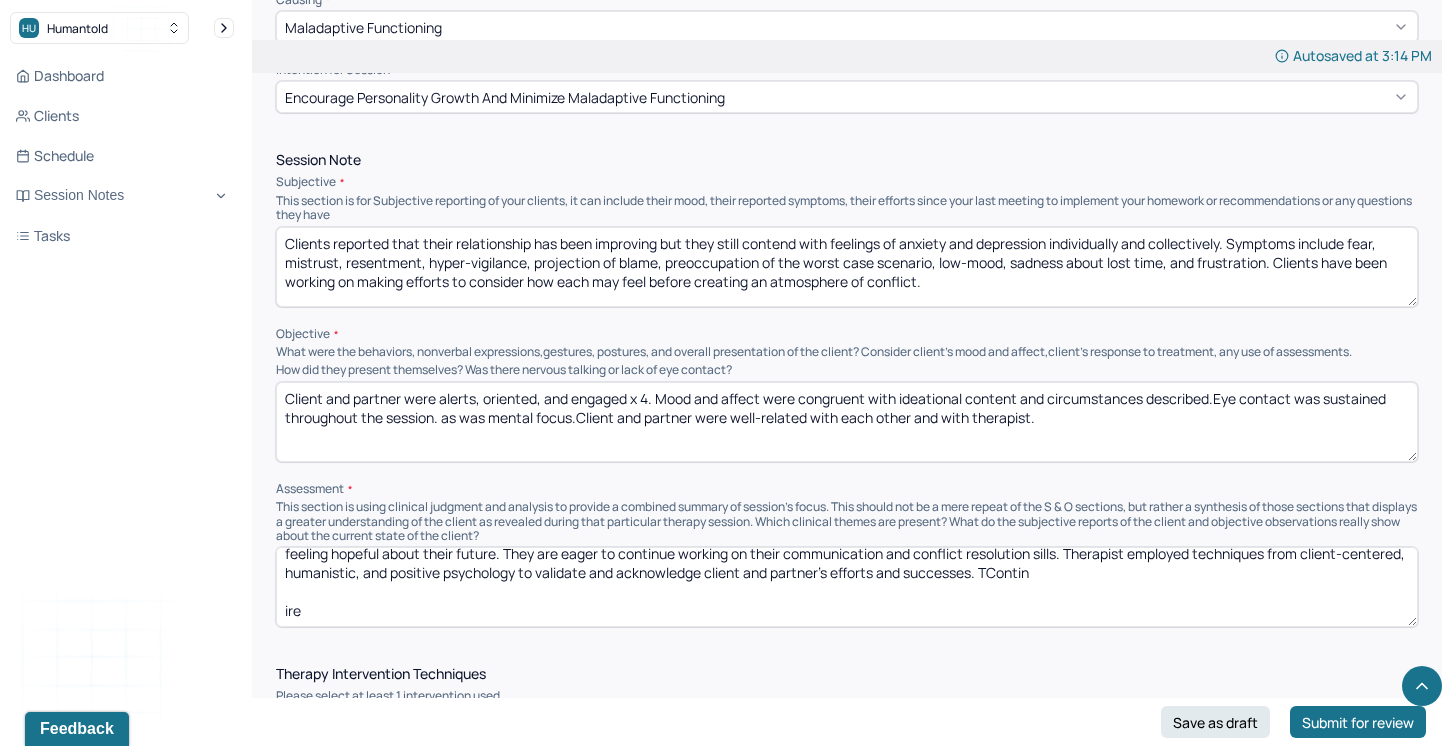 scroll, scrollTop: 66, scrollLeft: 0, axis: vertical 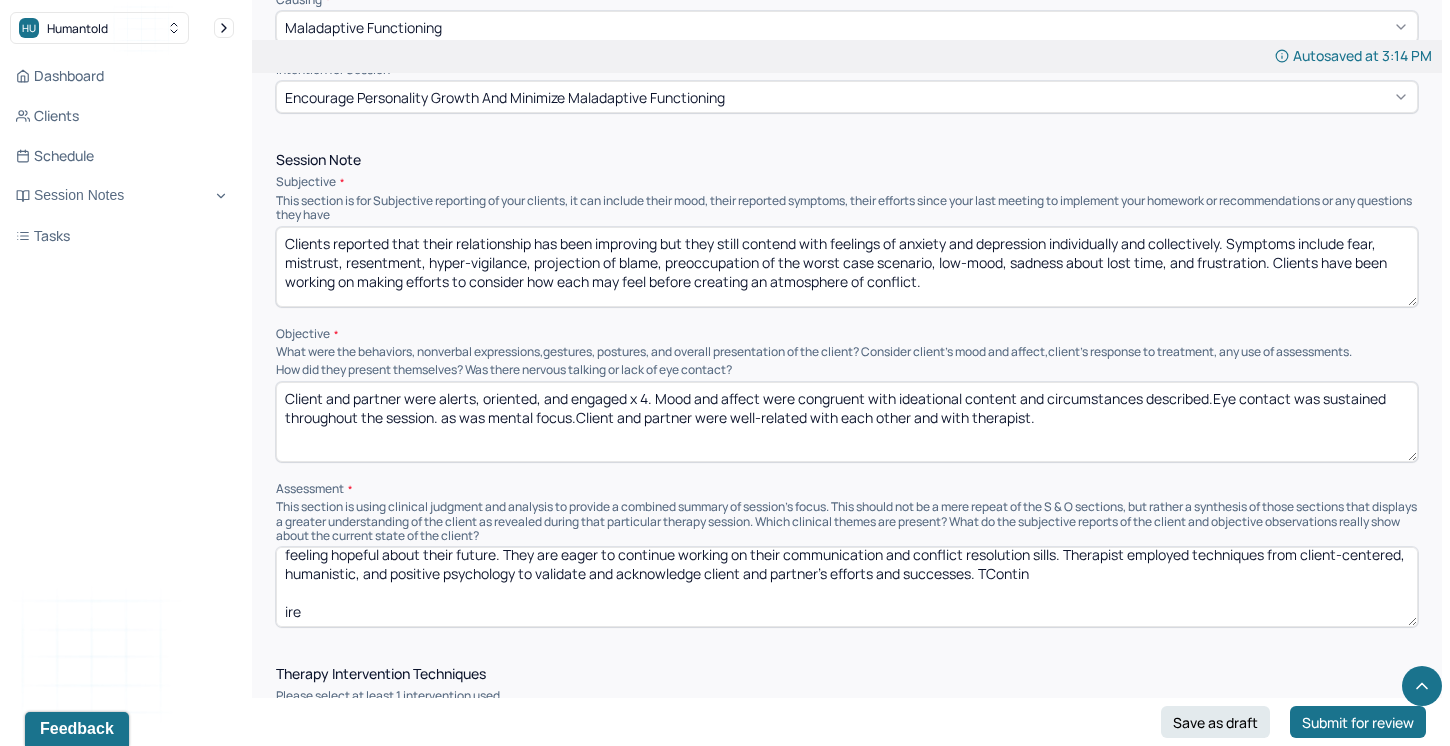 drag, startPoint x: 1107, startPoint y: 567, endPoint x: 1040, endPoint y: 568, distance: 67.00746 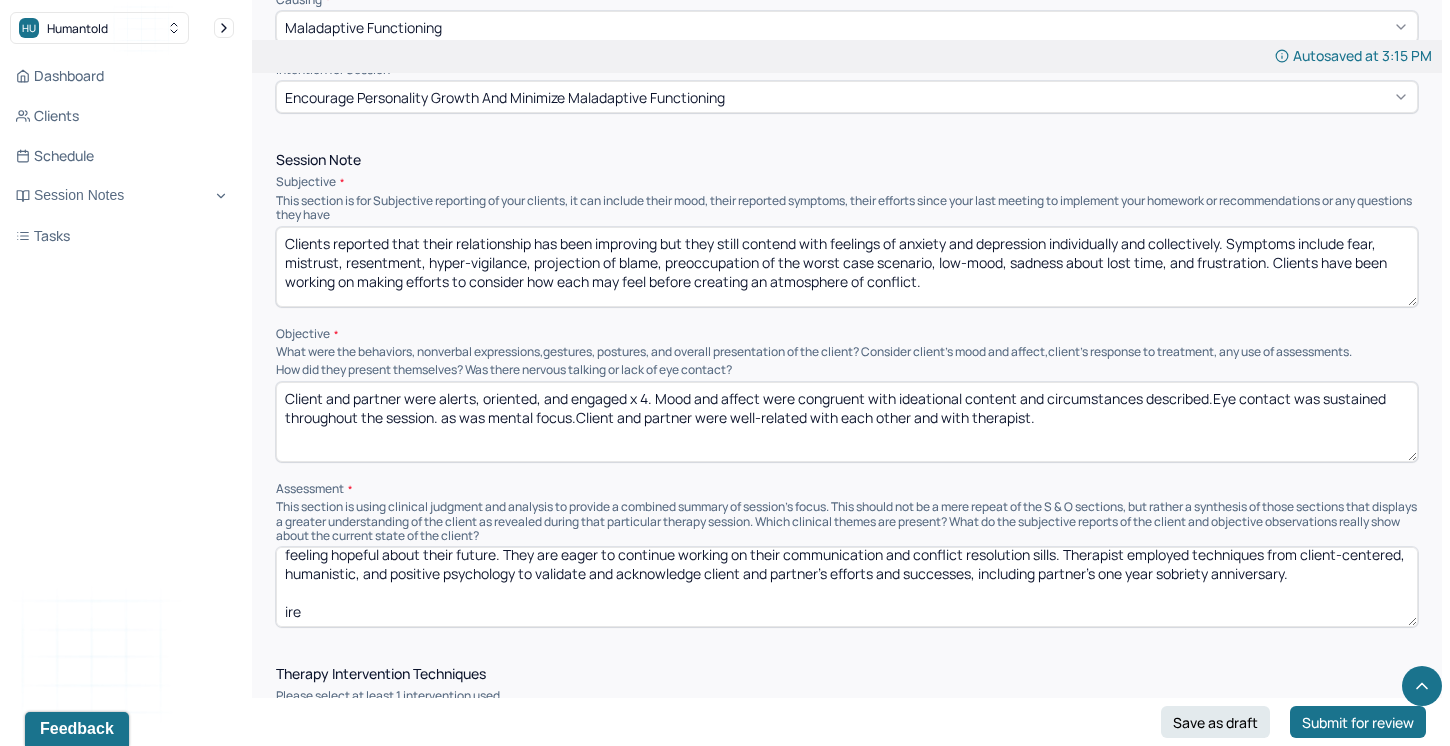 drag, startPoint x: 337, startPoint y: 601, endPoint x: 284, endPoint y: 601, distance: 53 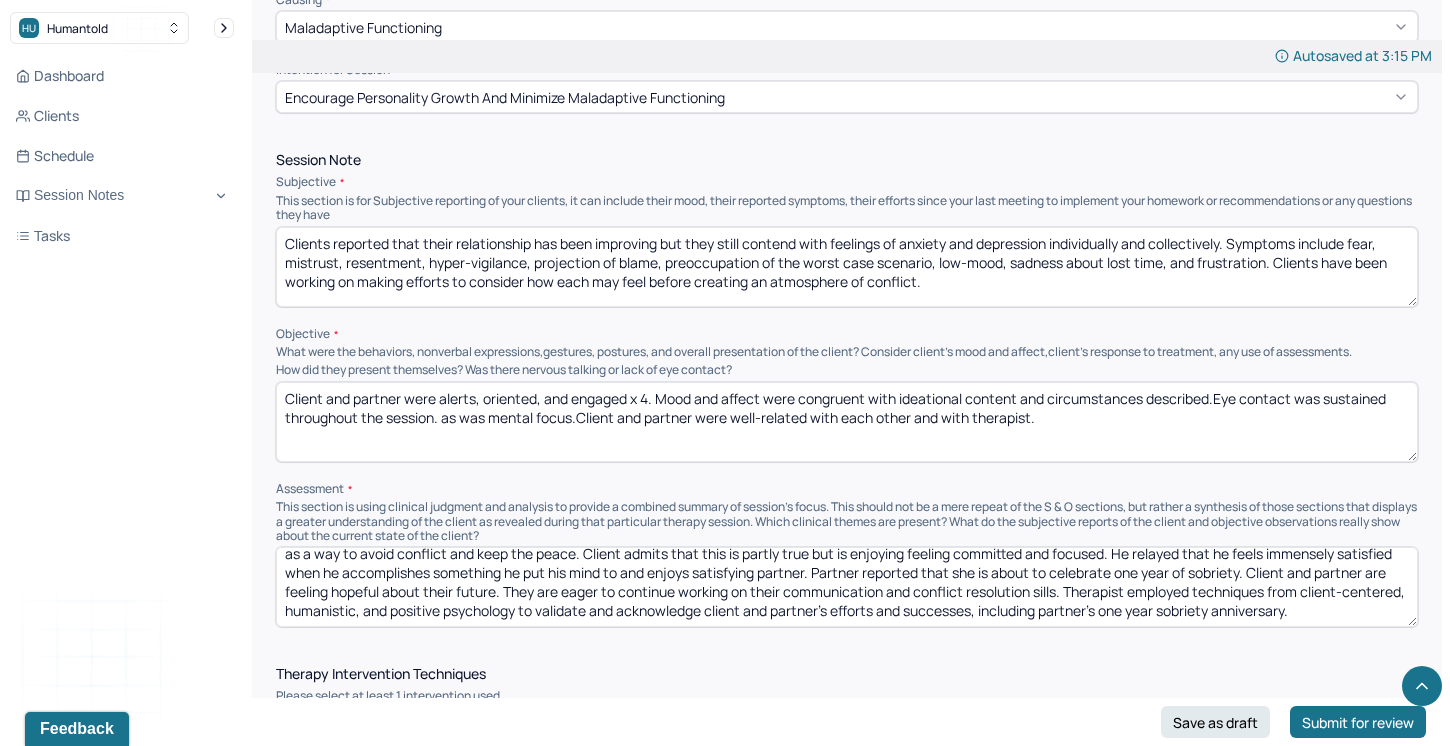 scroll, scrollTop: 66, scrollLeft: 0, axis: vertical 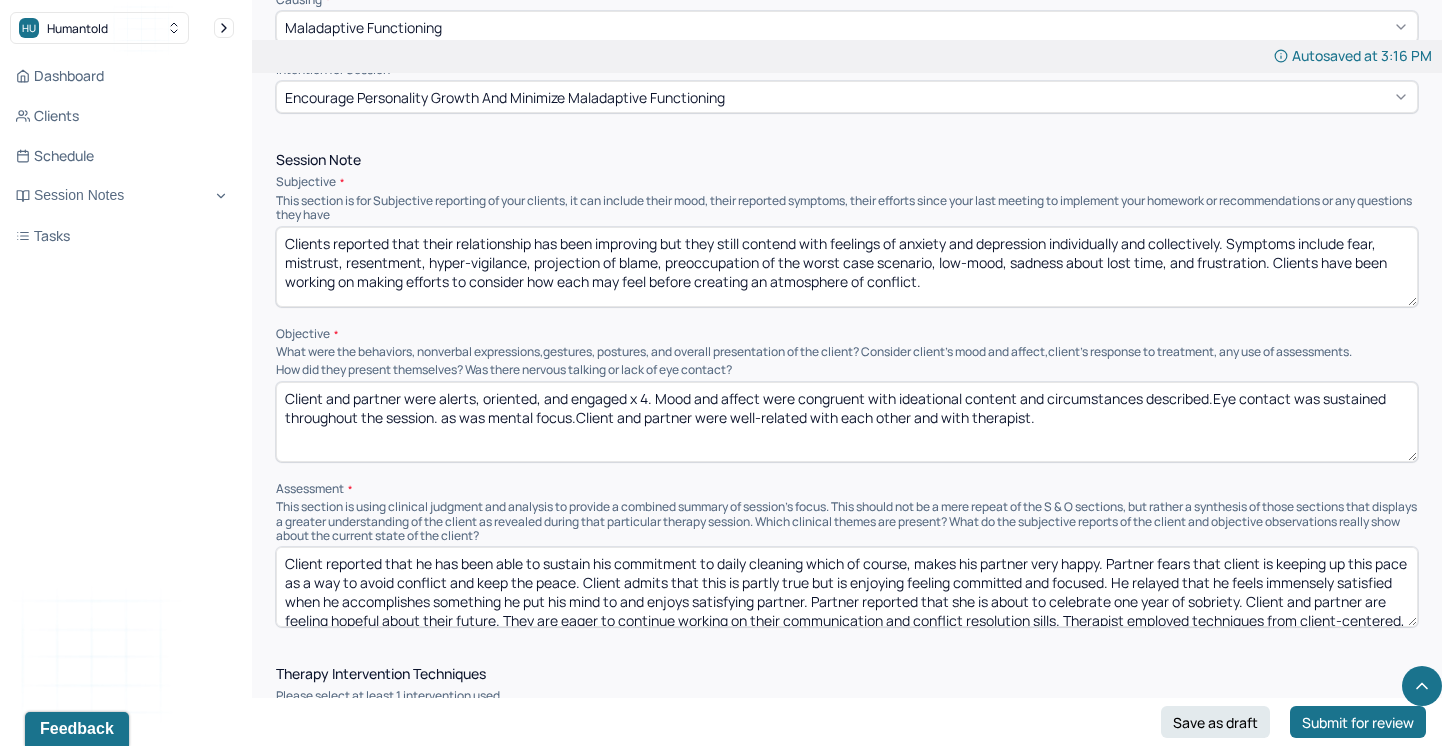 type on "Client reported that he has been able to sustain his commitment to daily cleaning which of course, makes his partner very happy. Partner fears that client is keeping up this pace as a way to avoid conflict and keep the peace. Client admits that this is partly true but is enjoying feeling committed and focused. He relayed that he feels immensely satisfied when he accomplishes something he put his mind to and enjoys satisfying partner. Partner reported that she is about to celebrate one year of sobriety. Client and partner are feeling hopeful about their future. They are eager to continue working on their communication and conflict resolution sills. Therapist employed techniques from client-centered, humanistic, and positive psychology to validate and acknowledge client and partner's efforts and successes, including partner's one year sobriety anniversary. Continued treatment is recommended to help clients continue their efforts at establishing a positive and supportive bond." 